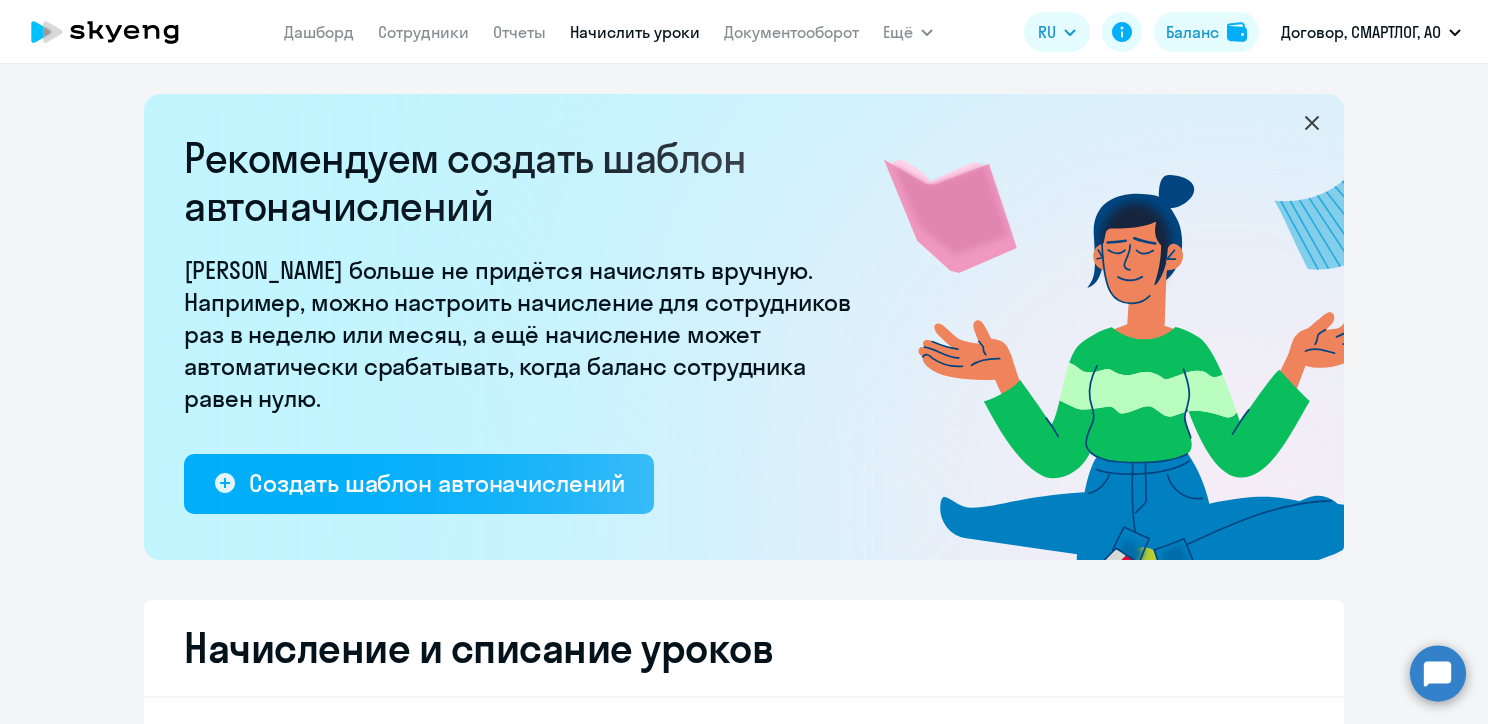 select on "10" 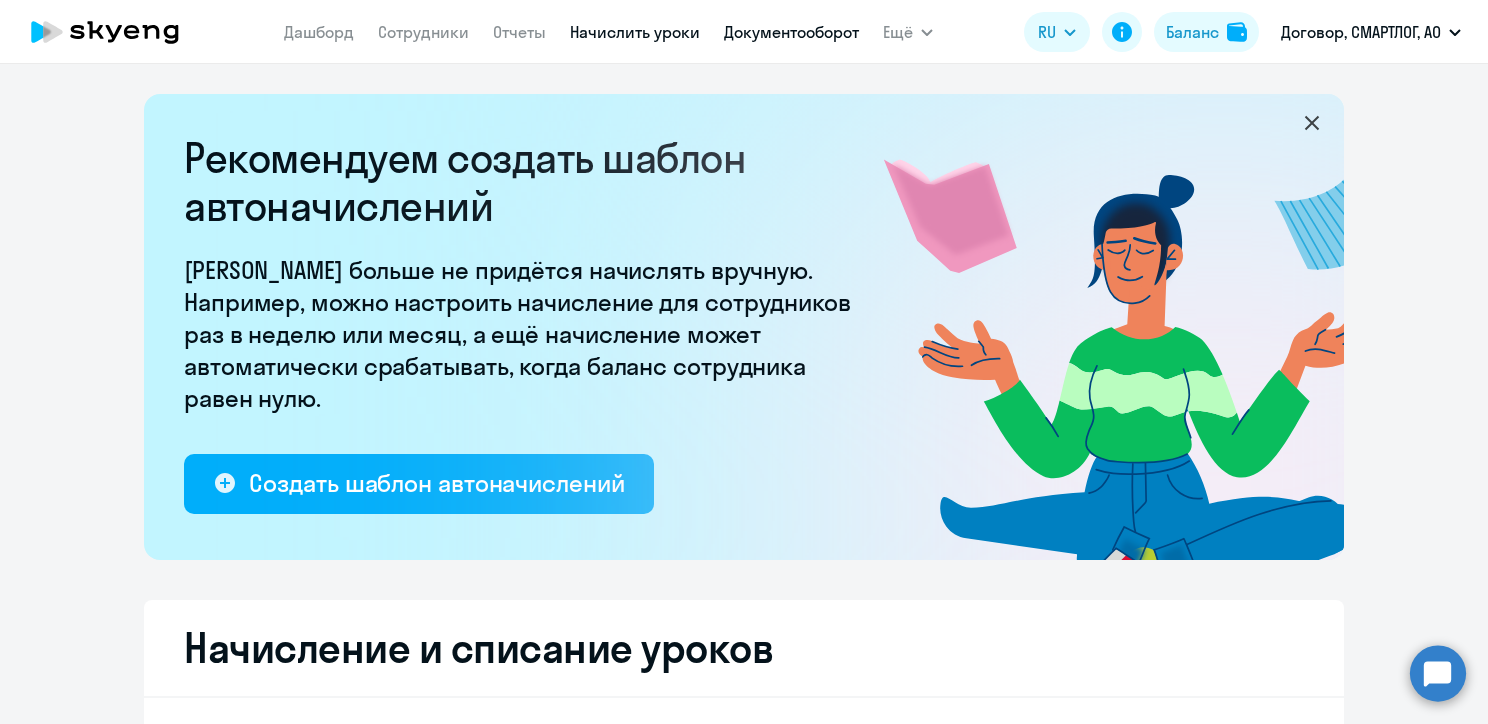 click on "Документооборот" at bounding box center [791, 32] 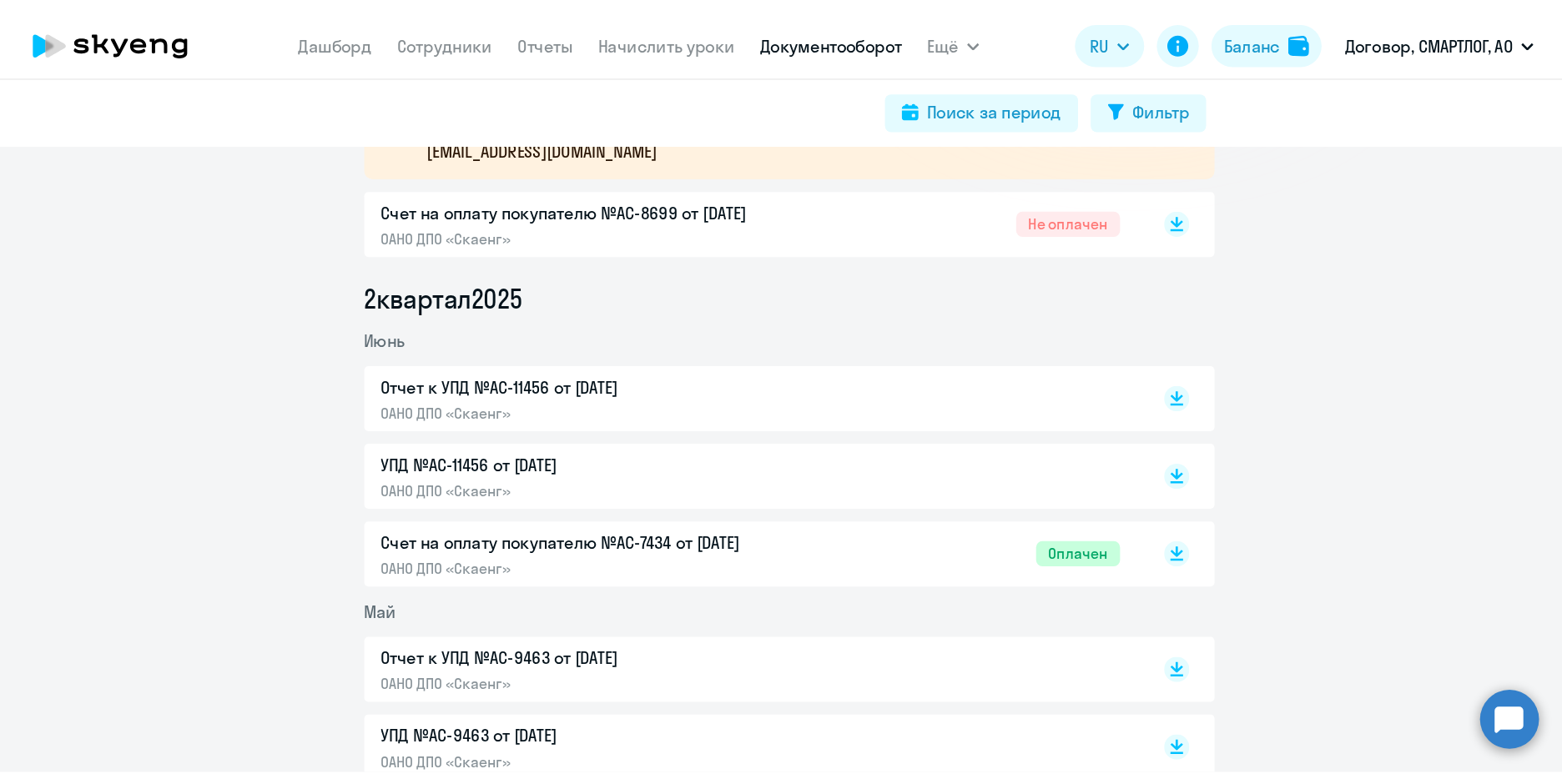 scroll, scrollTop: 250, scrollLeft: 0, axis: vertical 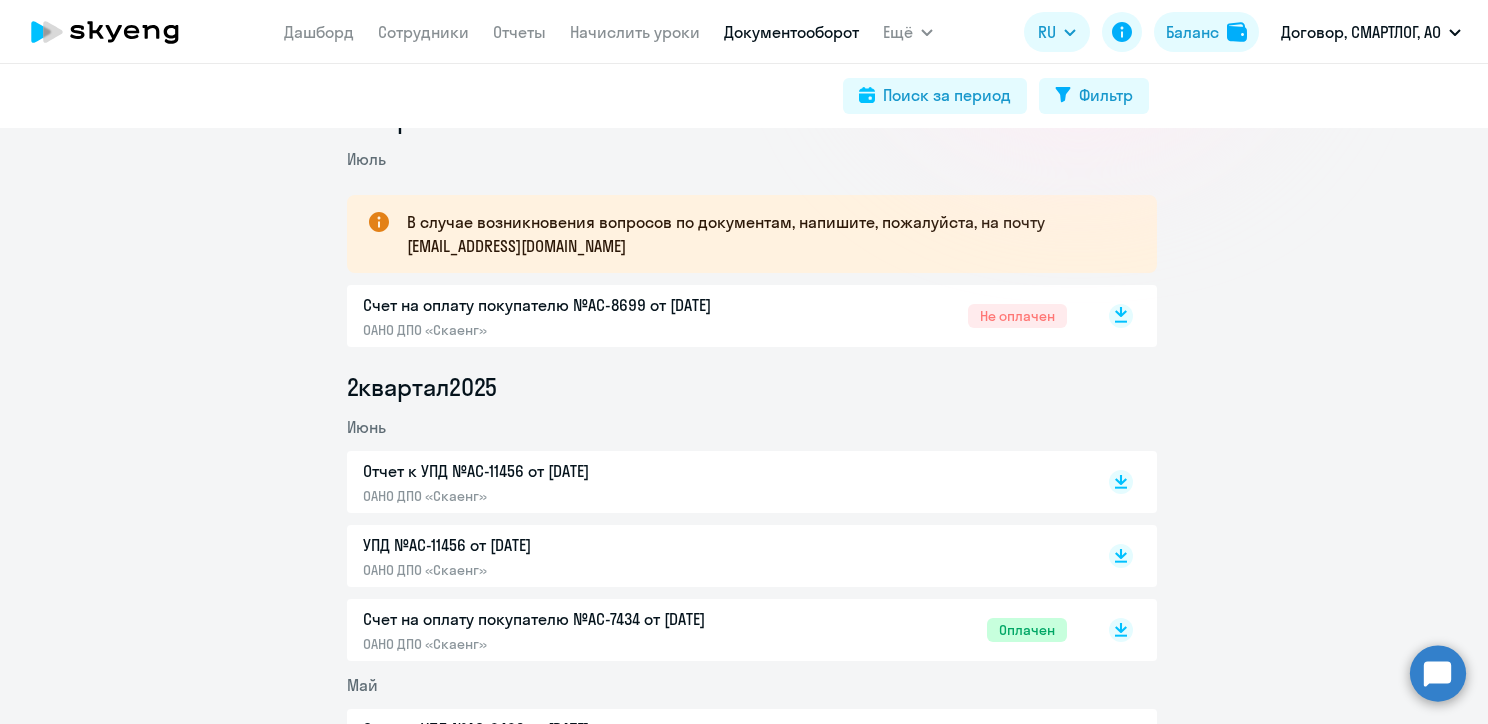 click 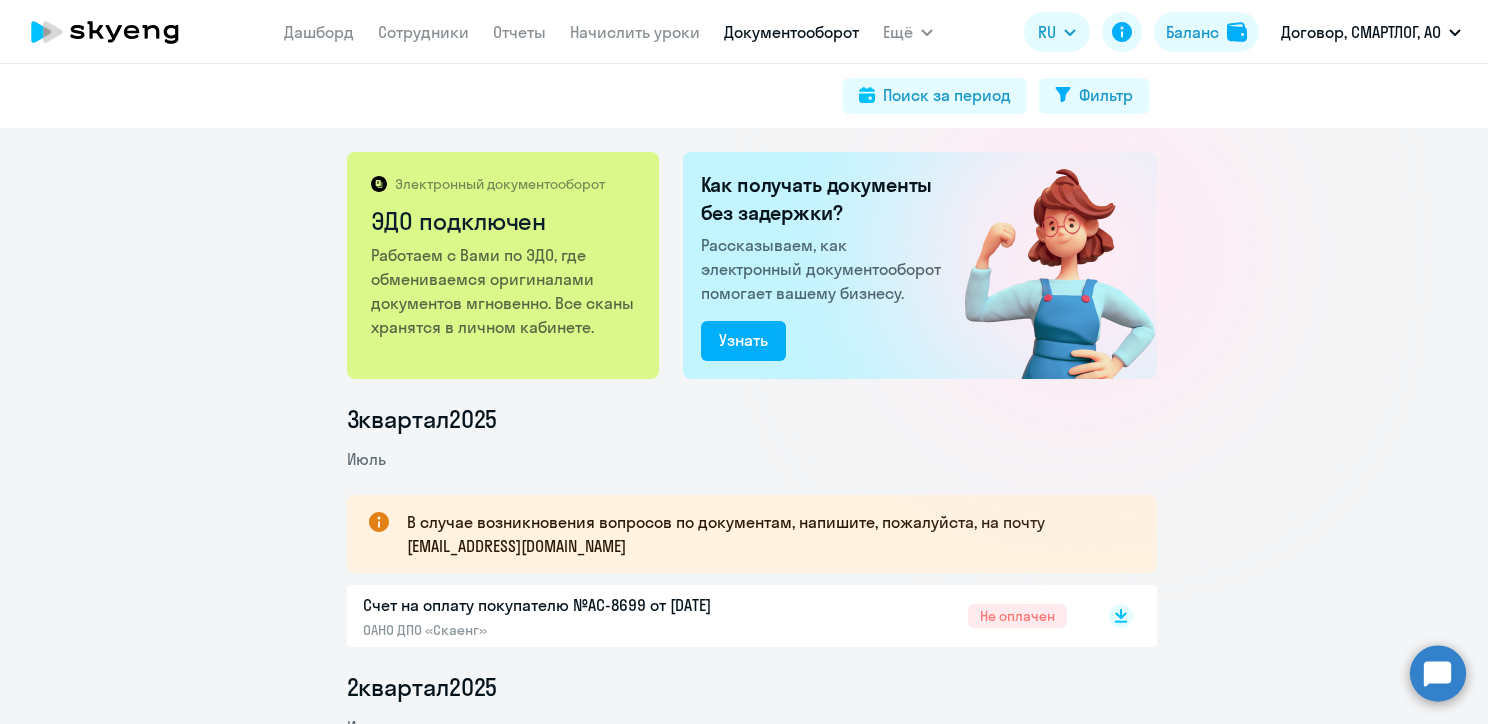 scroll, scrollTop: 300, scrollLeft: 0, axis: vertical 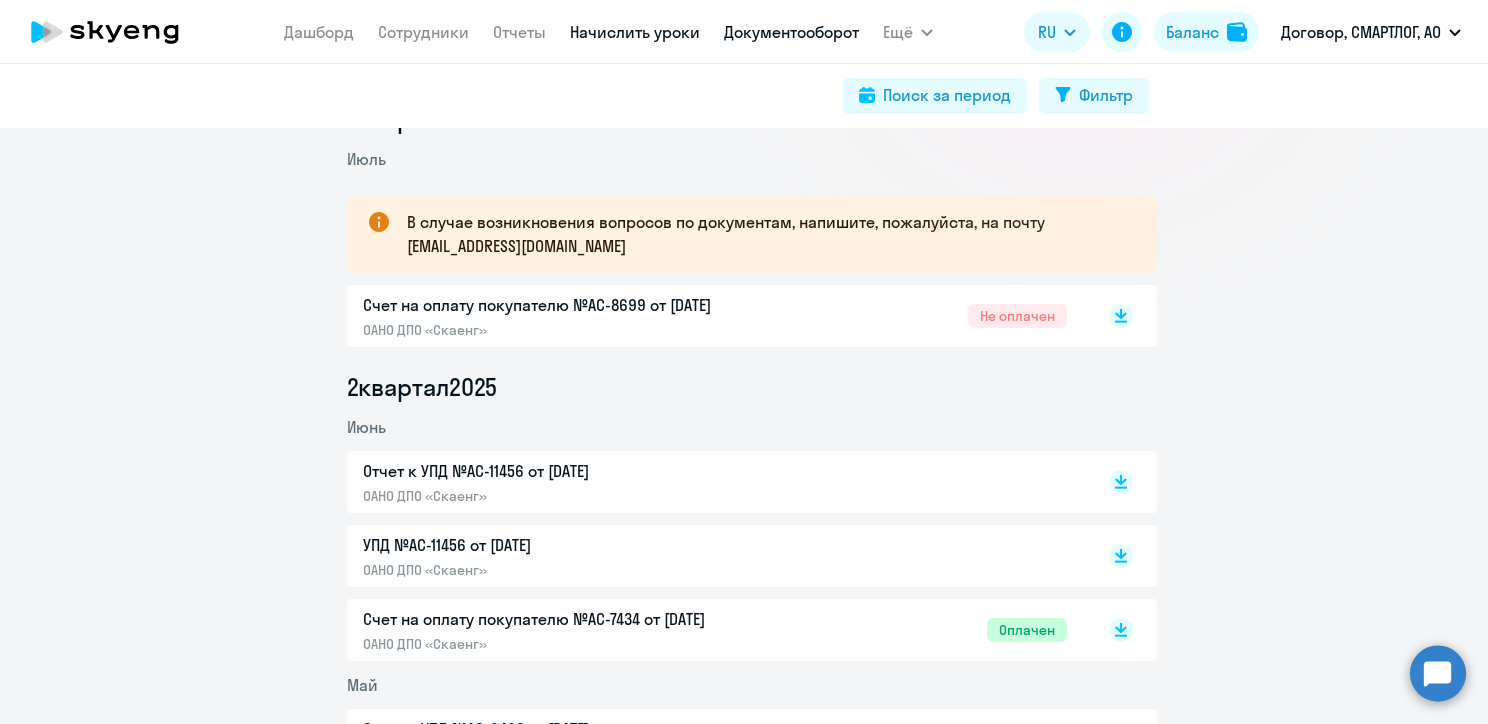 click on "Начислить уроки" at bounding box center (635, 32) 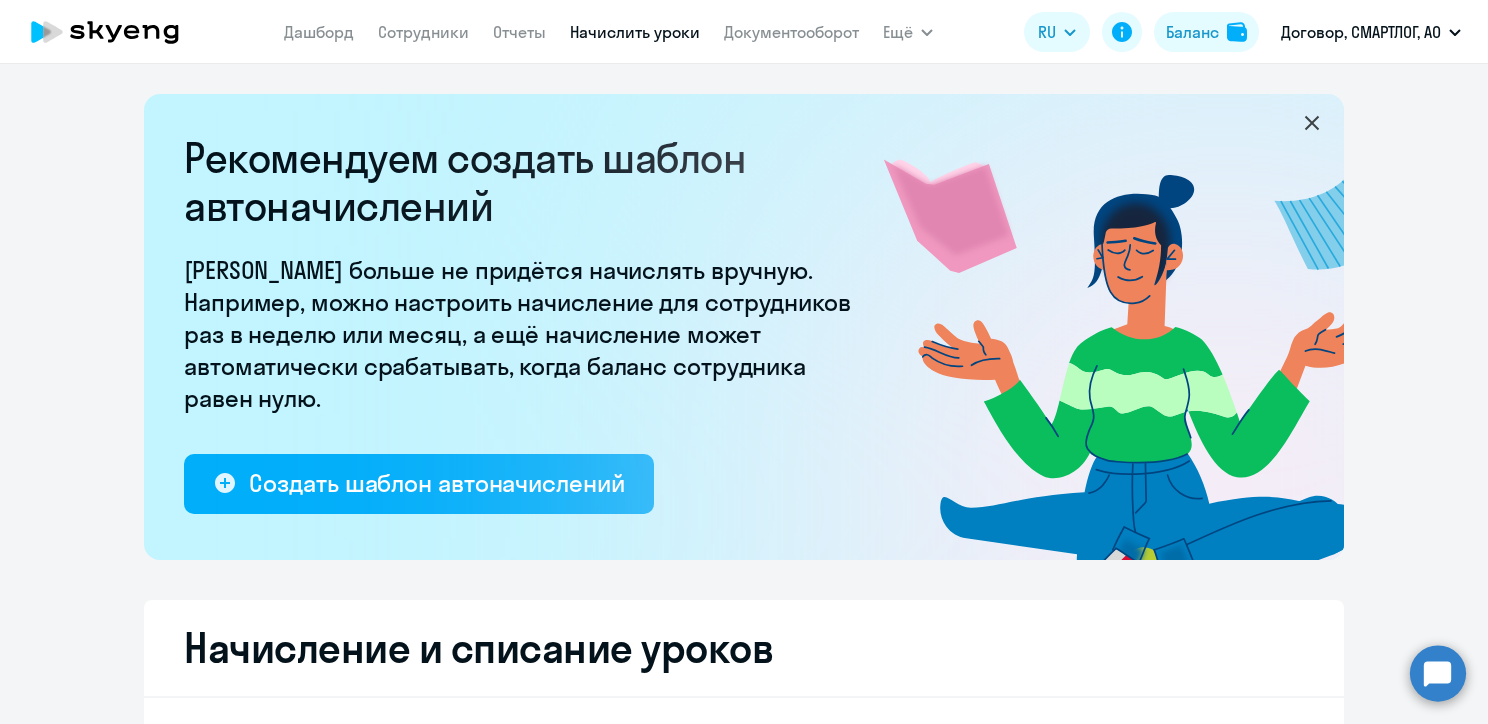 select on "10" 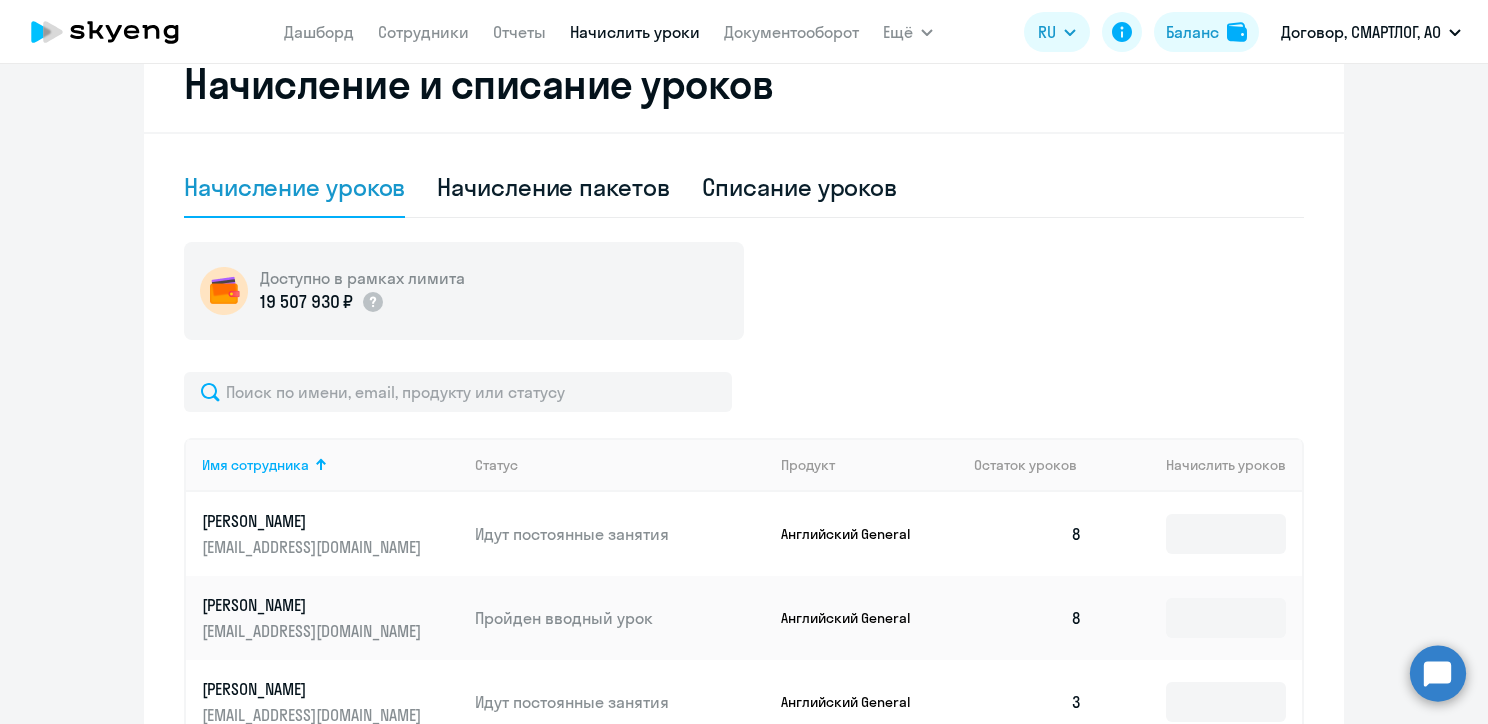 scroll, scrollTop: 400, scrollLeft: 0, axis: vertical 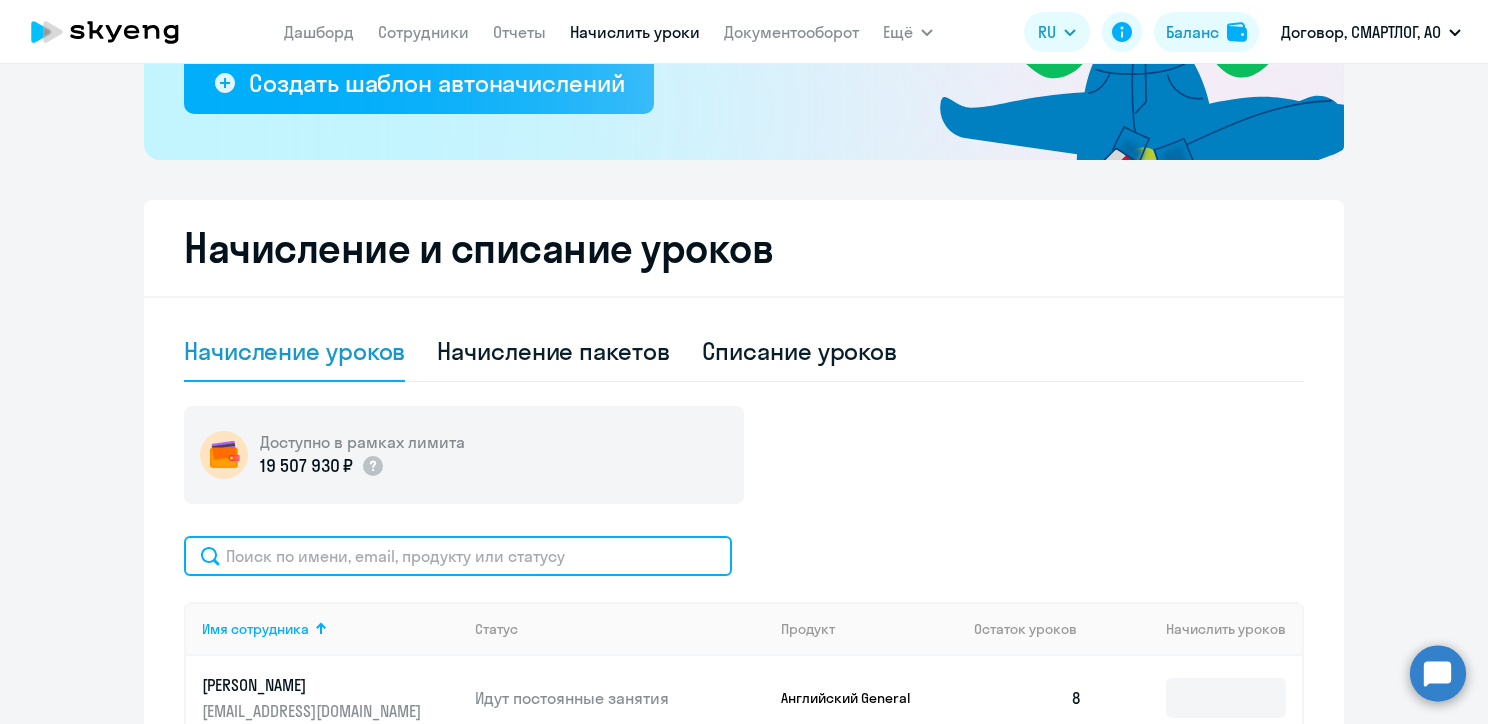 click 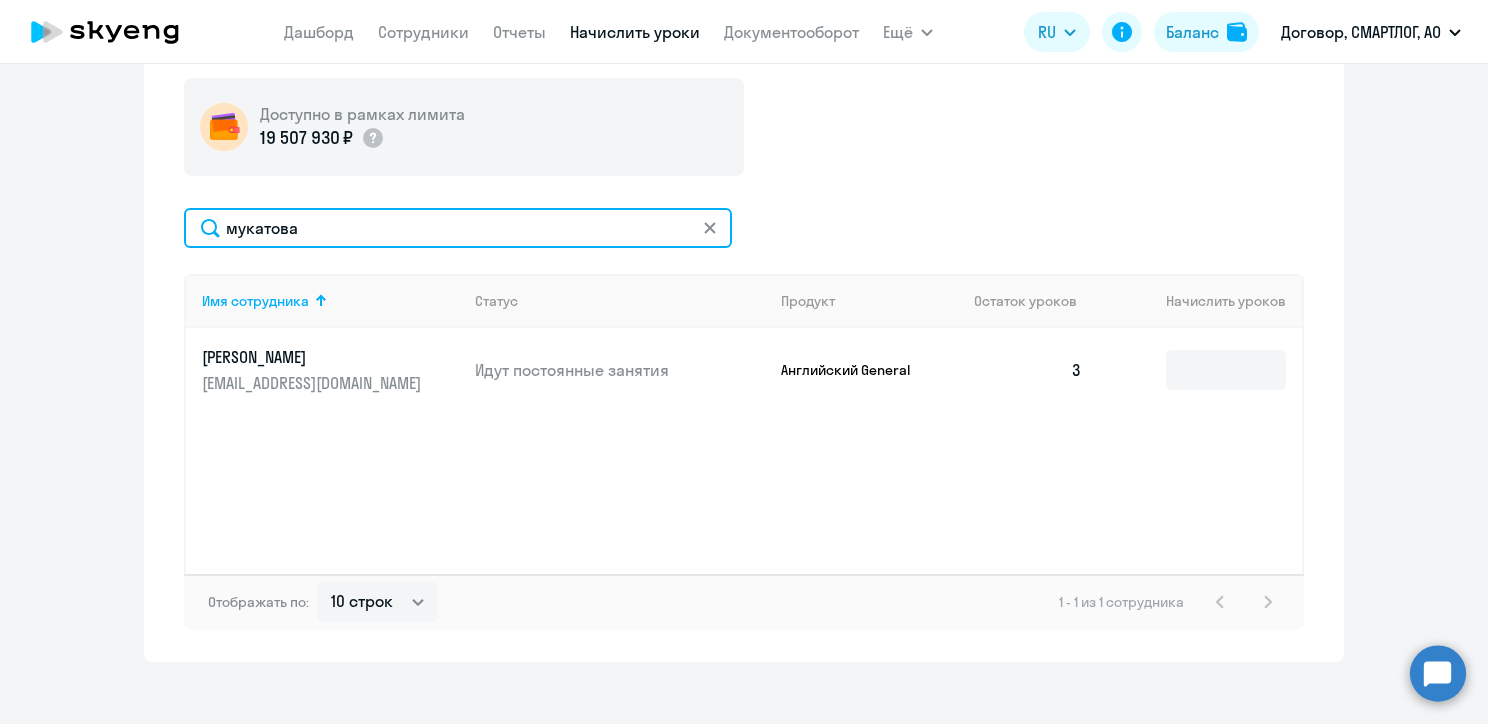 scroll, scrollTop: 746, scrollLeft: 0, axis: vertical 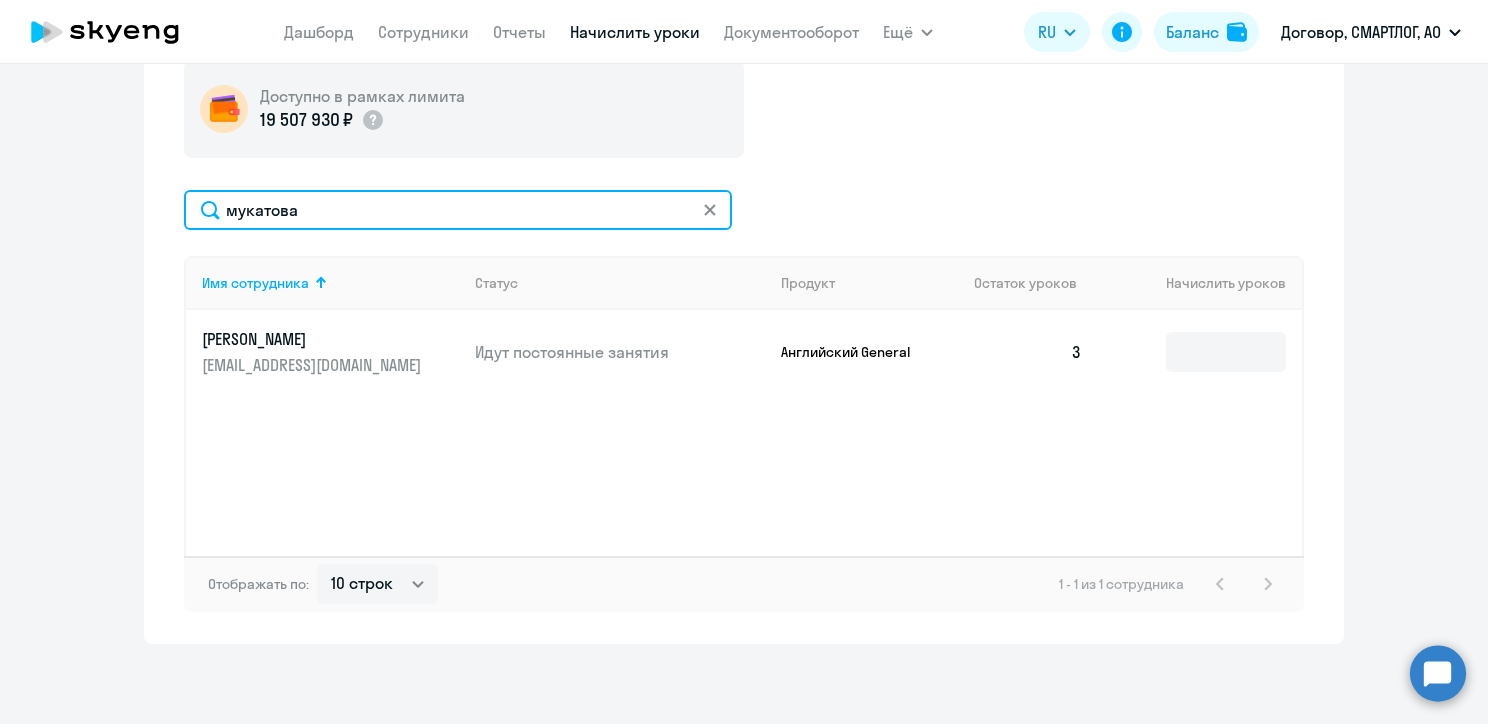 type on "мукатова" 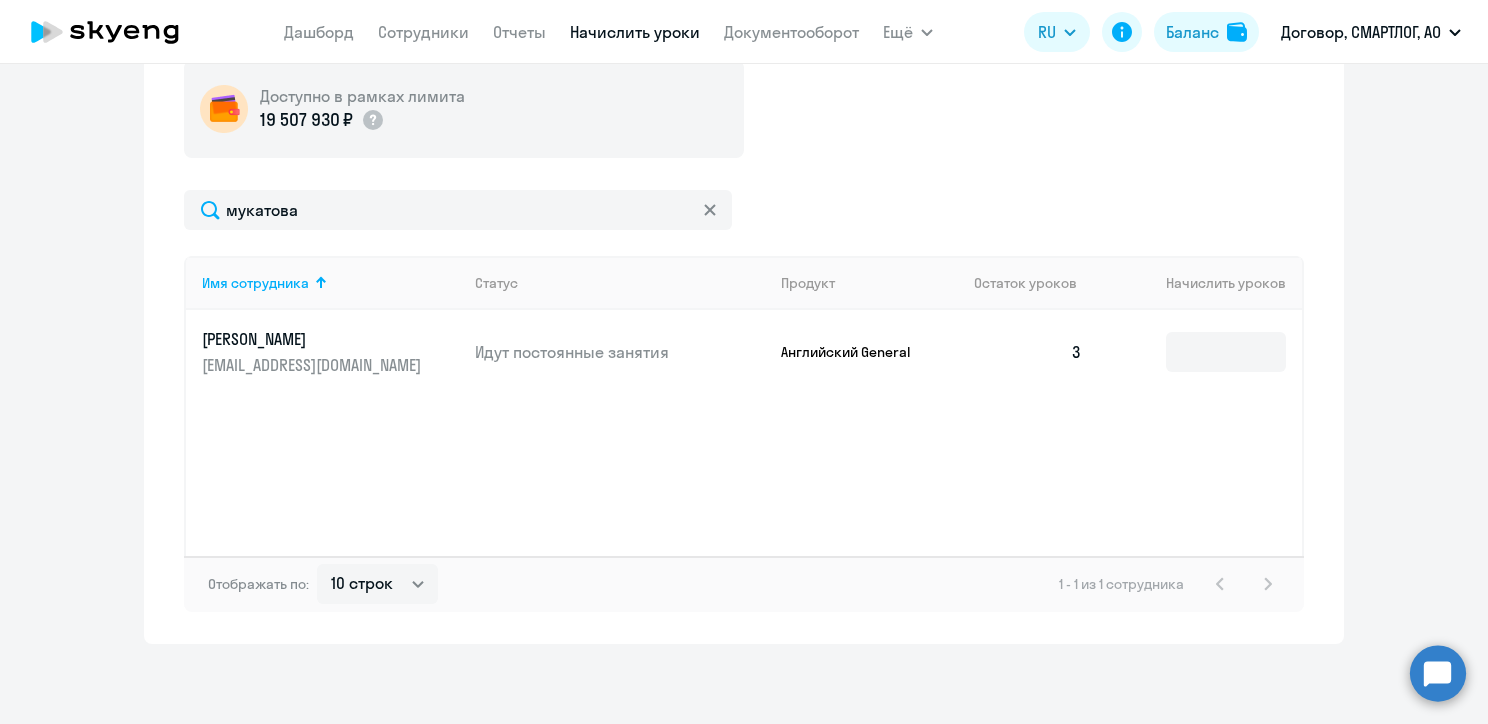 click on "[EMAIL_ADDRESS][DOMAIN_NAME]" 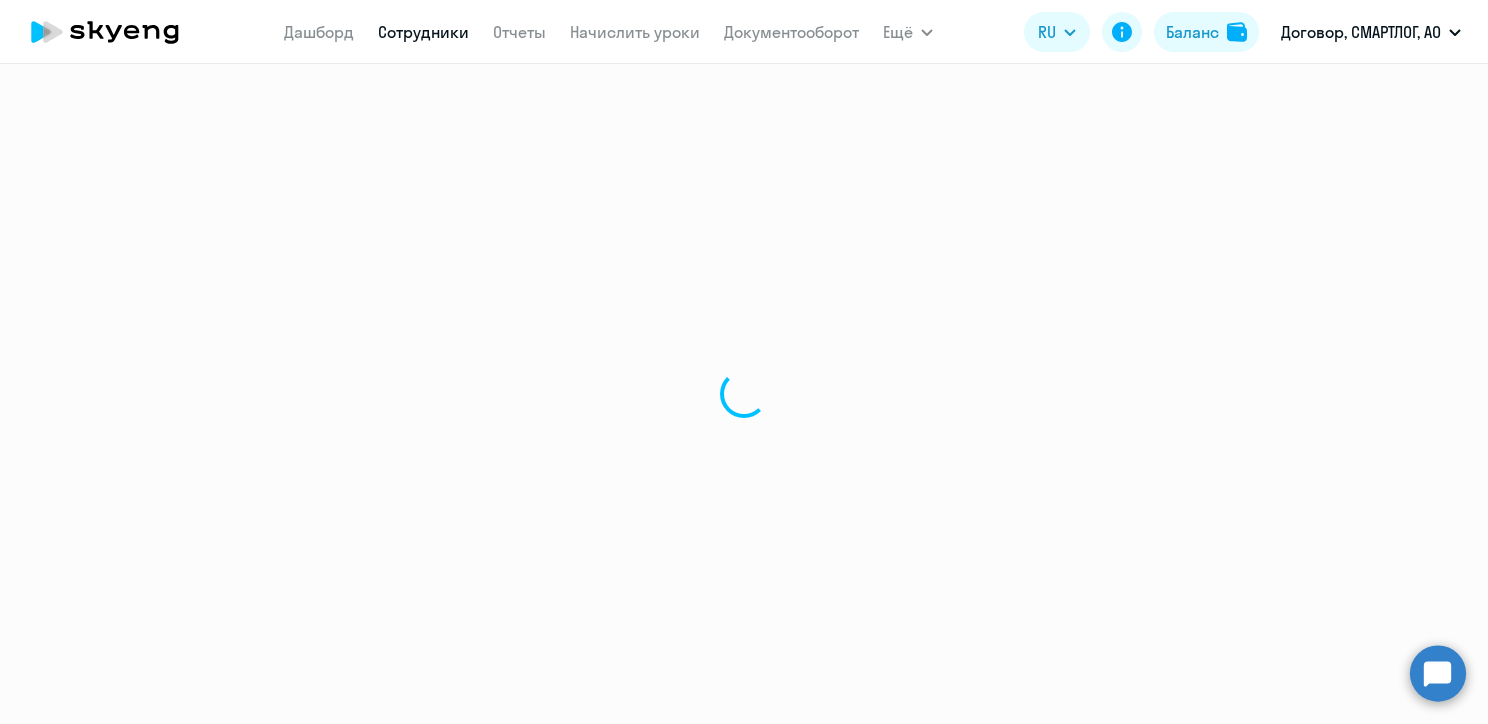 scroll, scrollTop: 0, scrollLeft: 0, axis: both 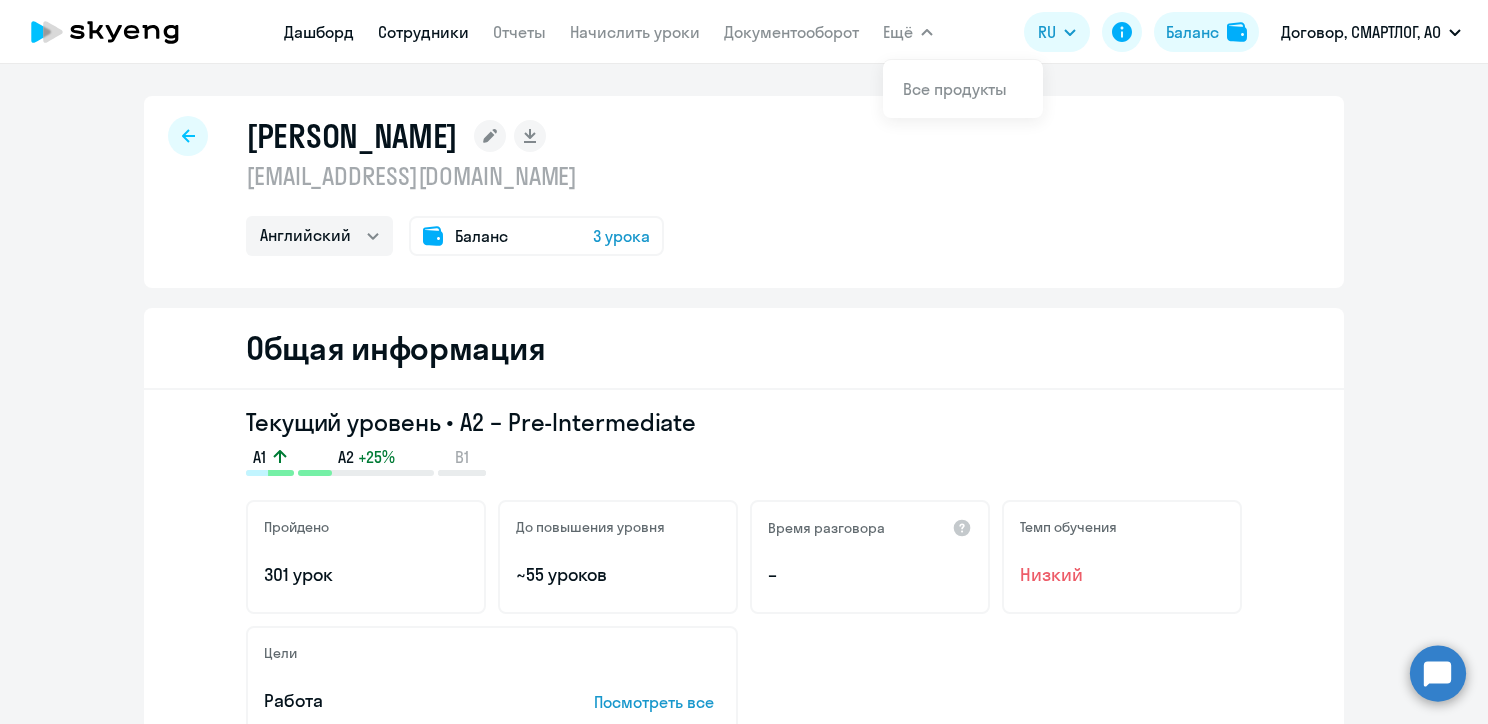 click on "Дашборд" at bounding box center [319, 32] 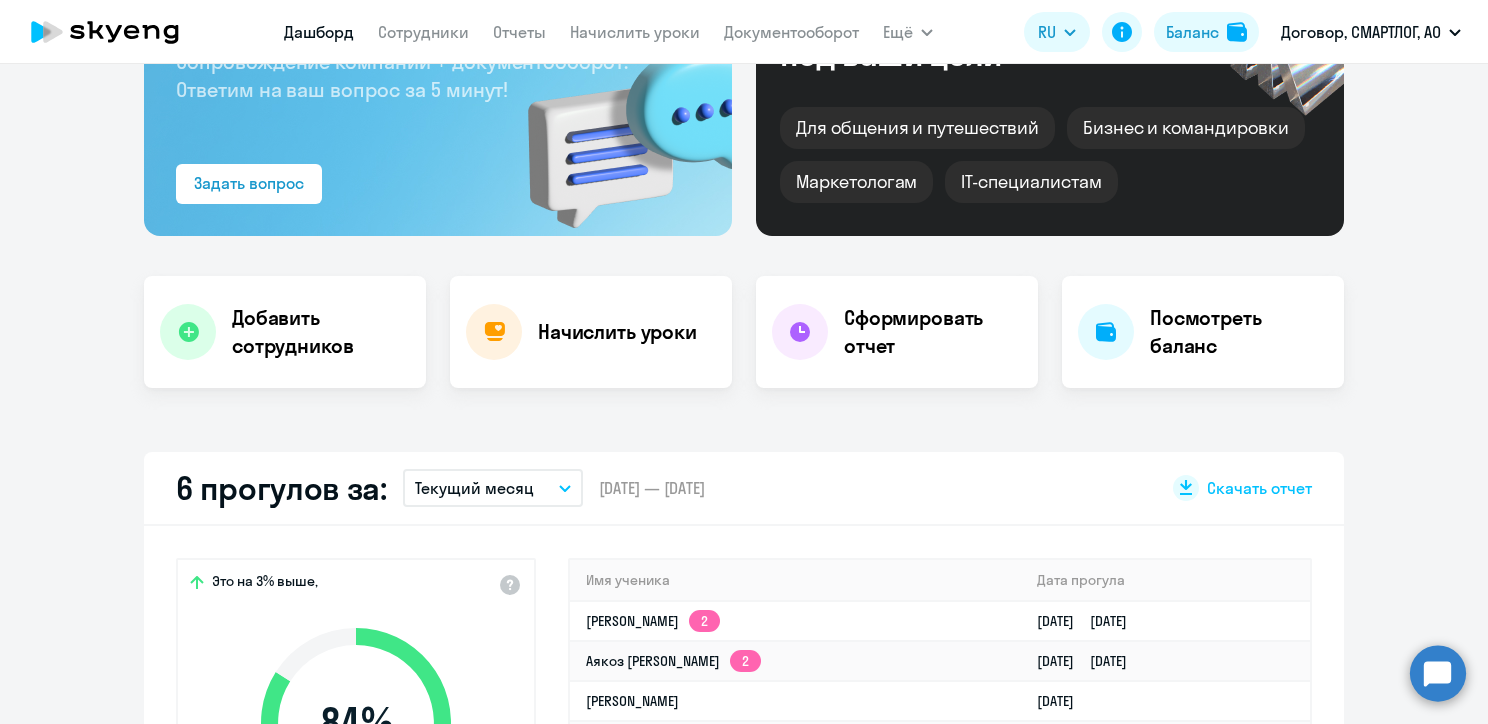 scroll, scrollTop: 0, scrollLeft: 0, axis: both 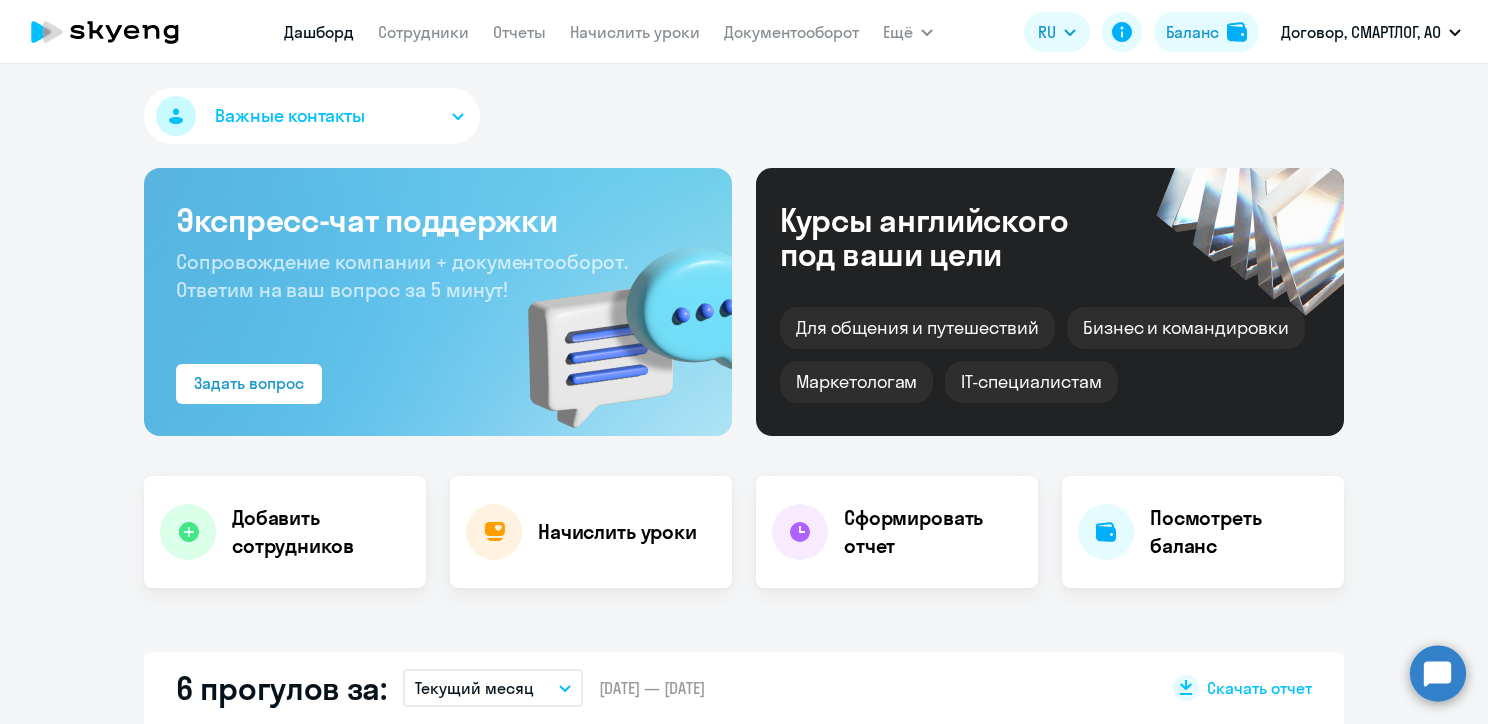 select on "30" 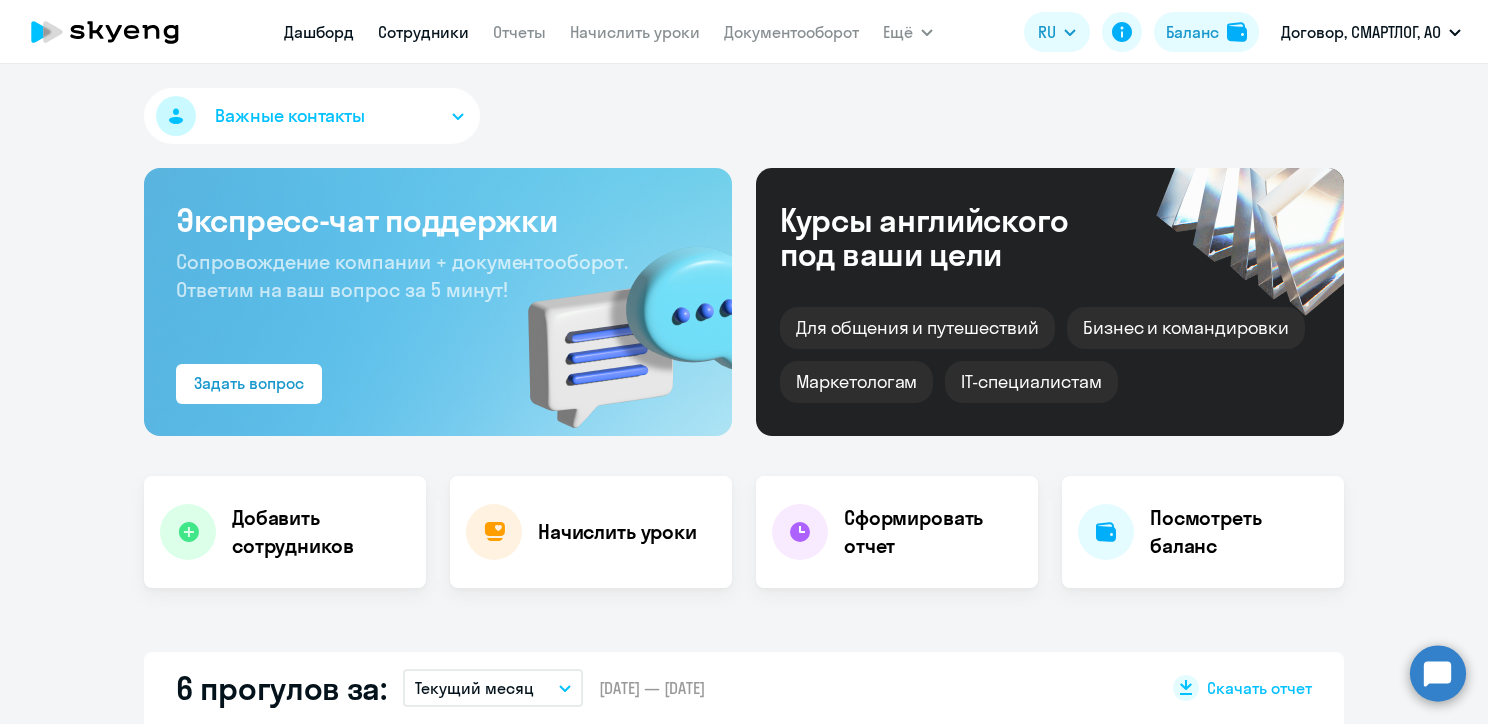 click on "Сотрудники" at bounding box center [423, 32] 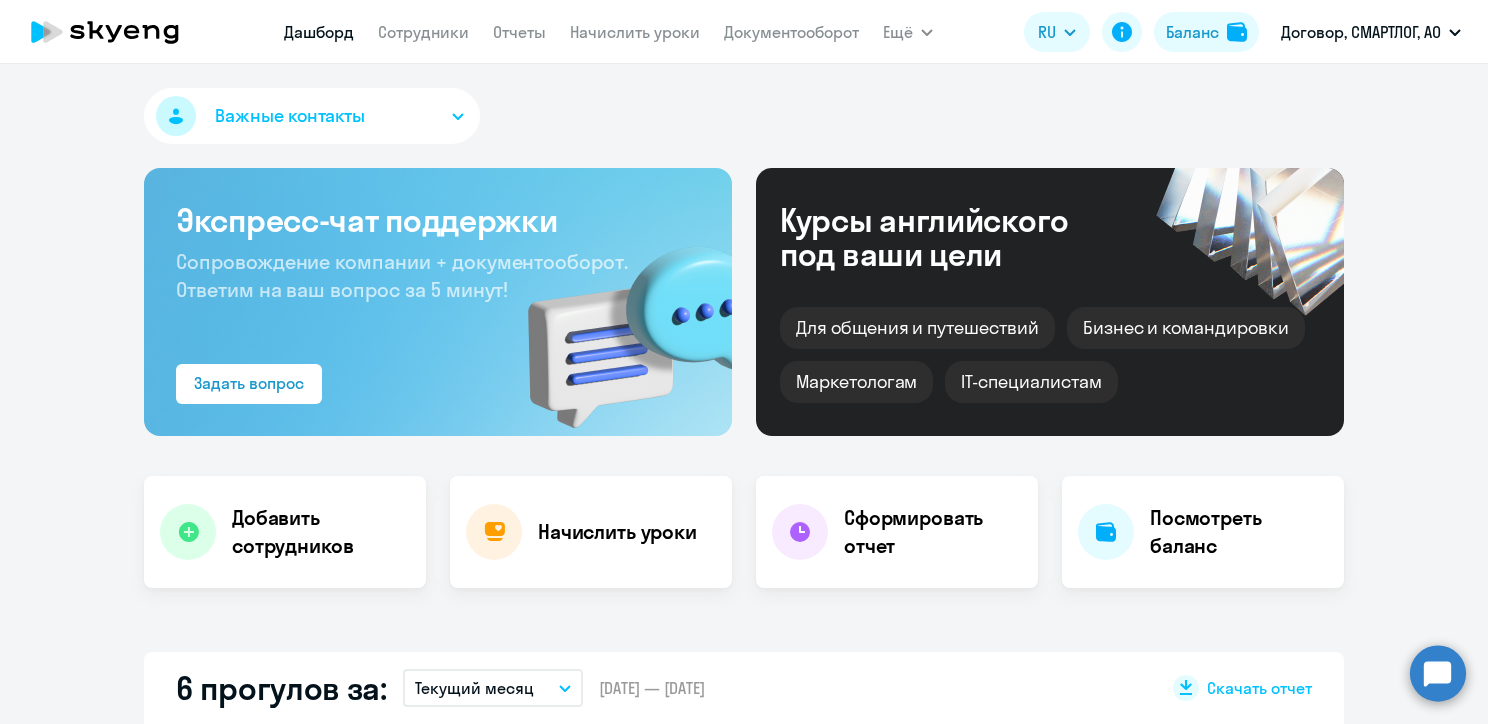 select on "30" 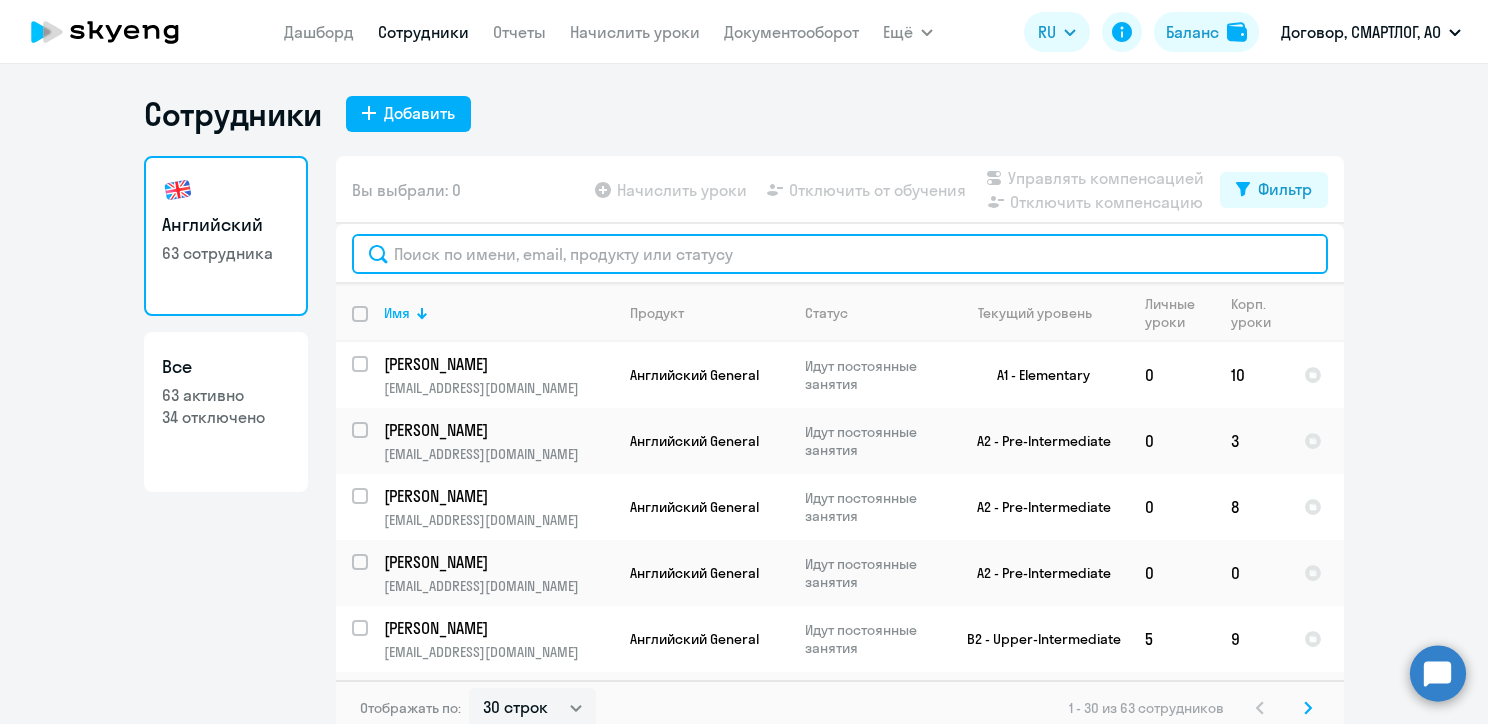 click 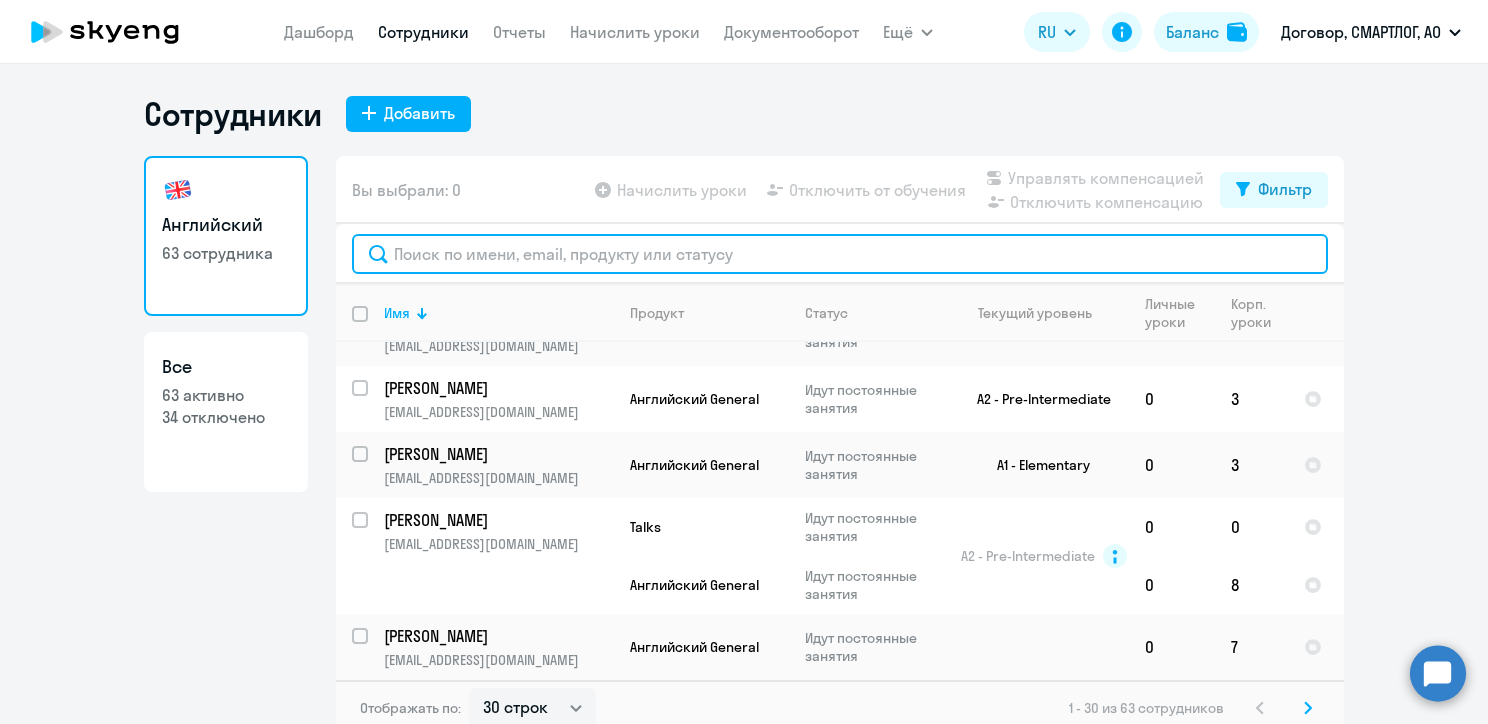 scroll, scrollTop: 1756, scrollLeft: 0, axis: vertical 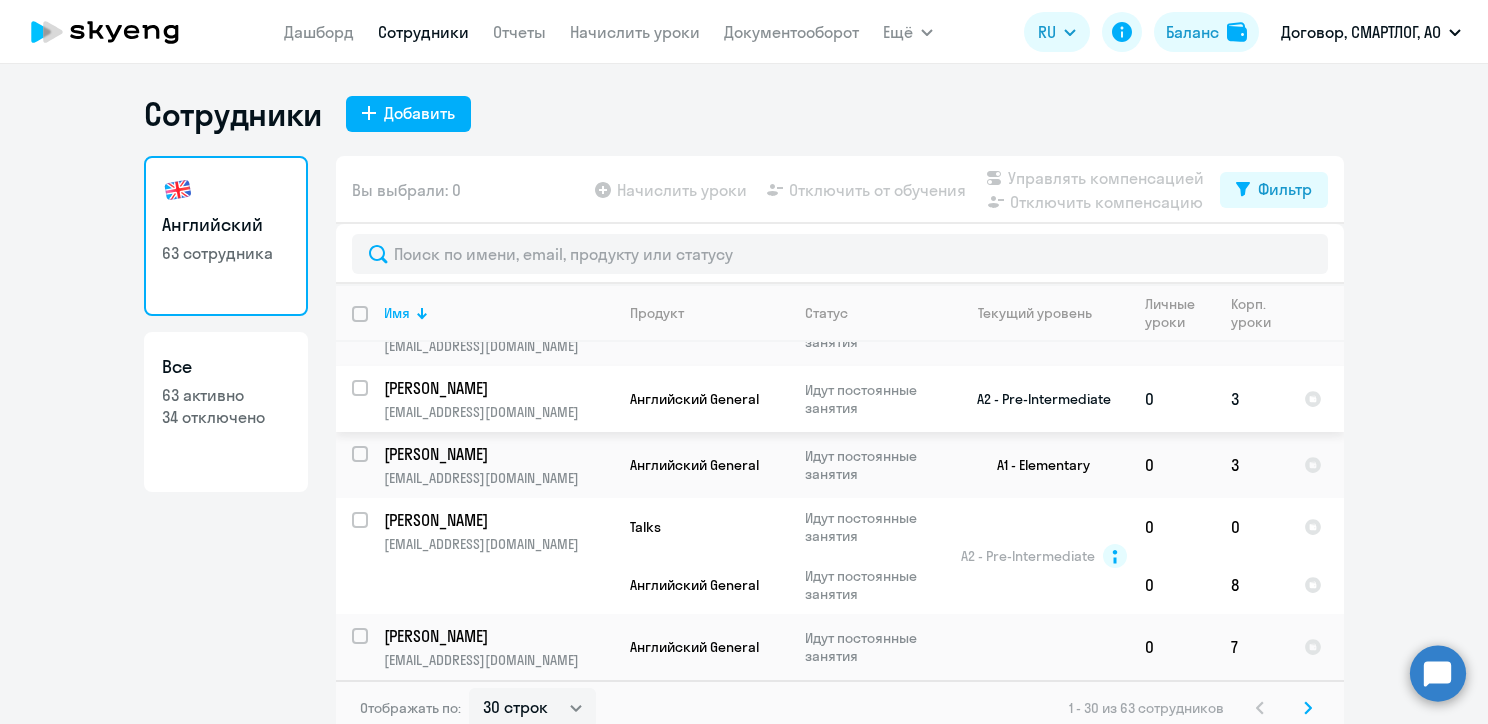 click at bounding box center (372, 400) 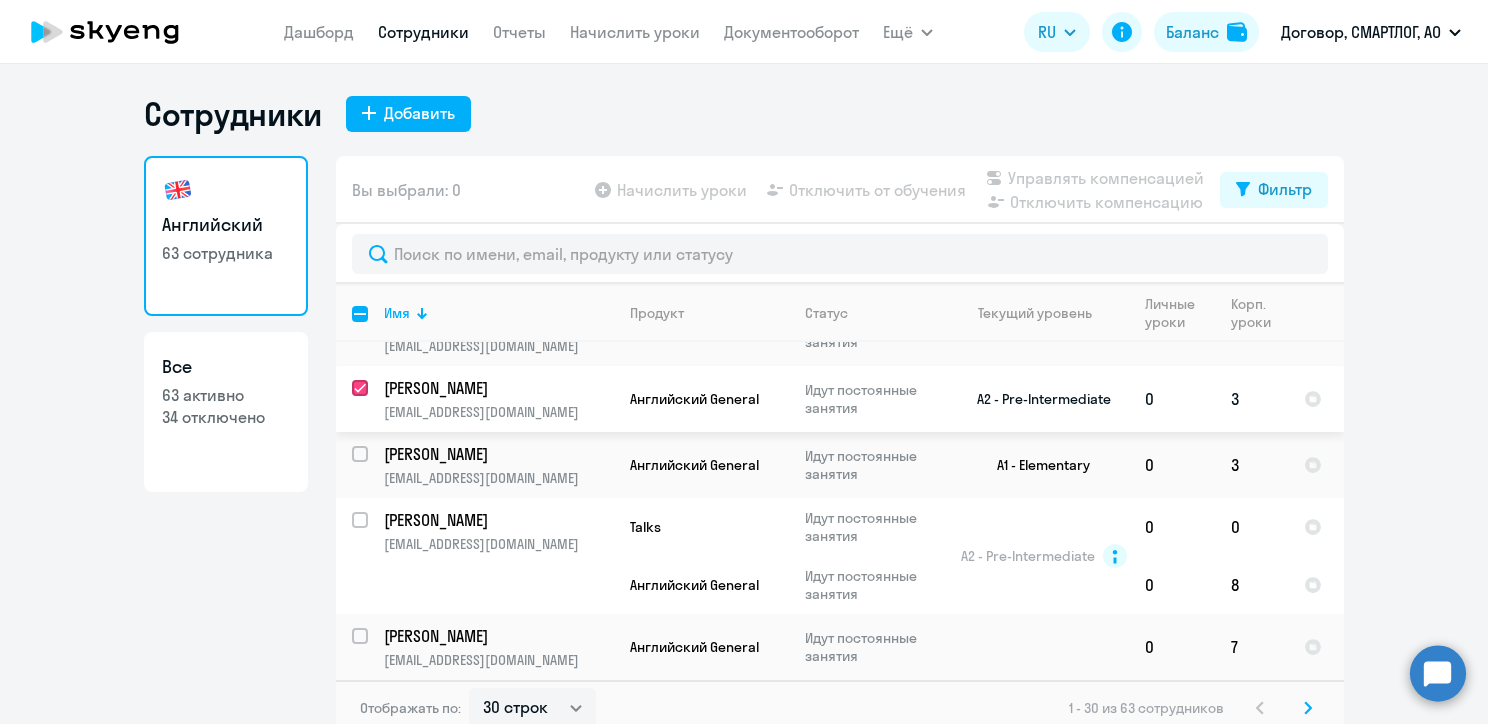 checkbox on "true" 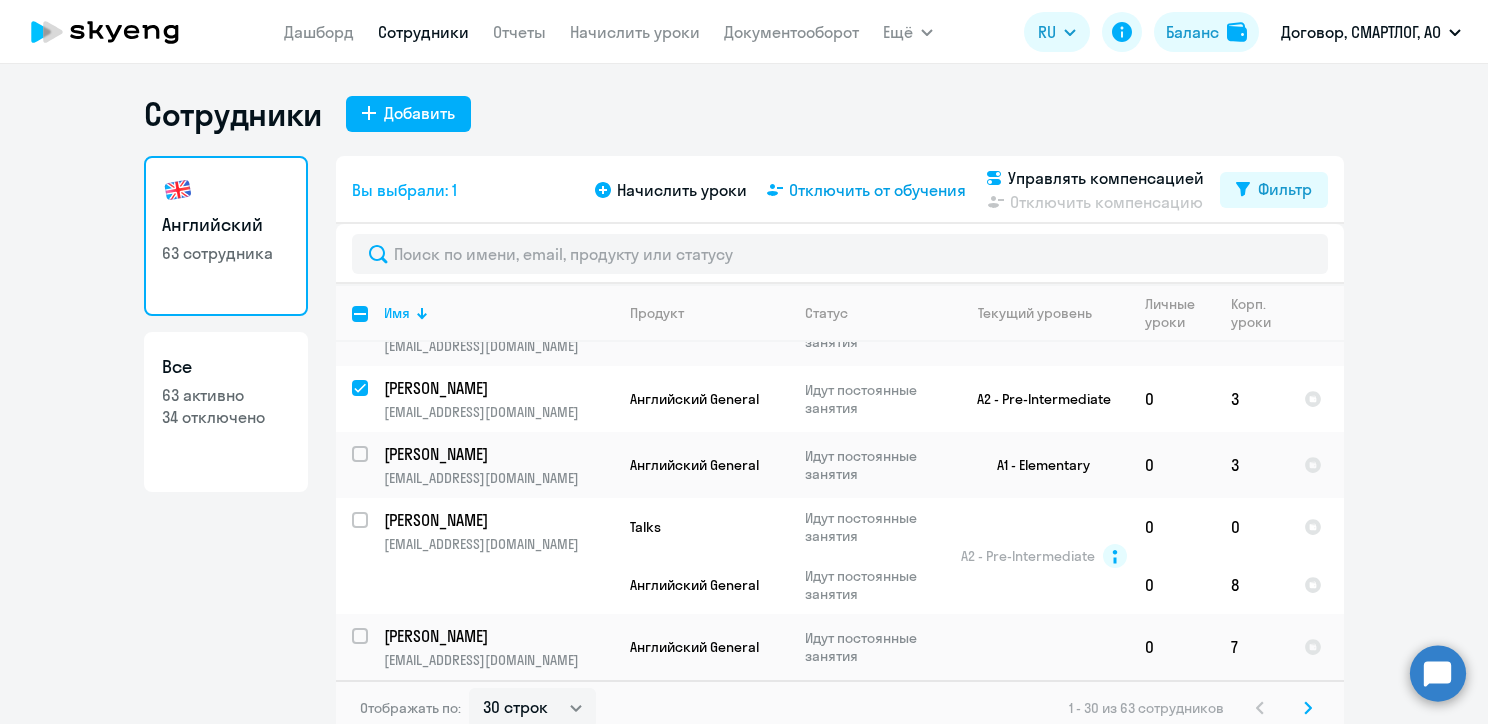 click on "Отключить от обучения" 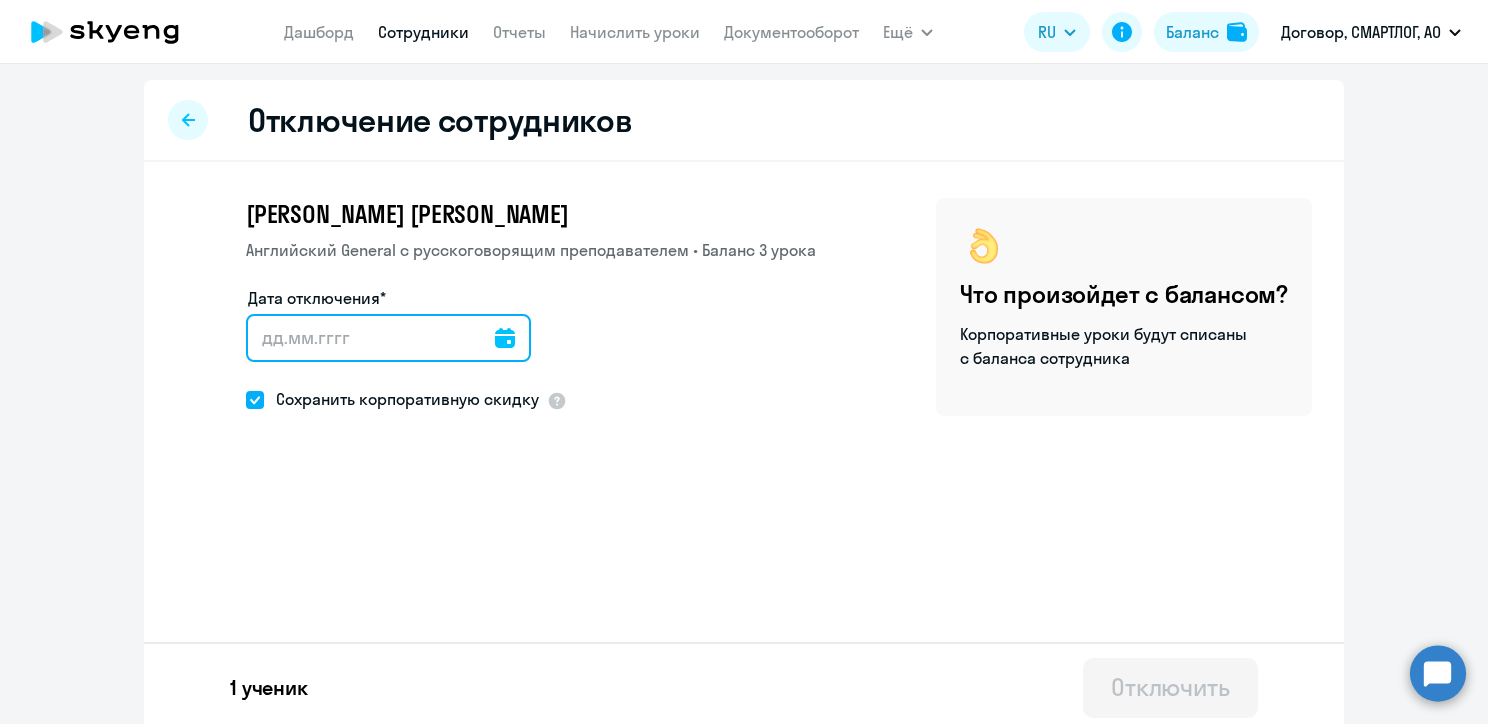 click on "Дата отключения*" at bounding box center (388, 338) 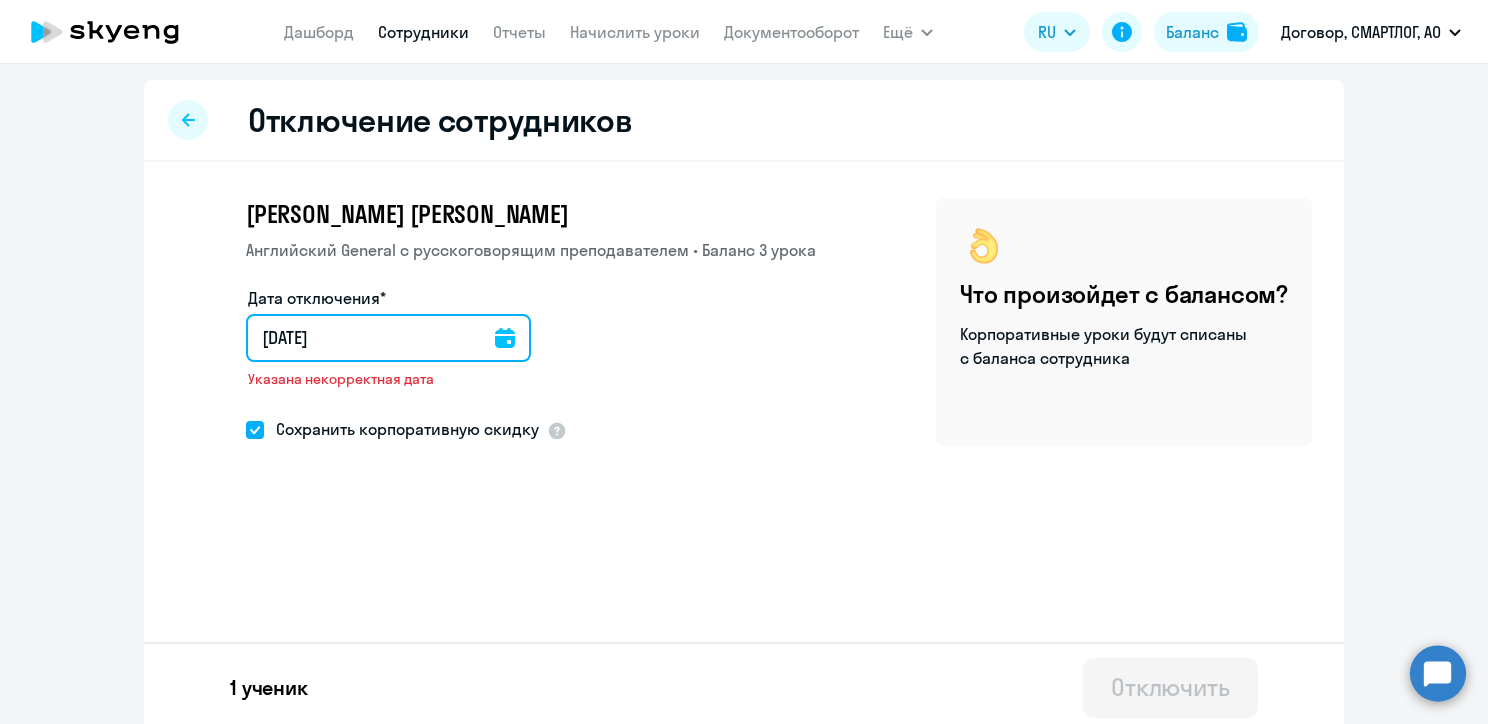 type on "[DATE]" 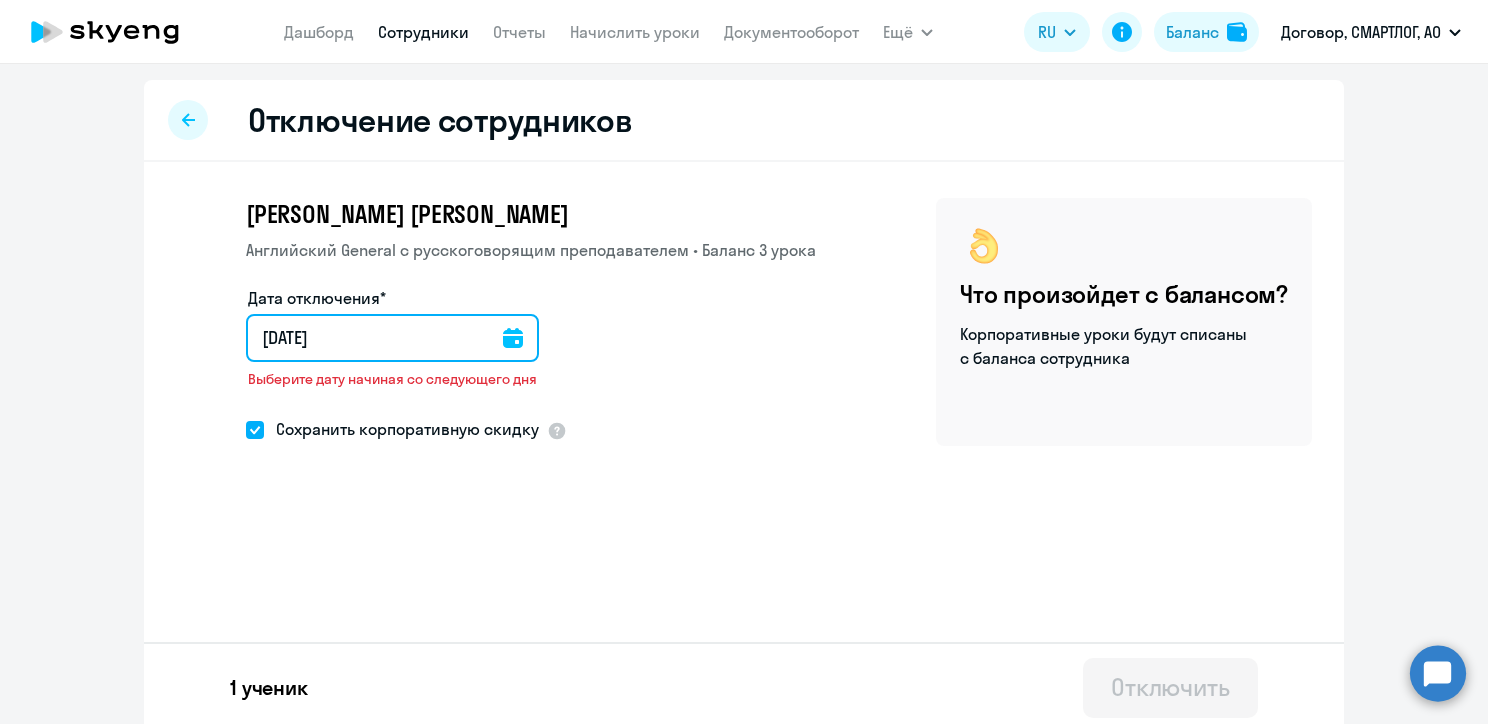 type on "[DATE]" 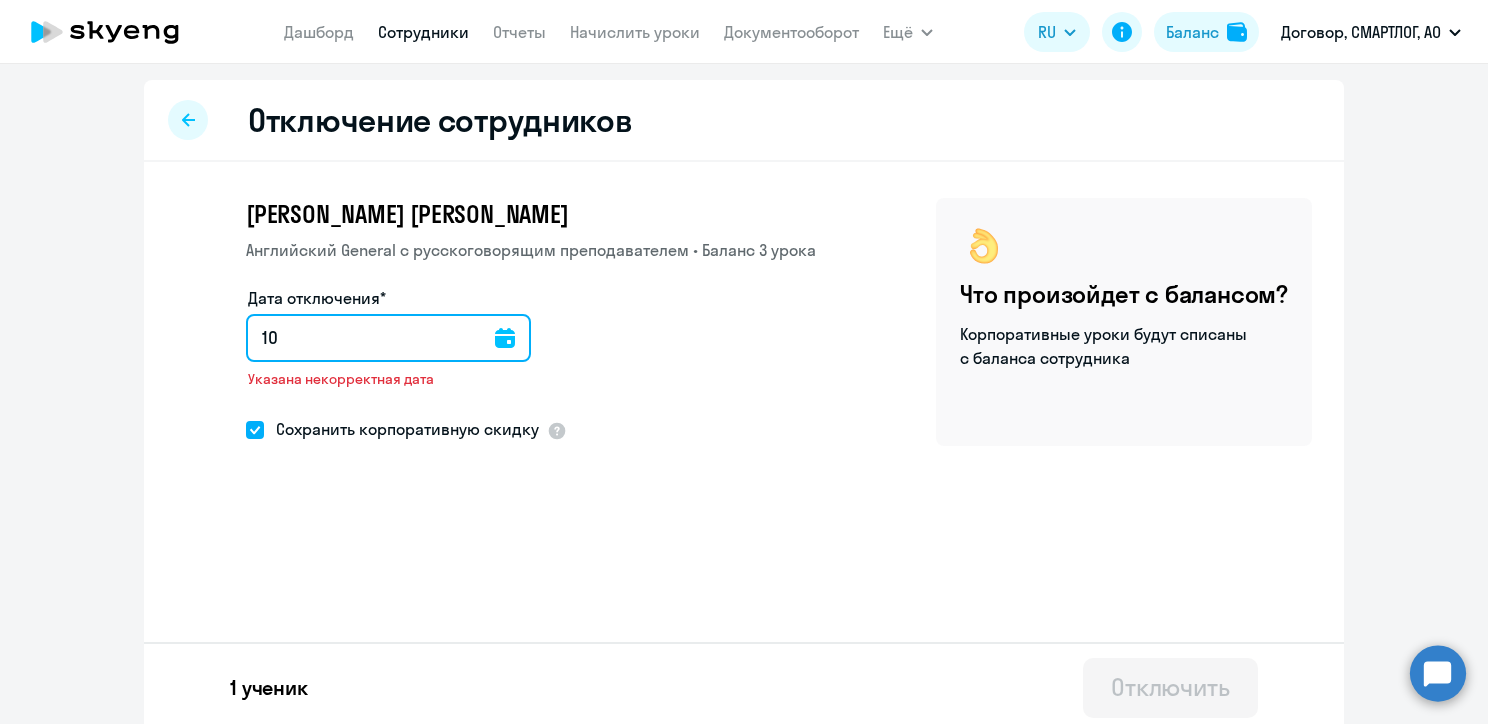 type on "1" 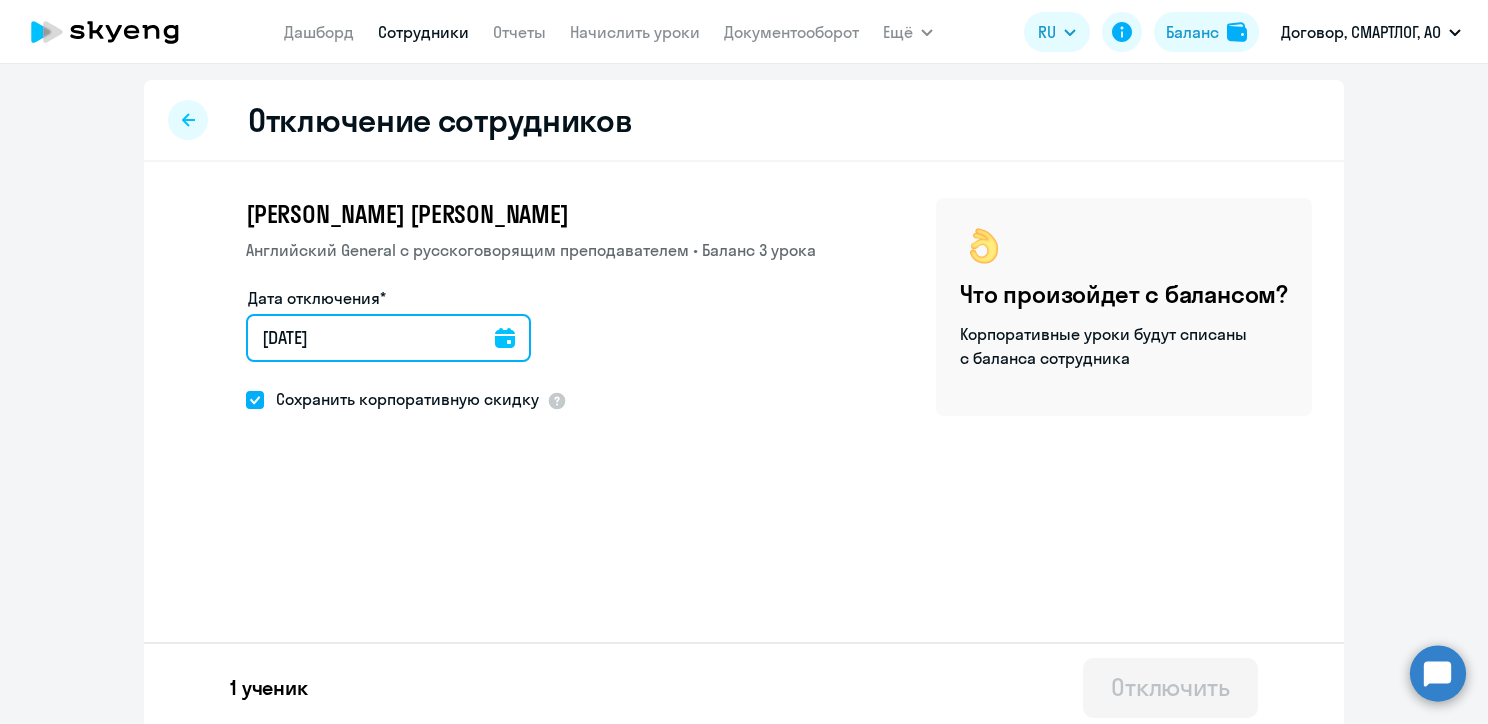 type on "[DATE]" 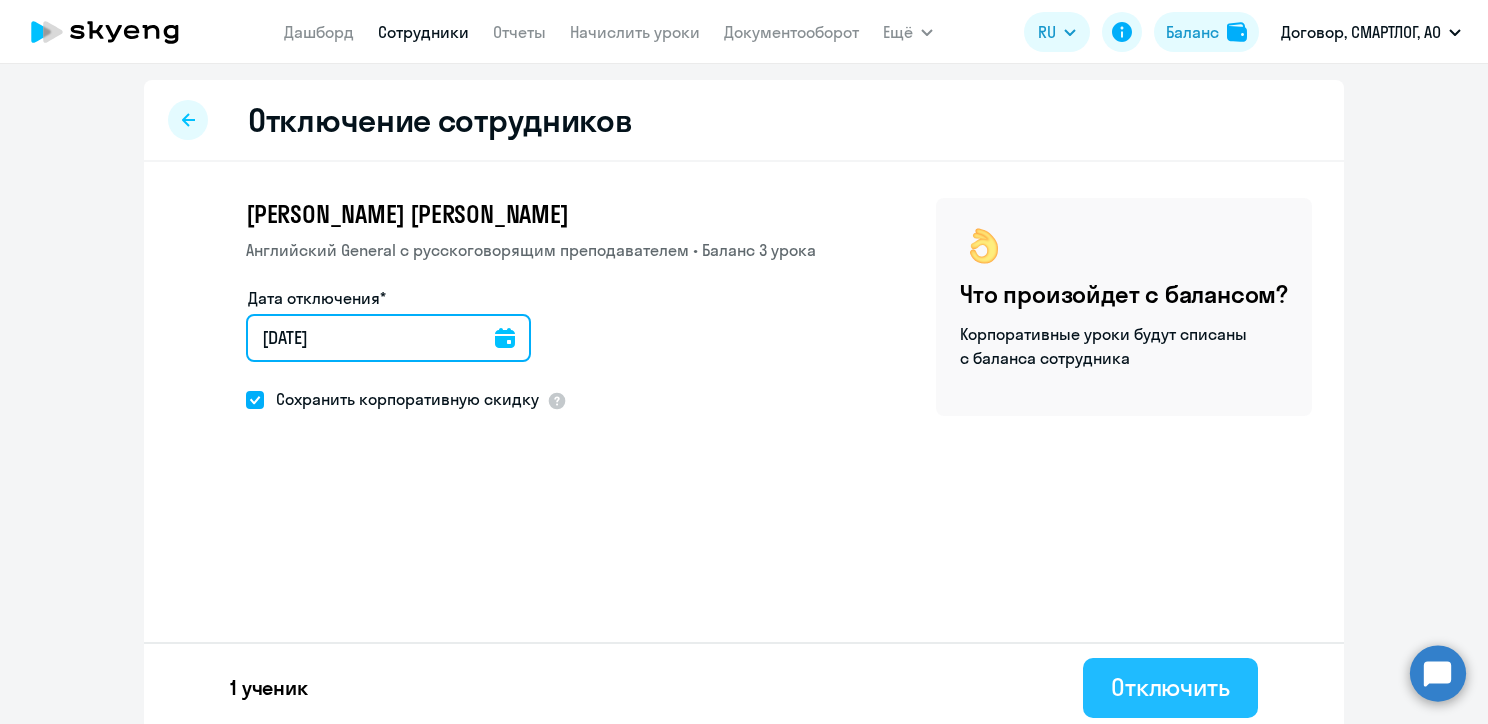 type on "[DATE]" 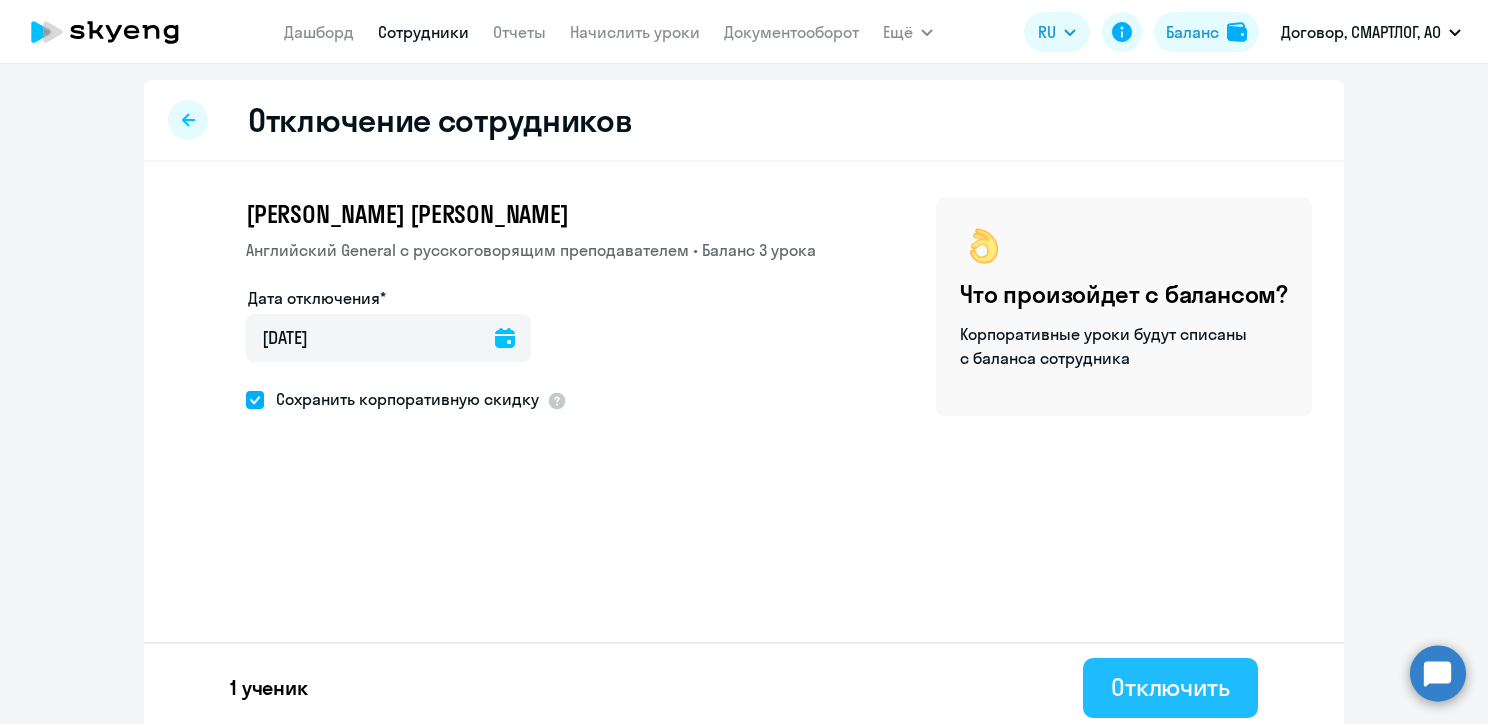 click on "Отключить" 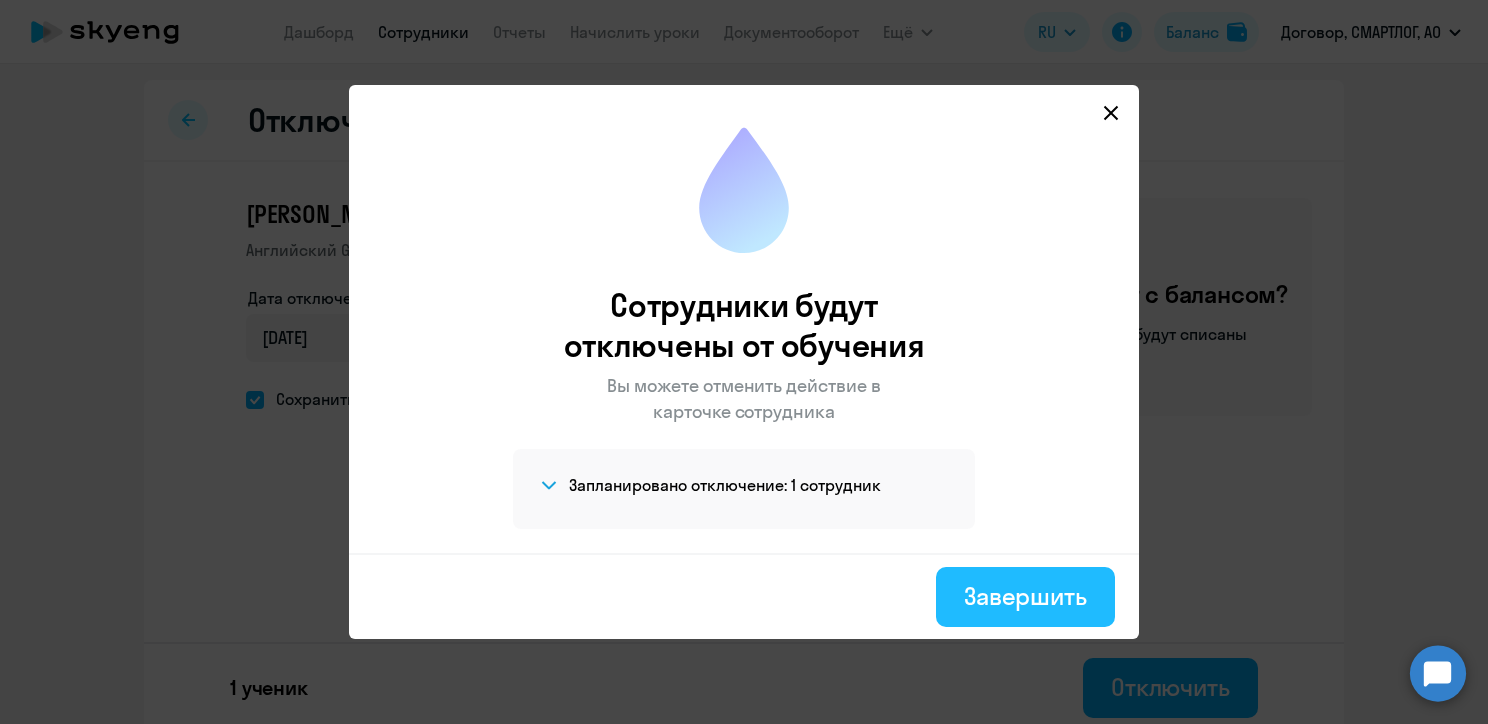 click on "Завершить" at bounding box center (1025, 596) 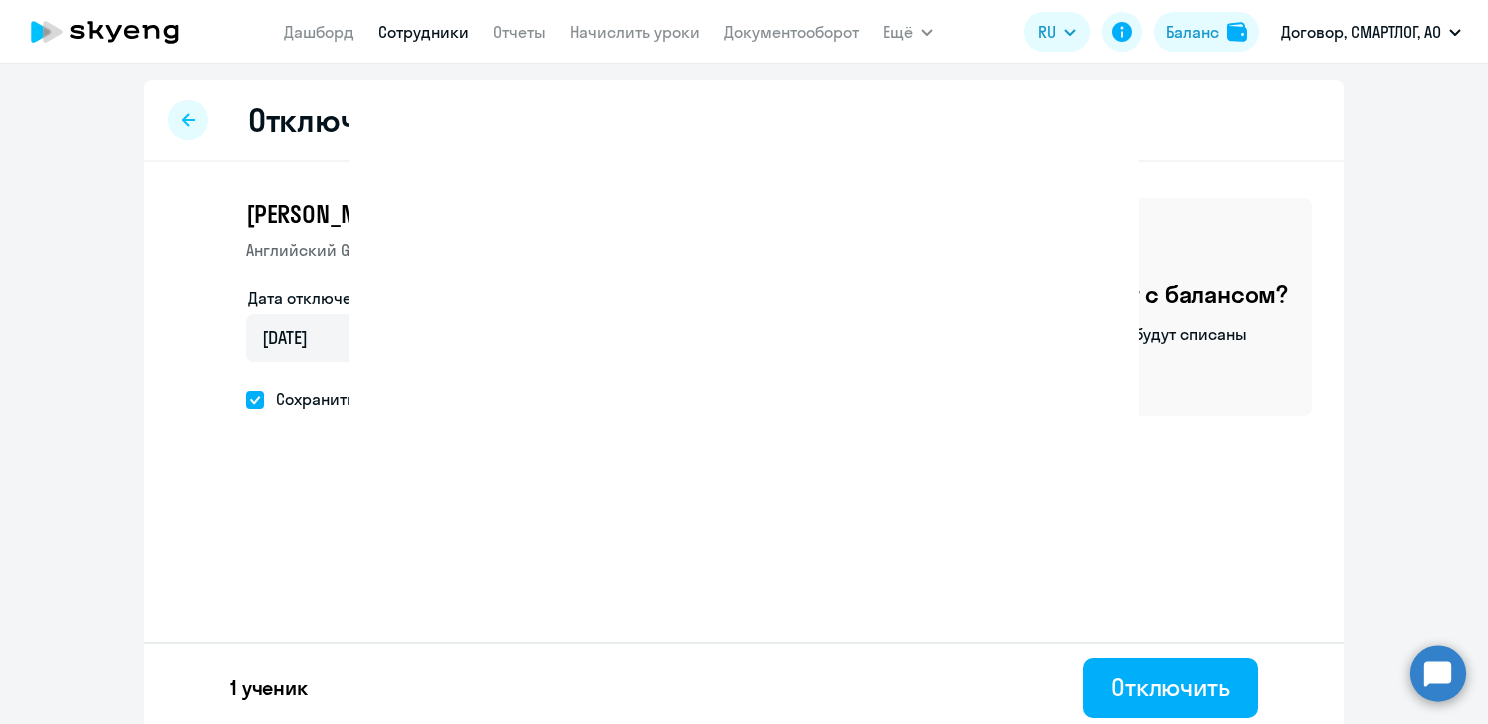 select on "30" 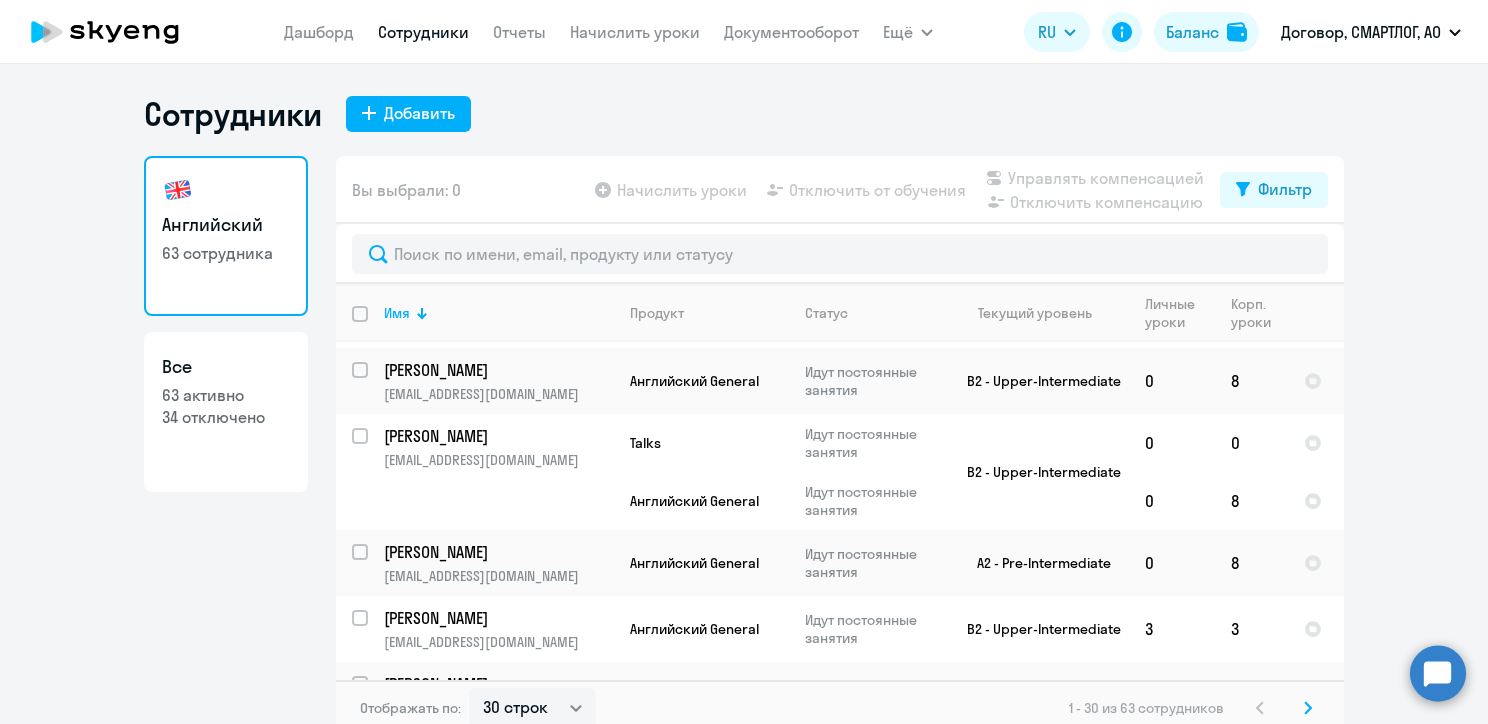scroll, scrollTop: 900, scrollLeft: 0, axis: vertical 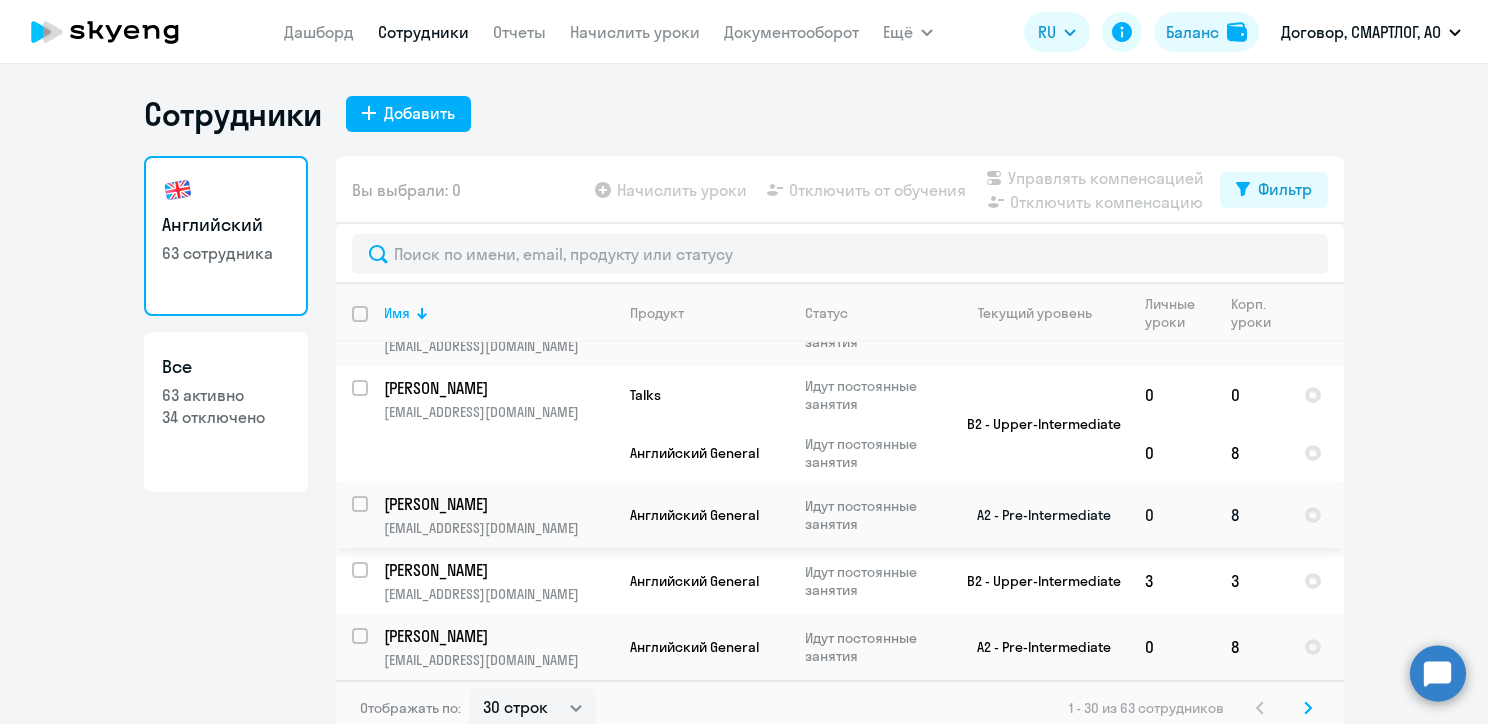 click at bounding box center (372, 516) 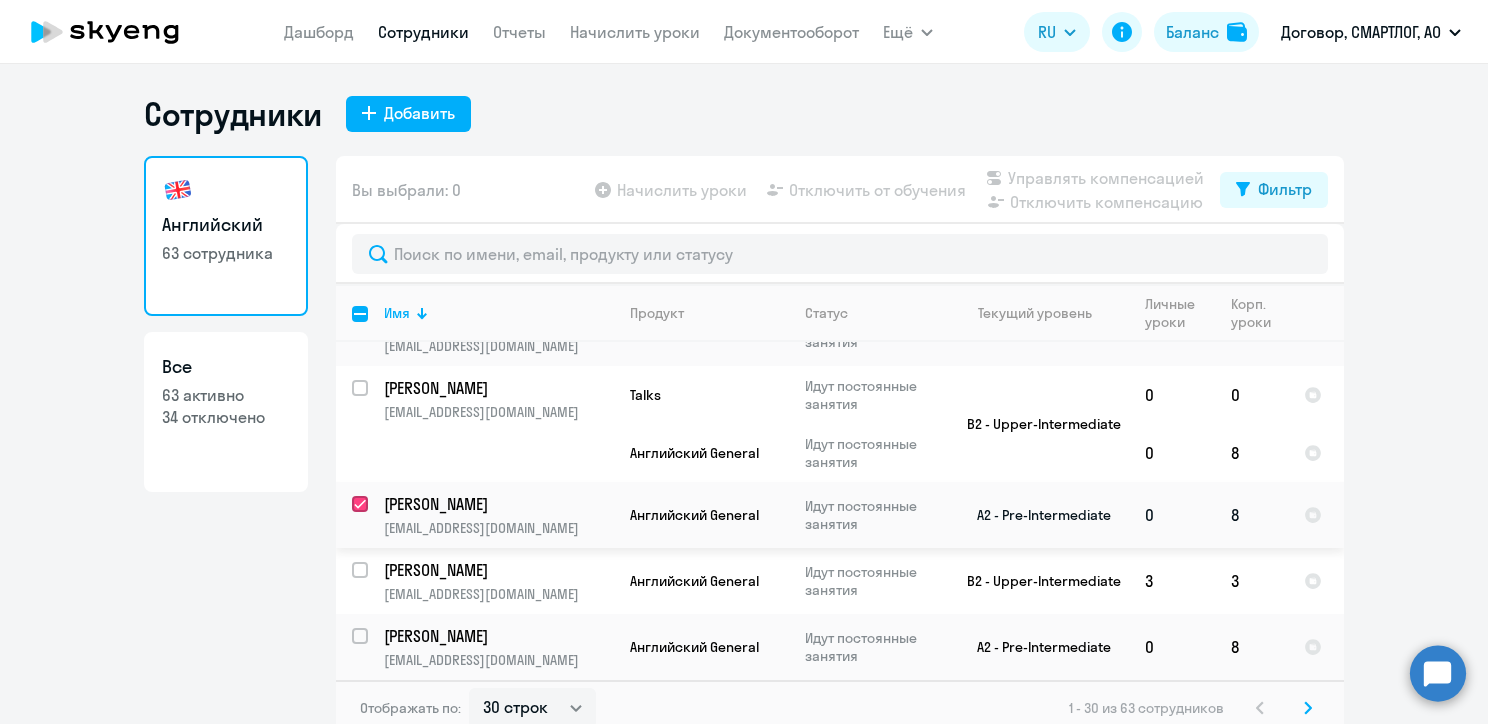 checkbox on "true" 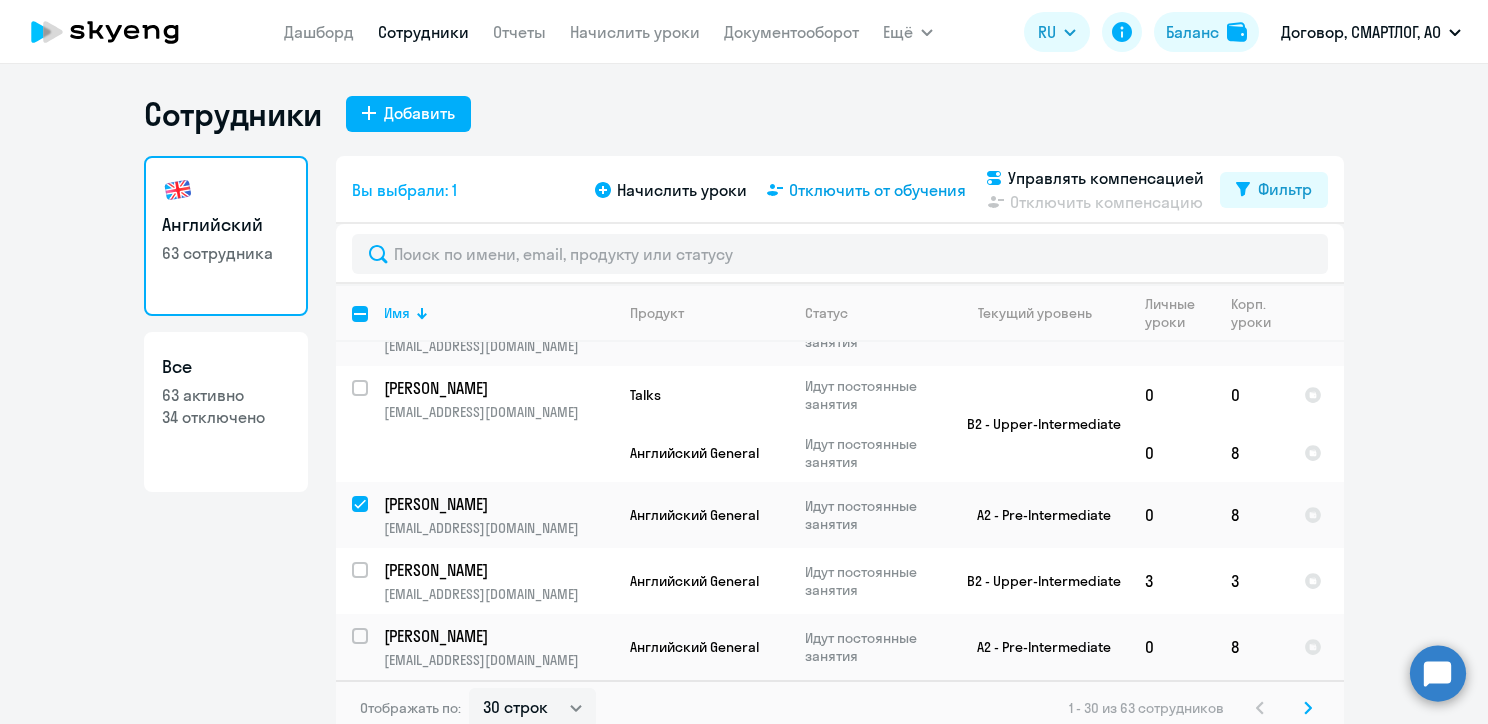 click on "Отключить от обучения" 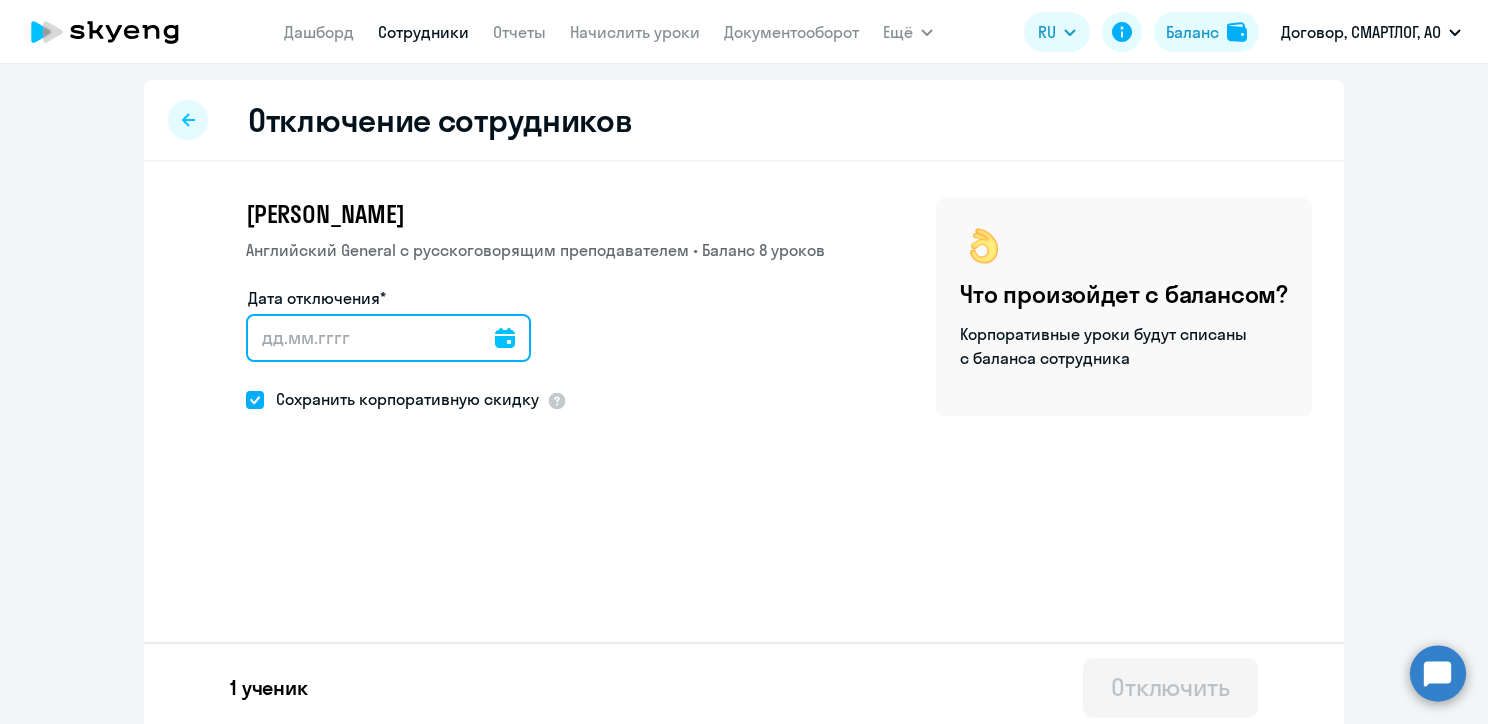click on "Дата отключения*" at bounding box center [388, 338] 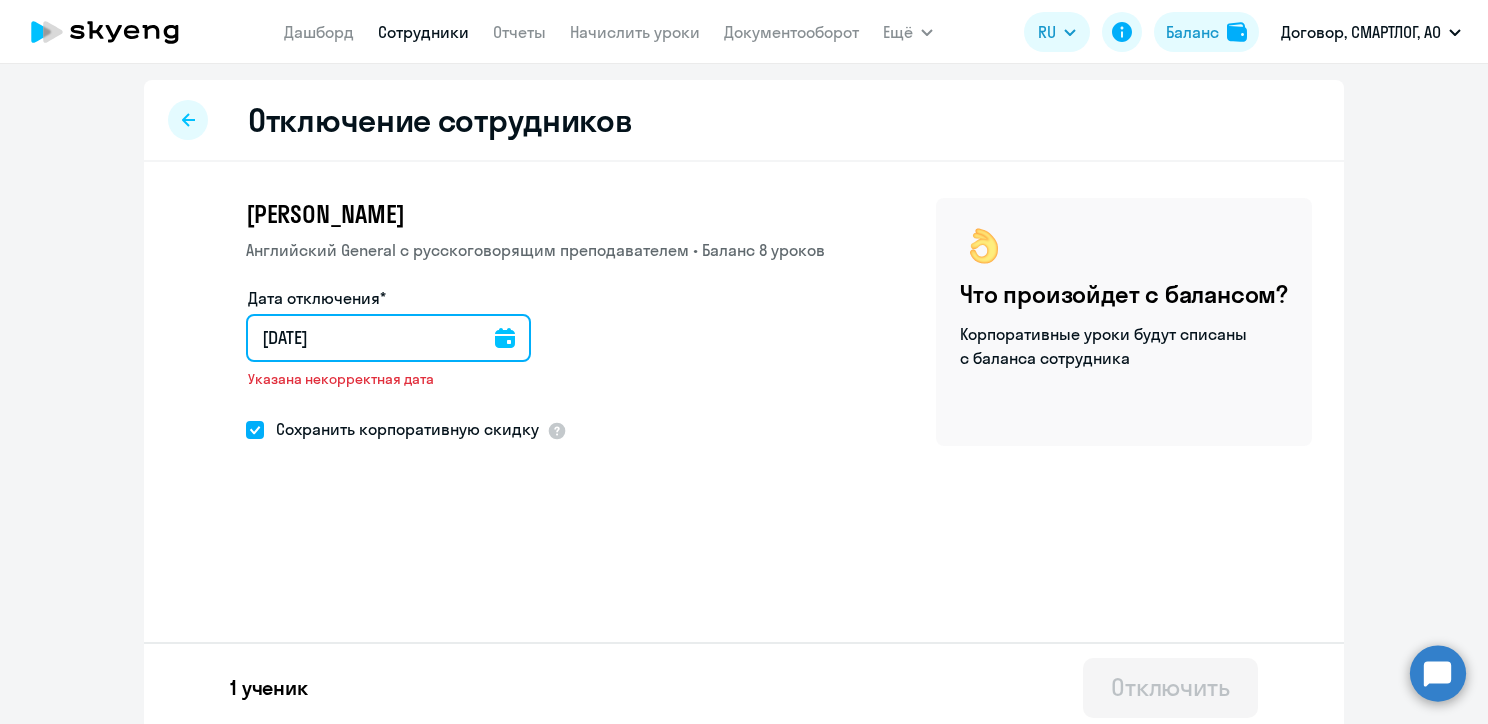 type on "[DATE]" 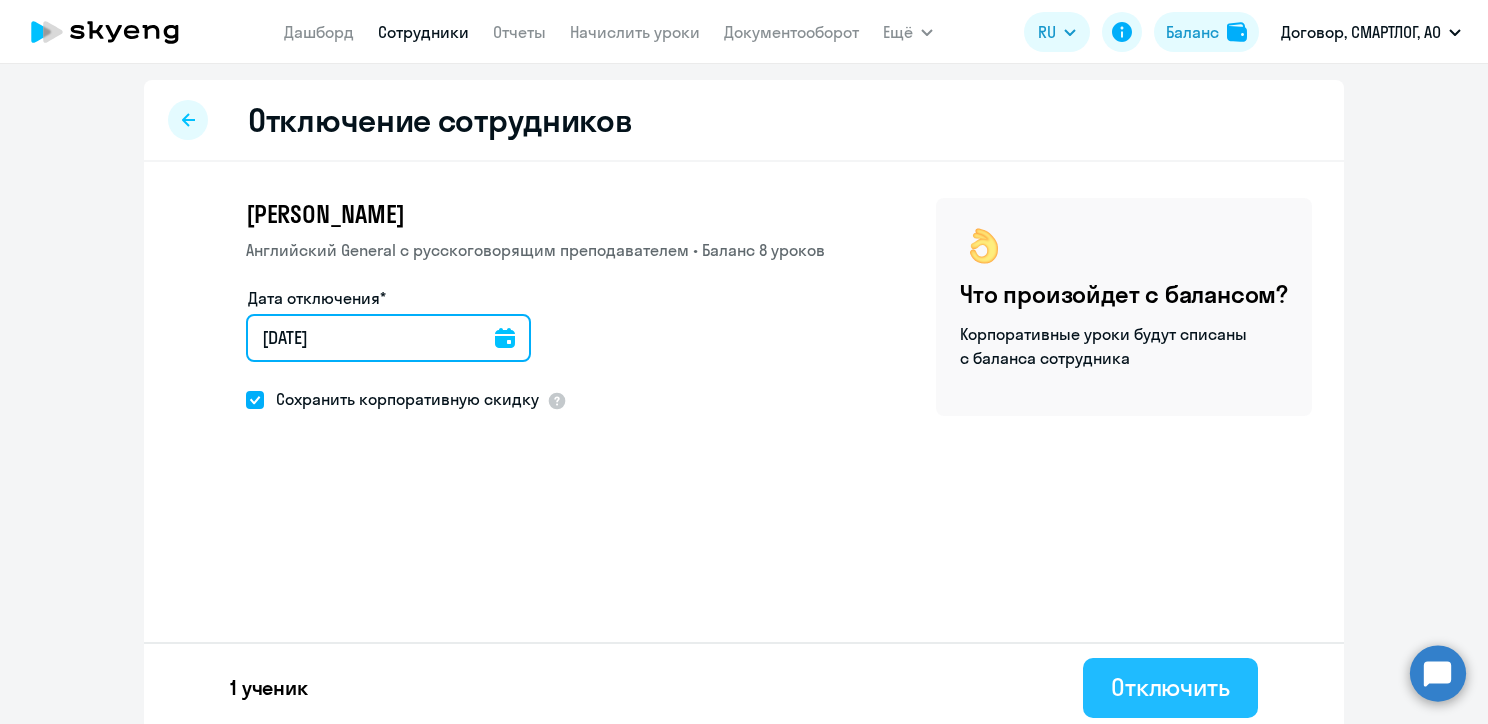 type on "[DATE]" 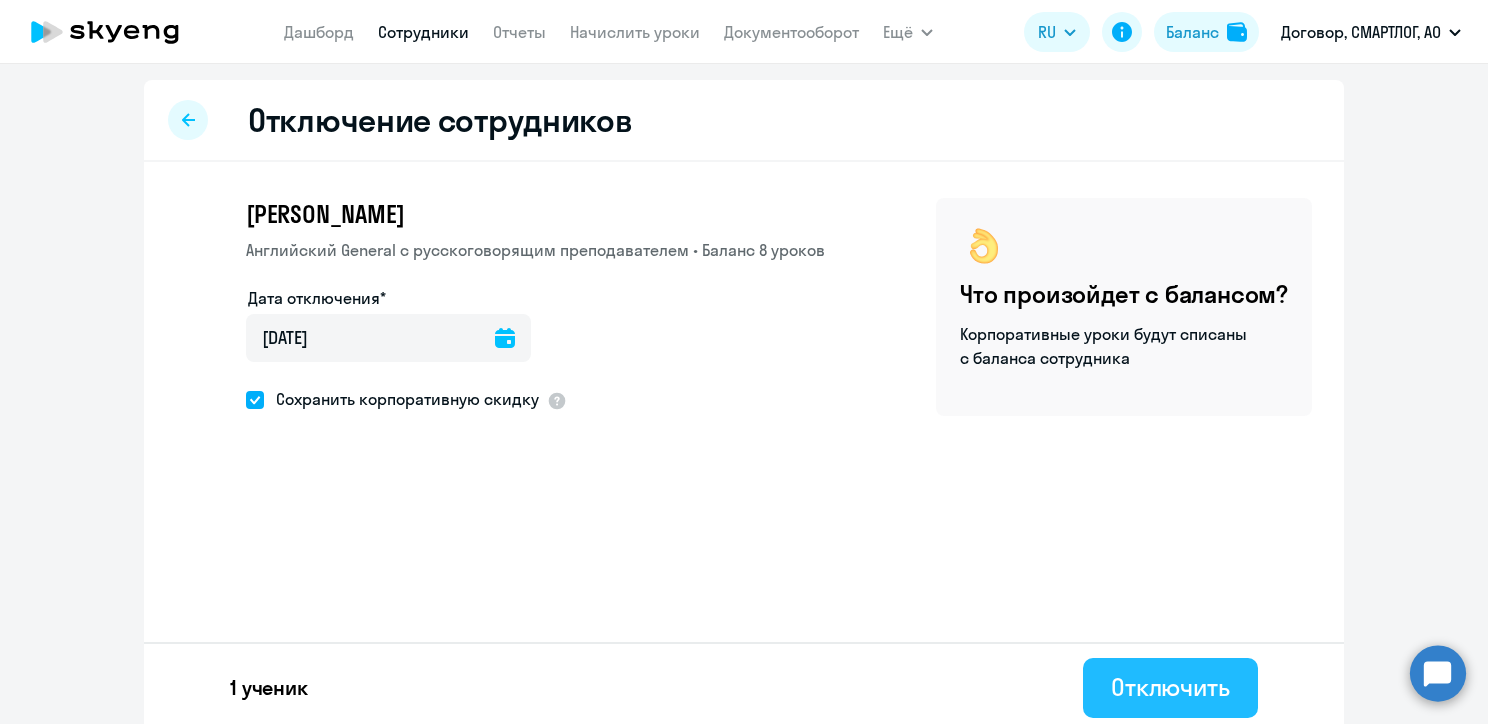 click on "Отключить" 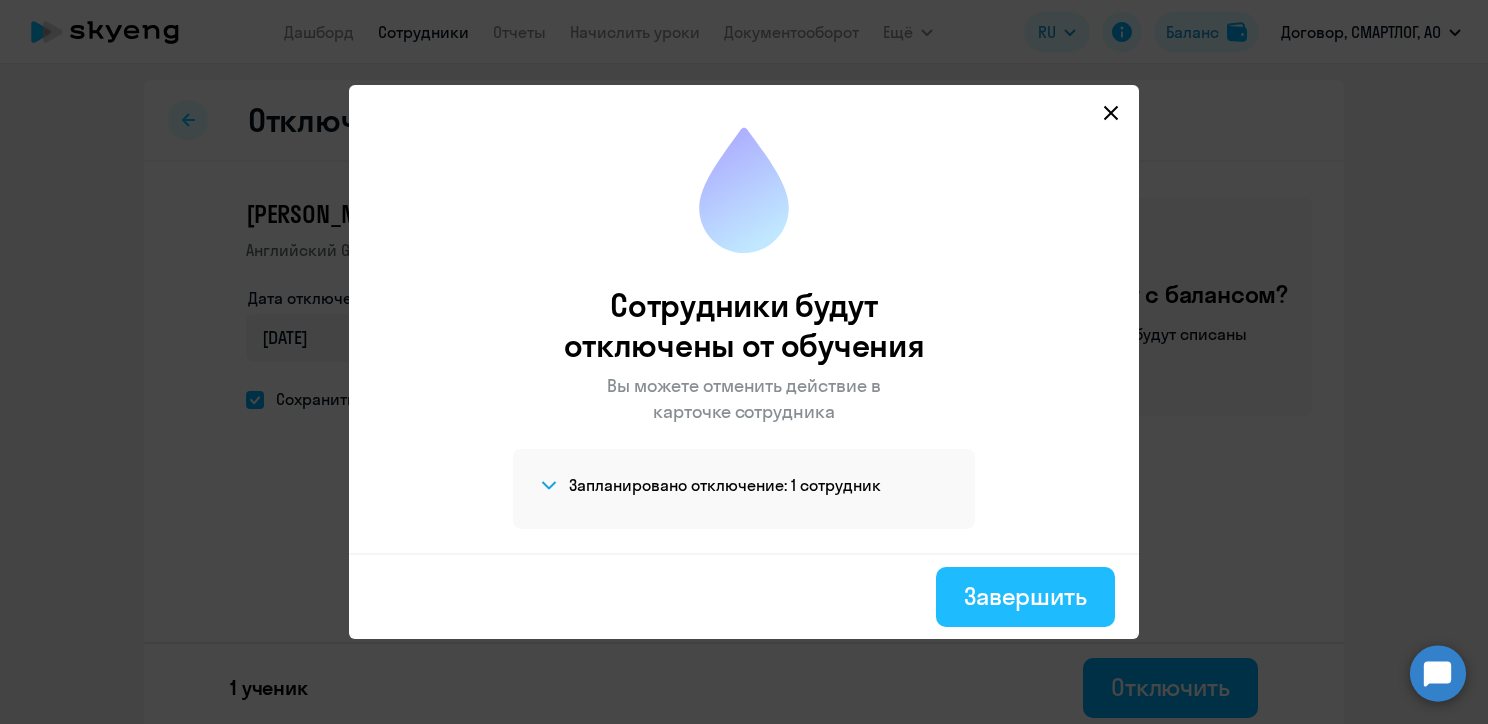 click on "Завершить" at bounding box center [1025, 596] 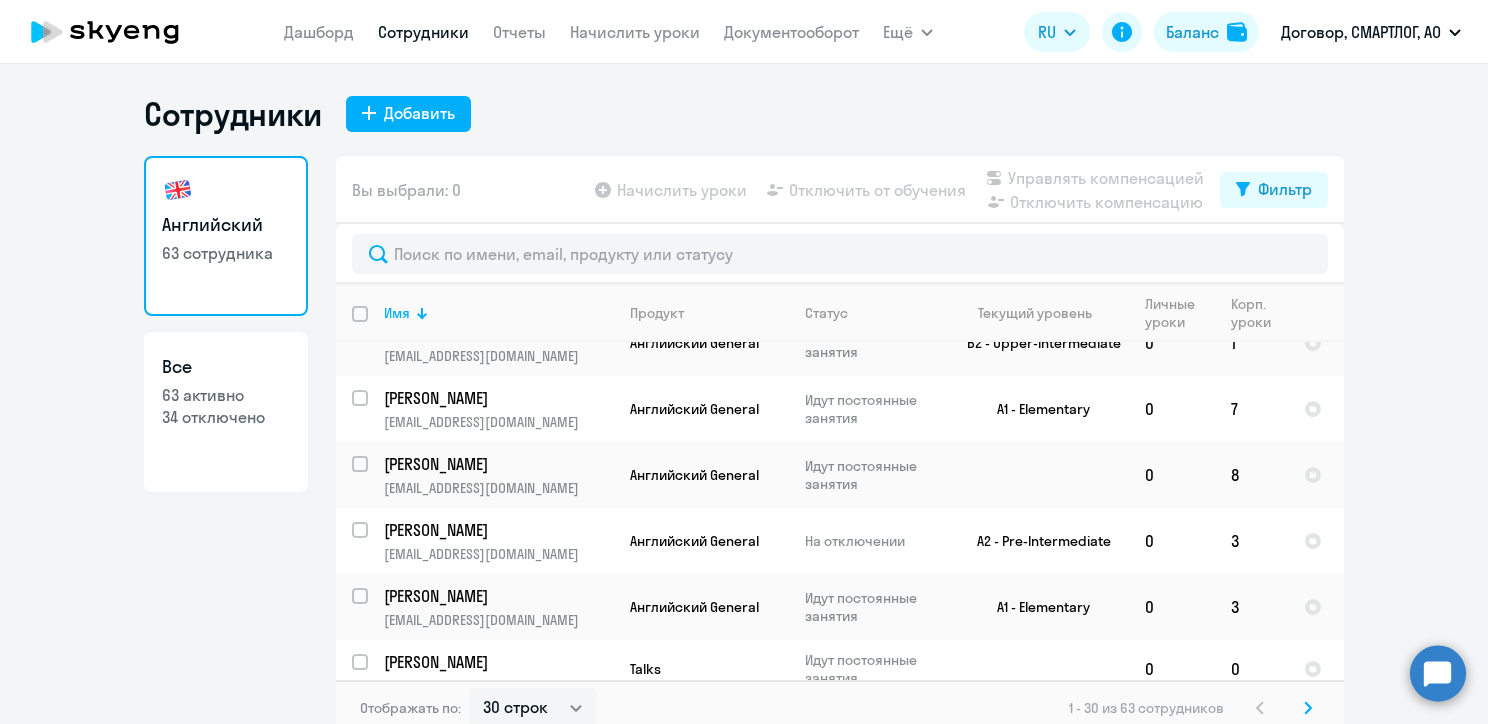 scroll, scrollTop: 1700, scrollLeft: 0, axis: vertical 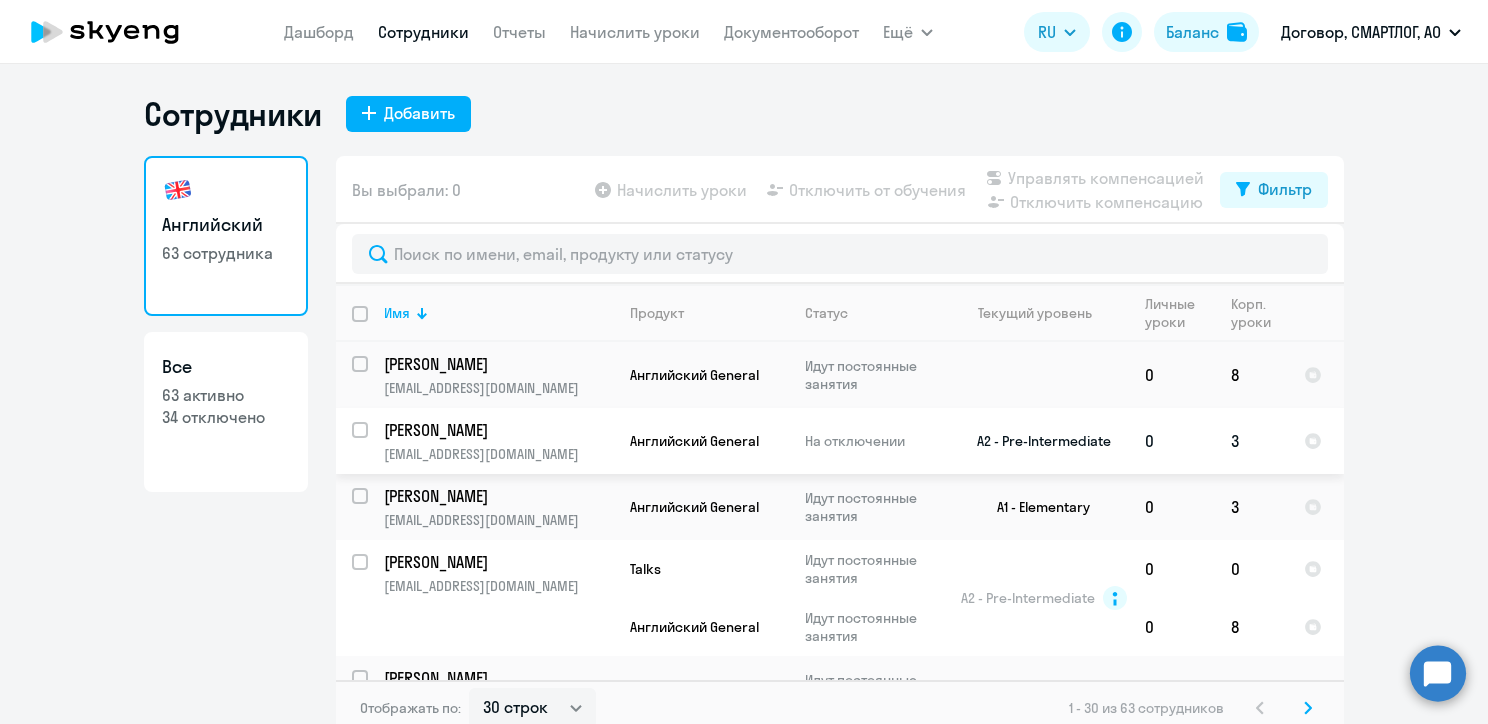 click at bounding box center [372, 442] 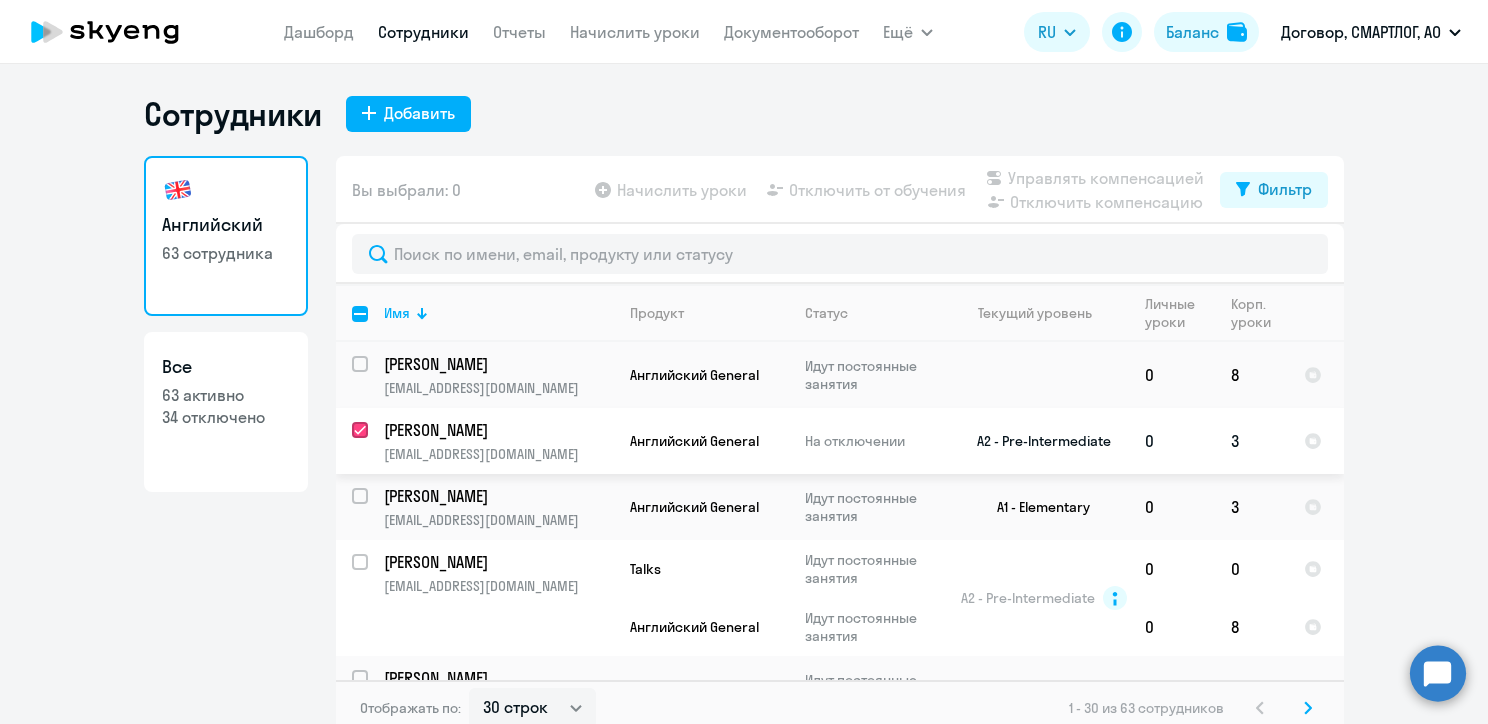 checkbox on "true" 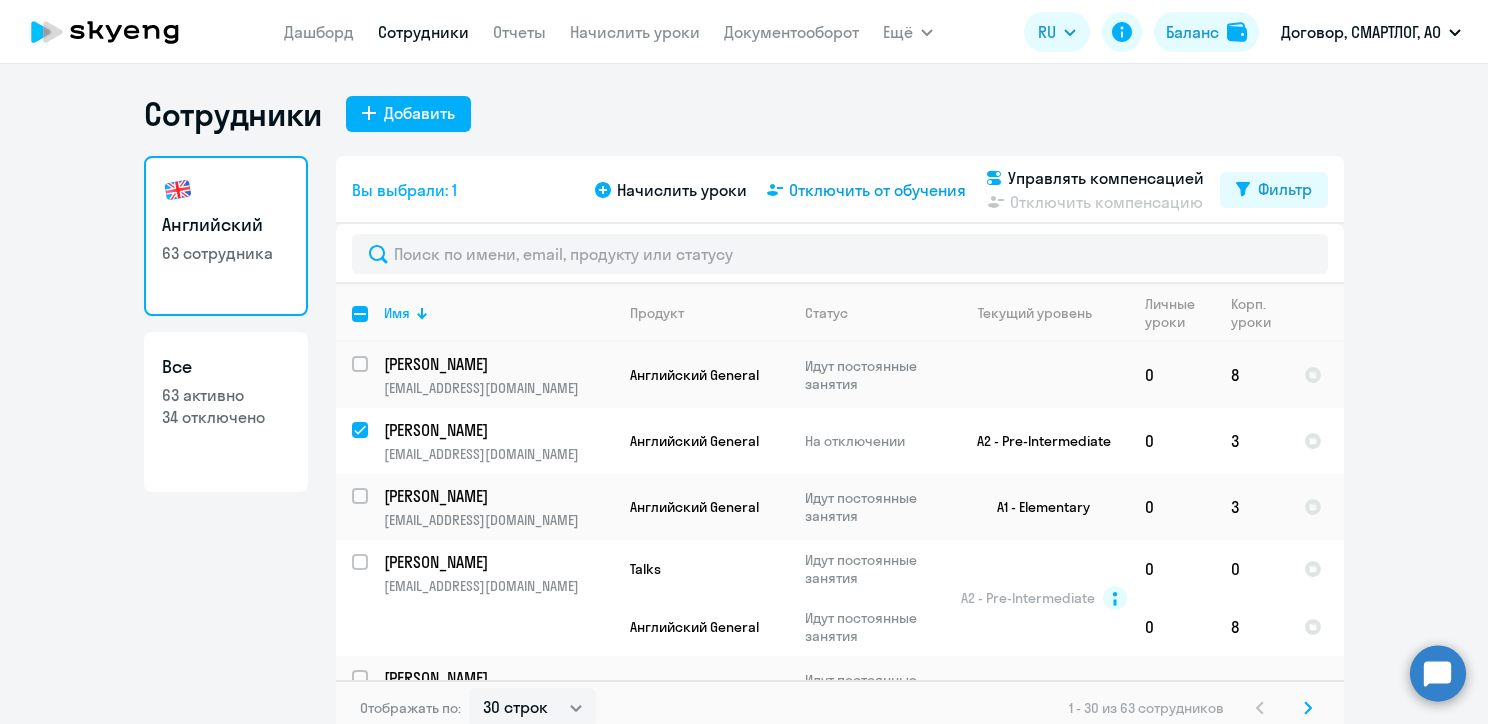 click on "Отключить от обучения" 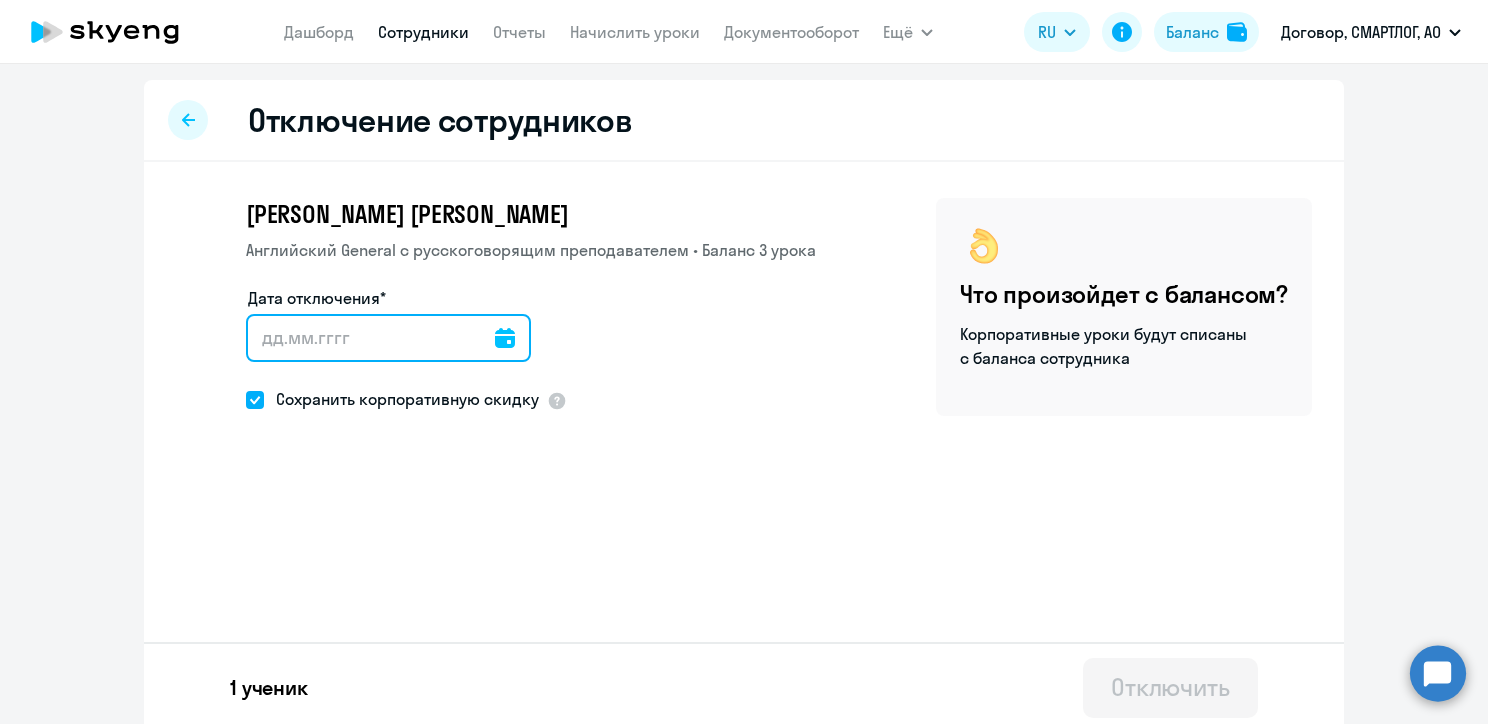 click on "Дата отключения*" at bounding box center [388, 338] 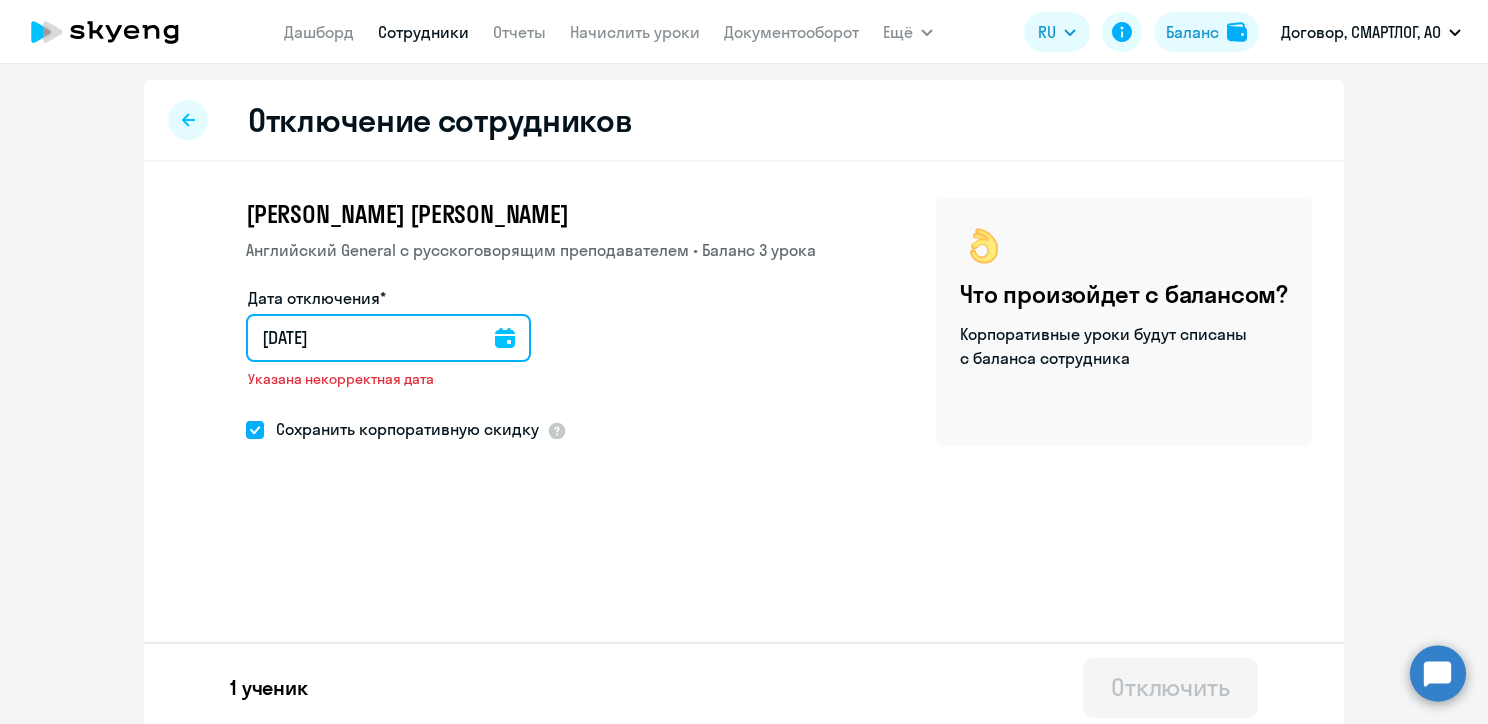 type on "[DATE]" 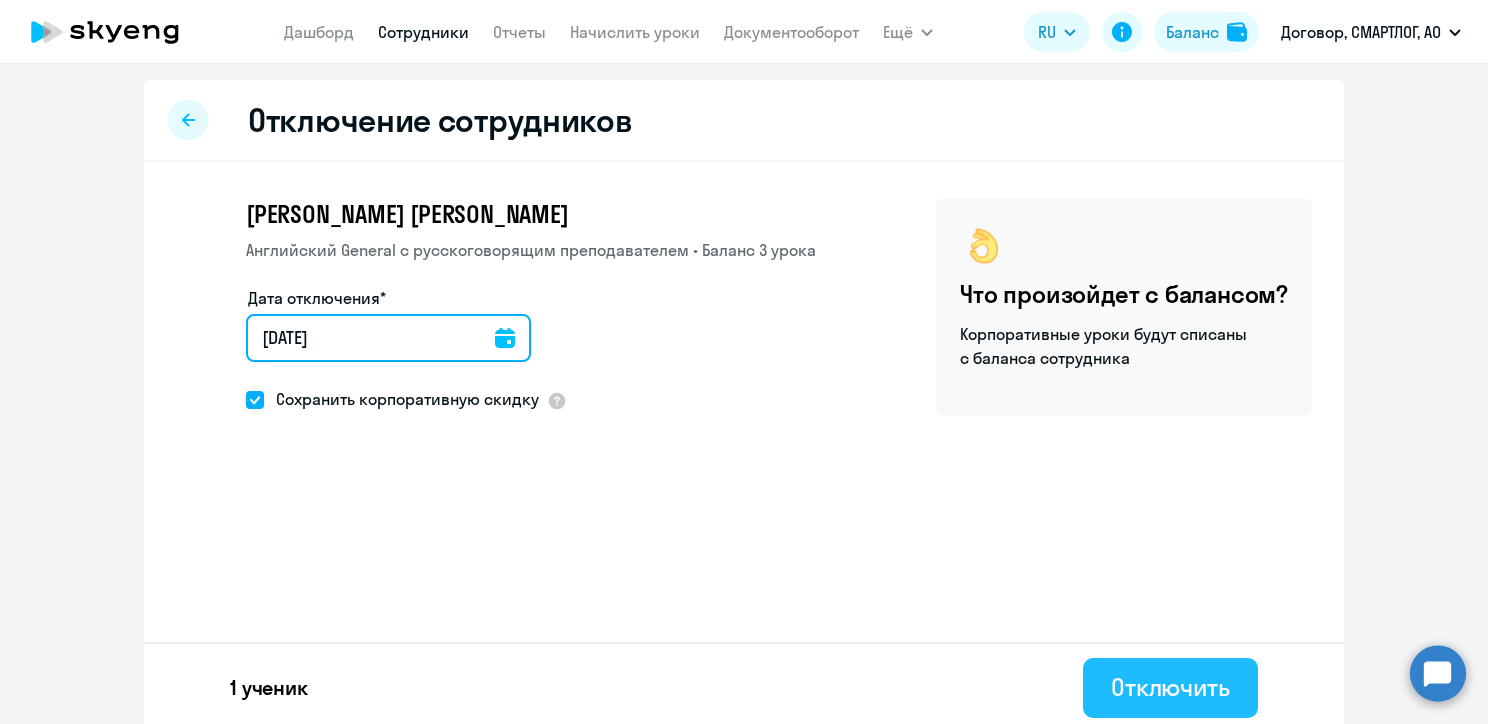 type on "[DATE]" 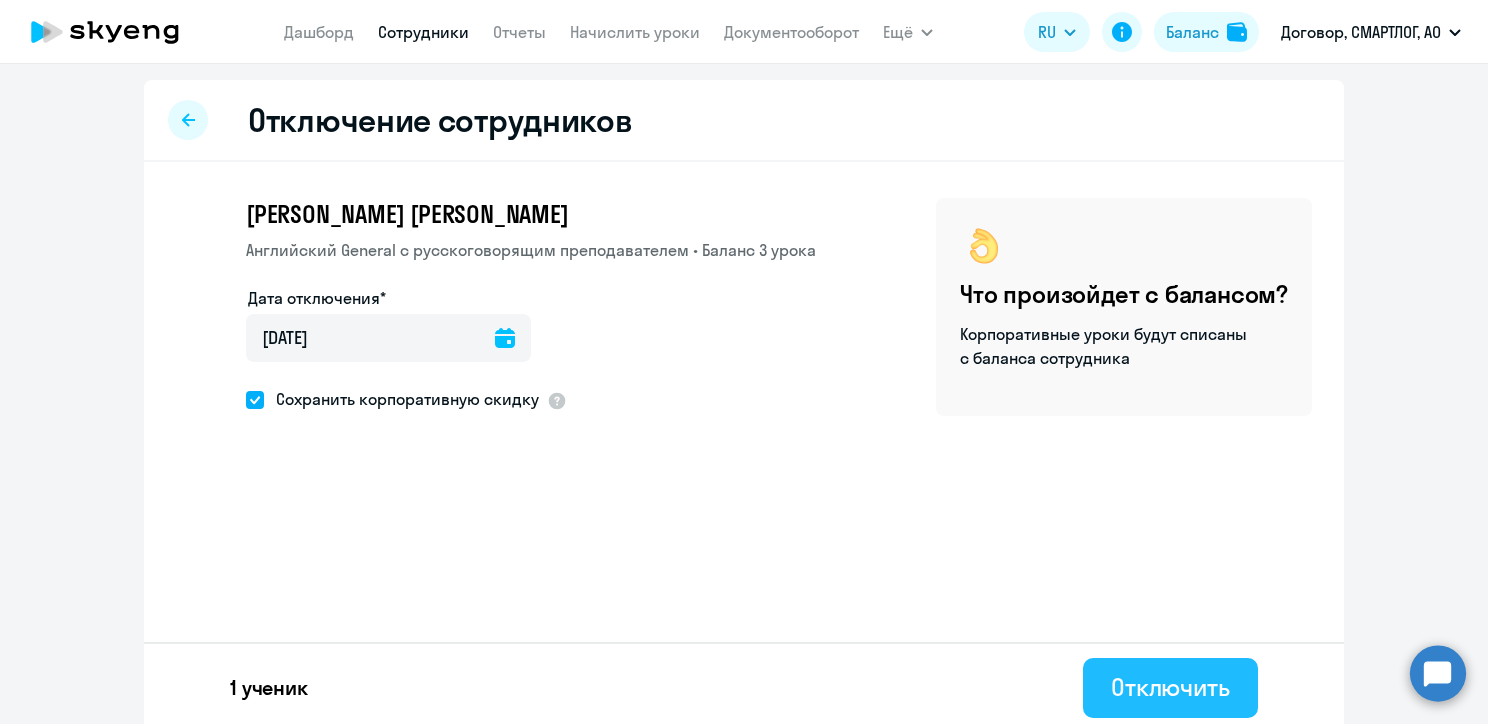 click on "Отключить" 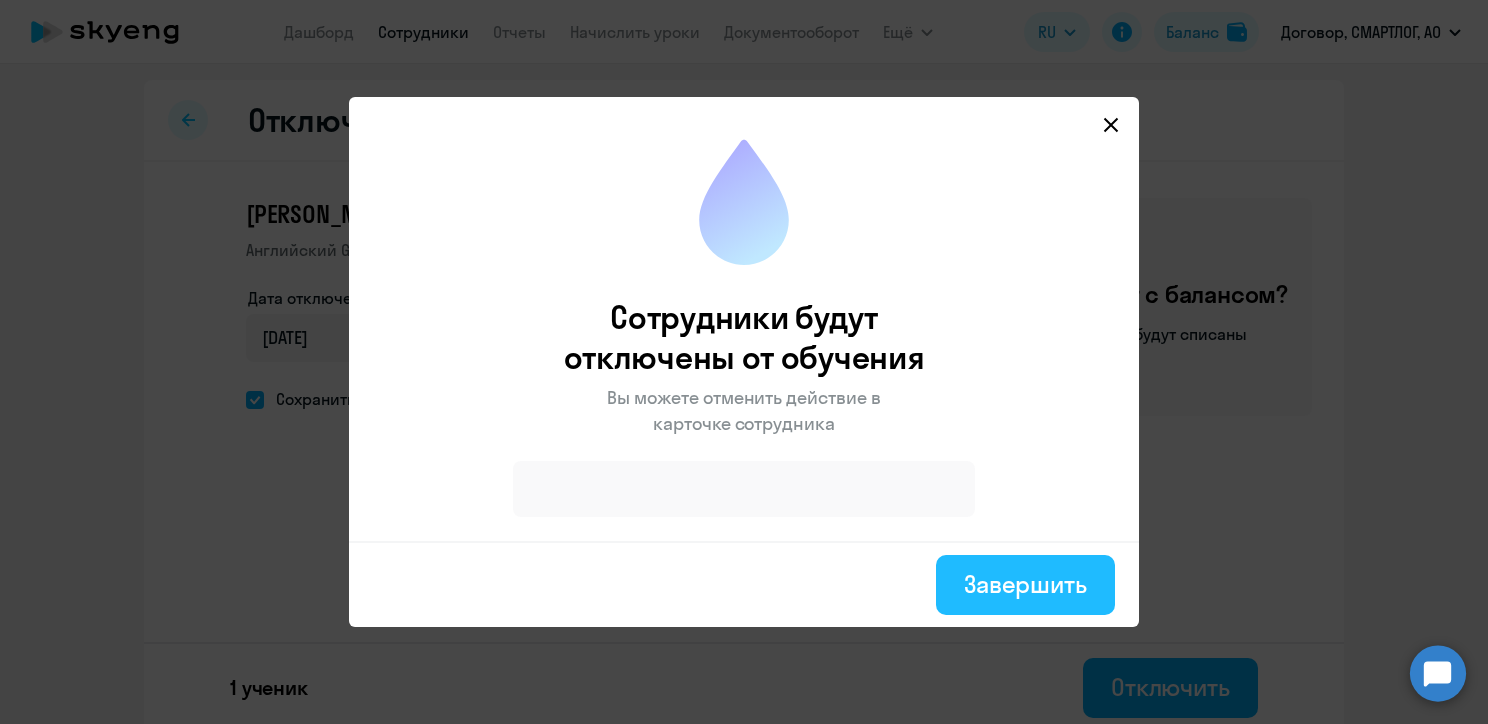 click on "Завершить" at bounding box center [1025, 584] 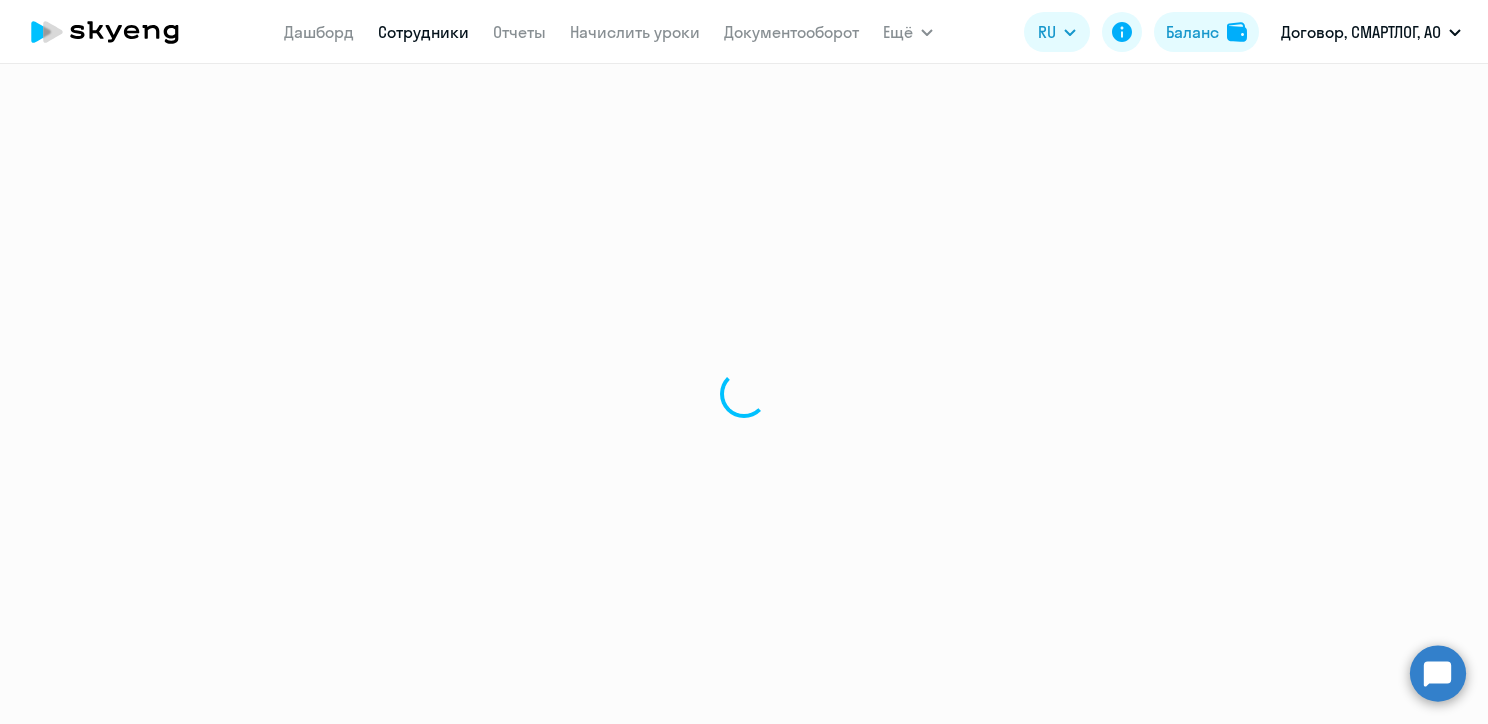 select on "30" 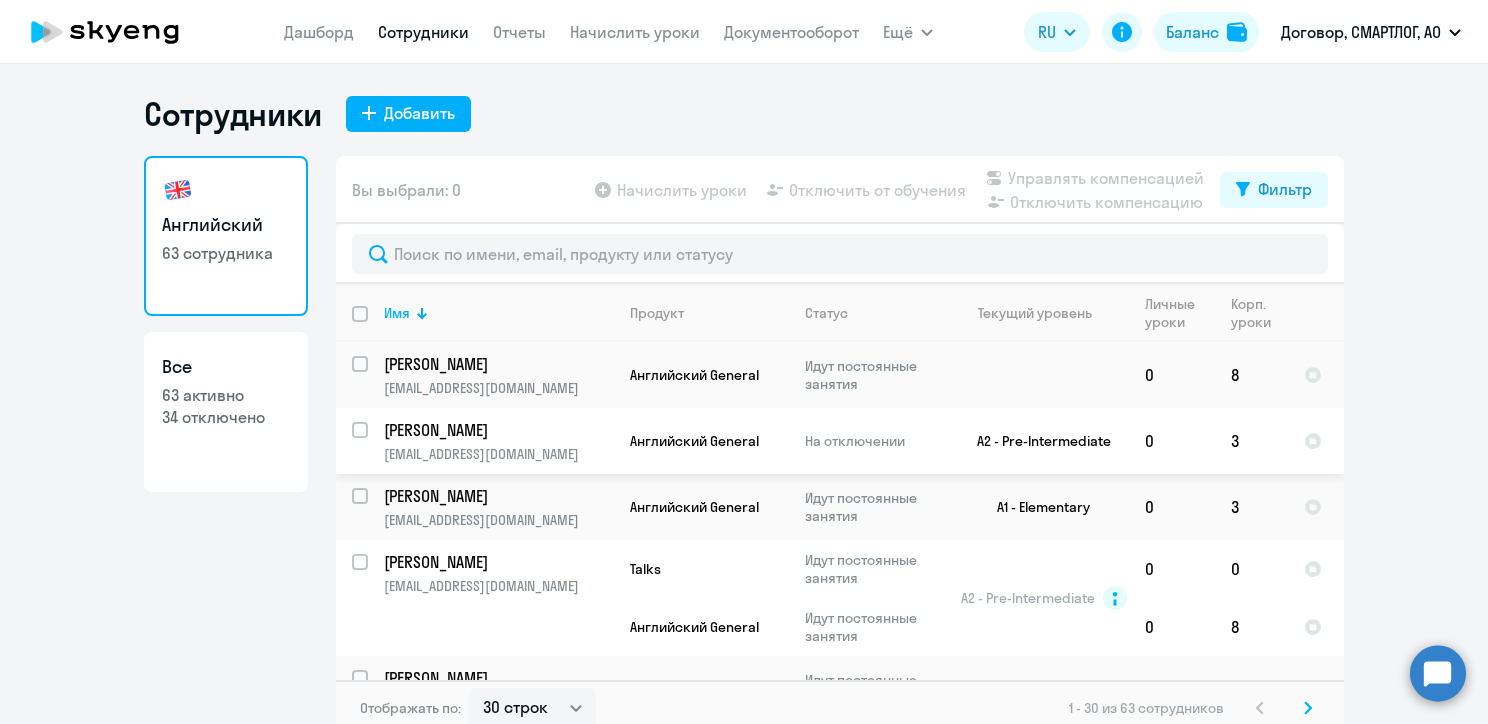 scroll, scrollTop: 1756, scrollLeft: 0, axis: vertical 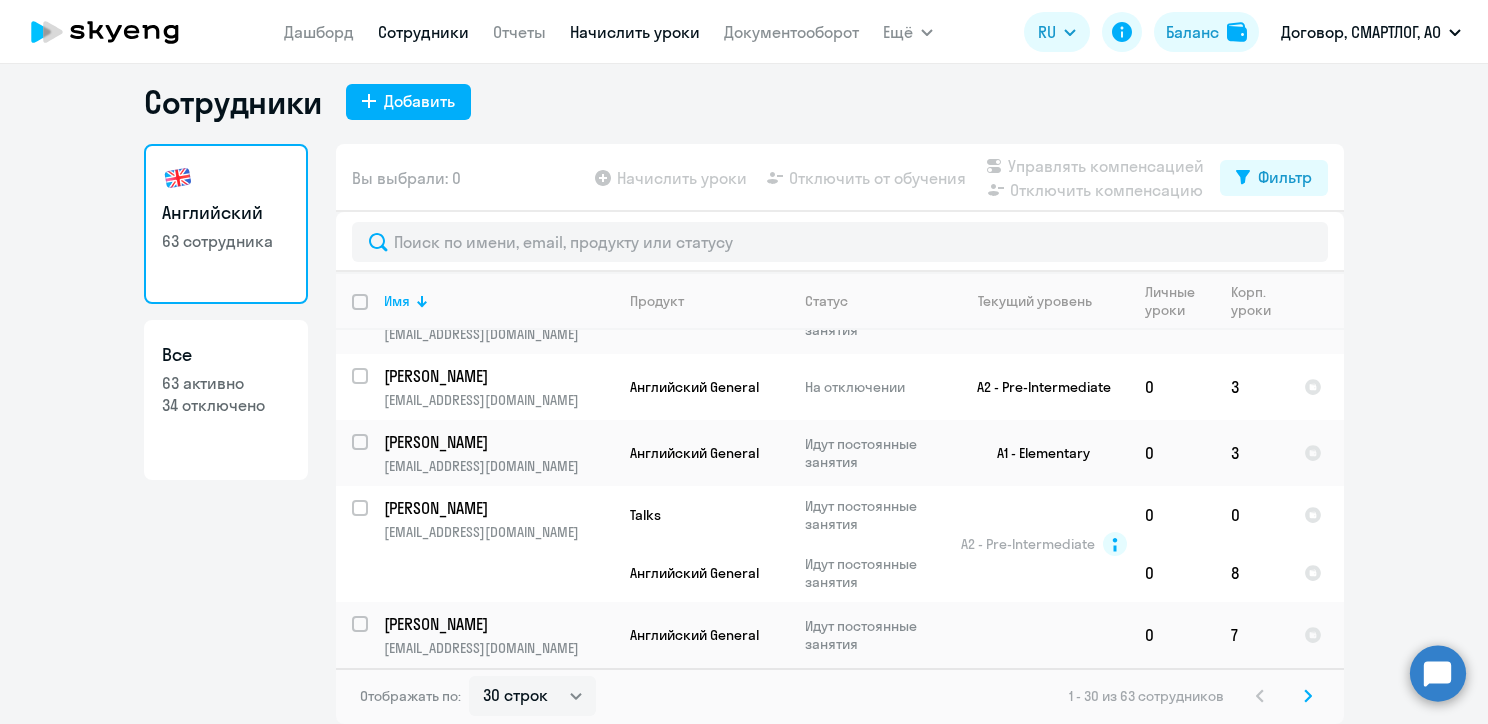 click on "Начислить уроки" at bounding box center (635, 32) 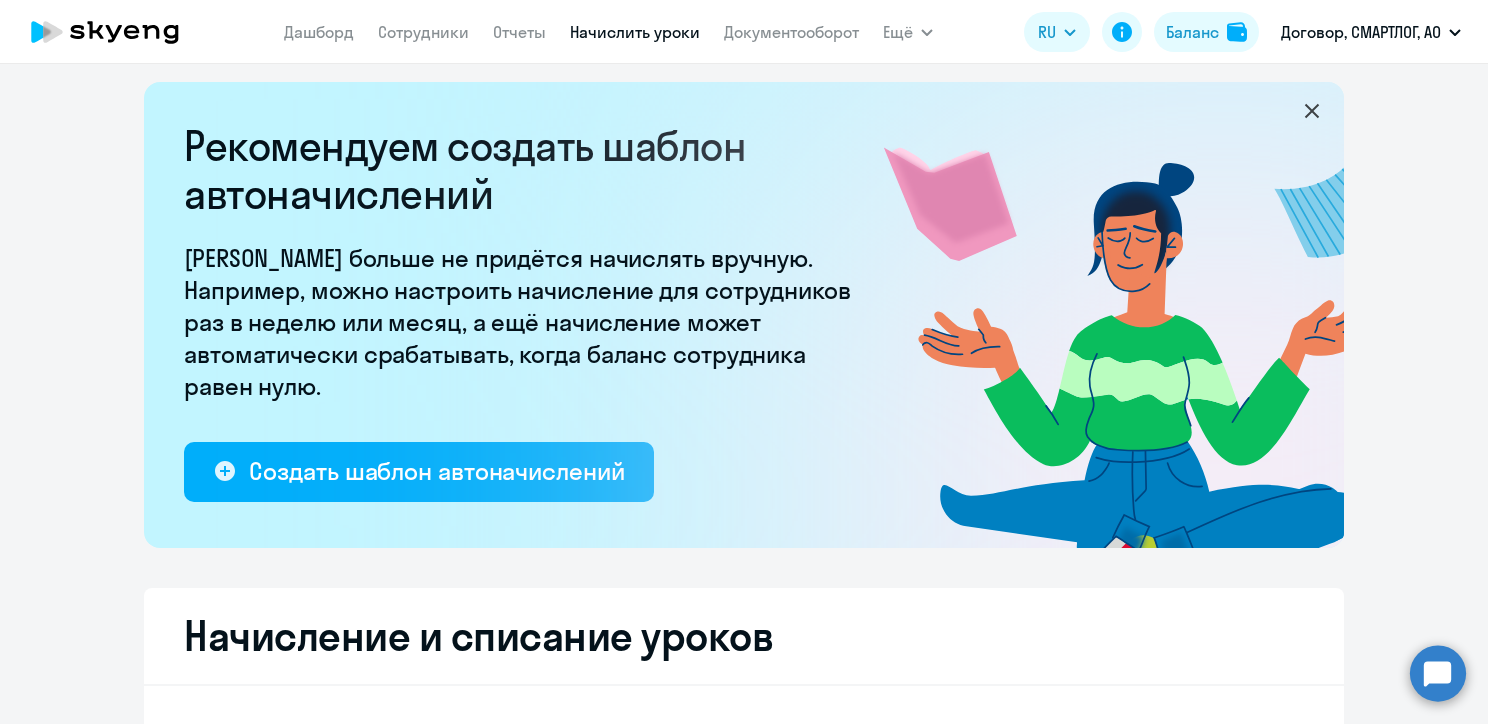select on "10" 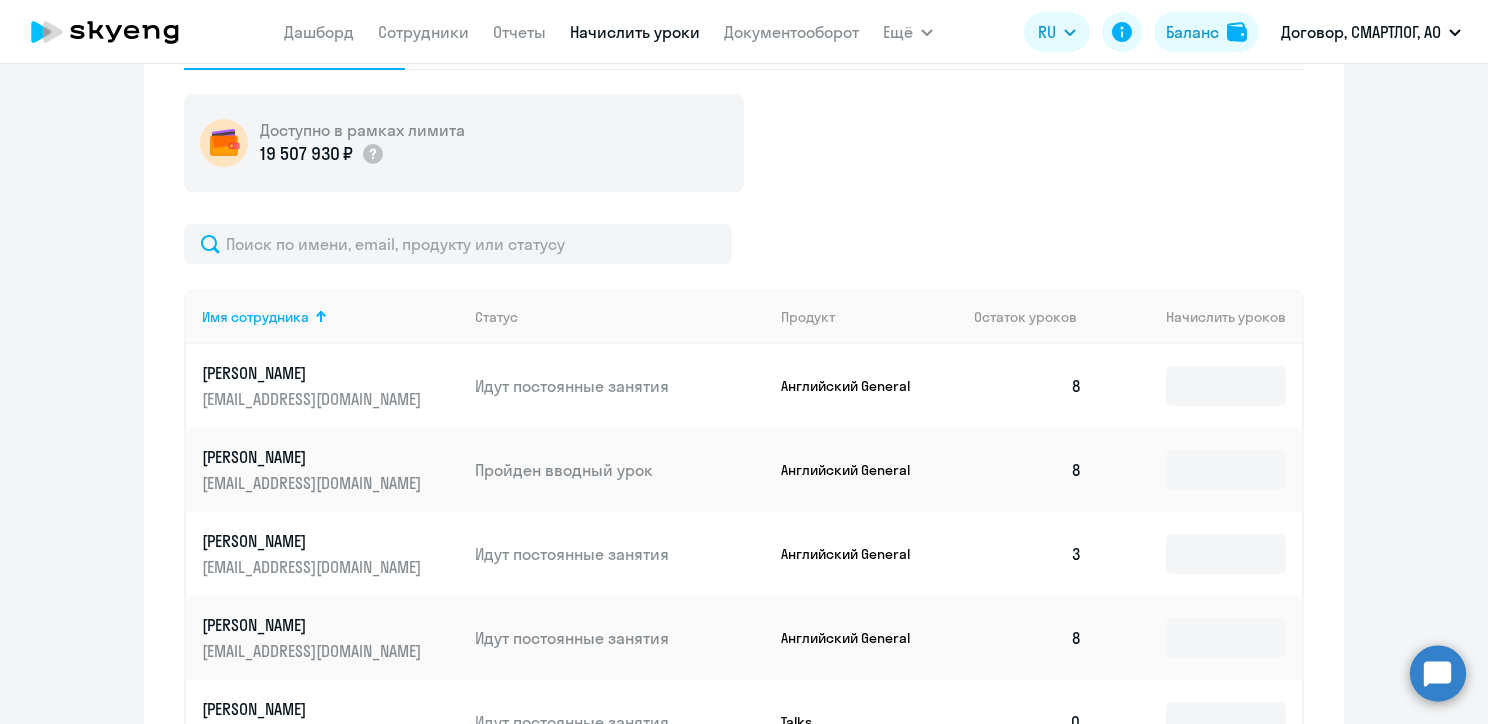 scroll, scrollTop: 912, scrollLeft: 0, axis: vertical 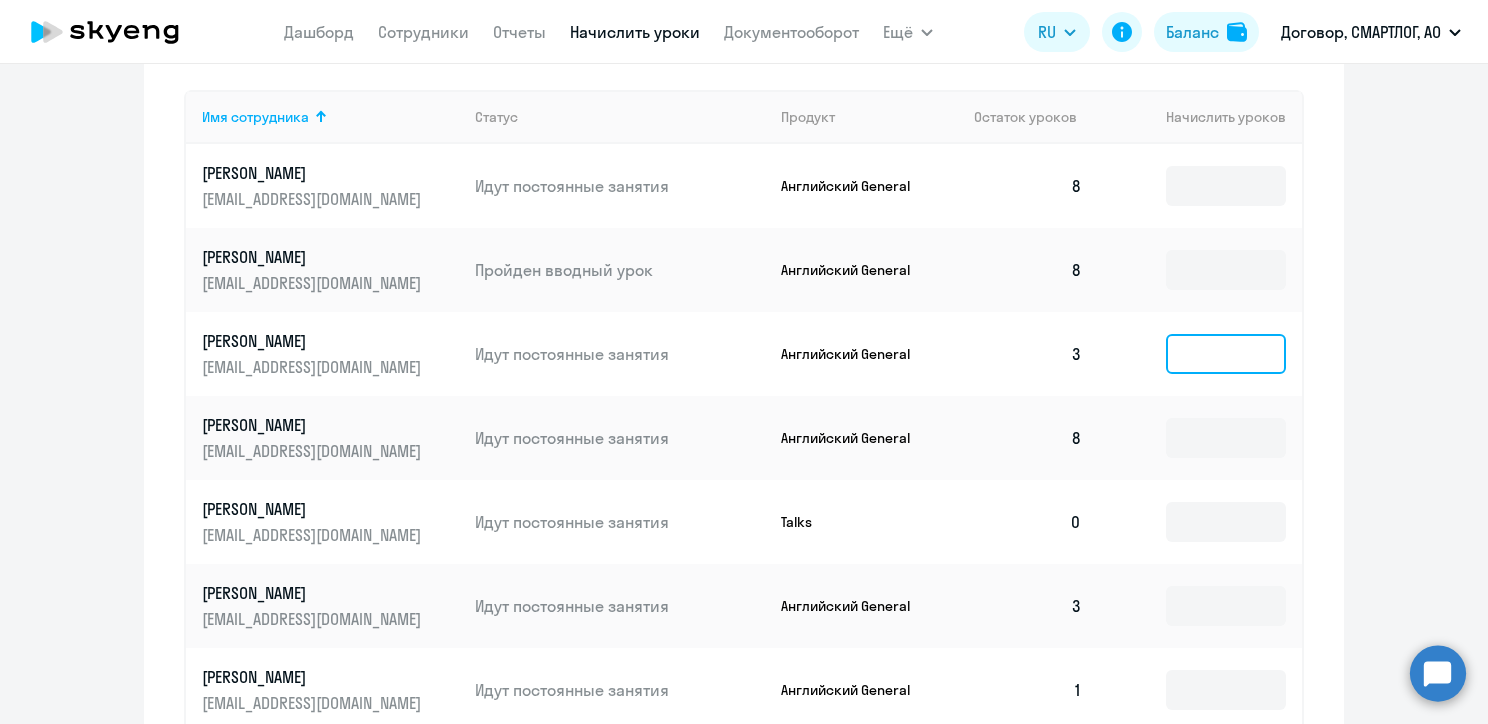 click 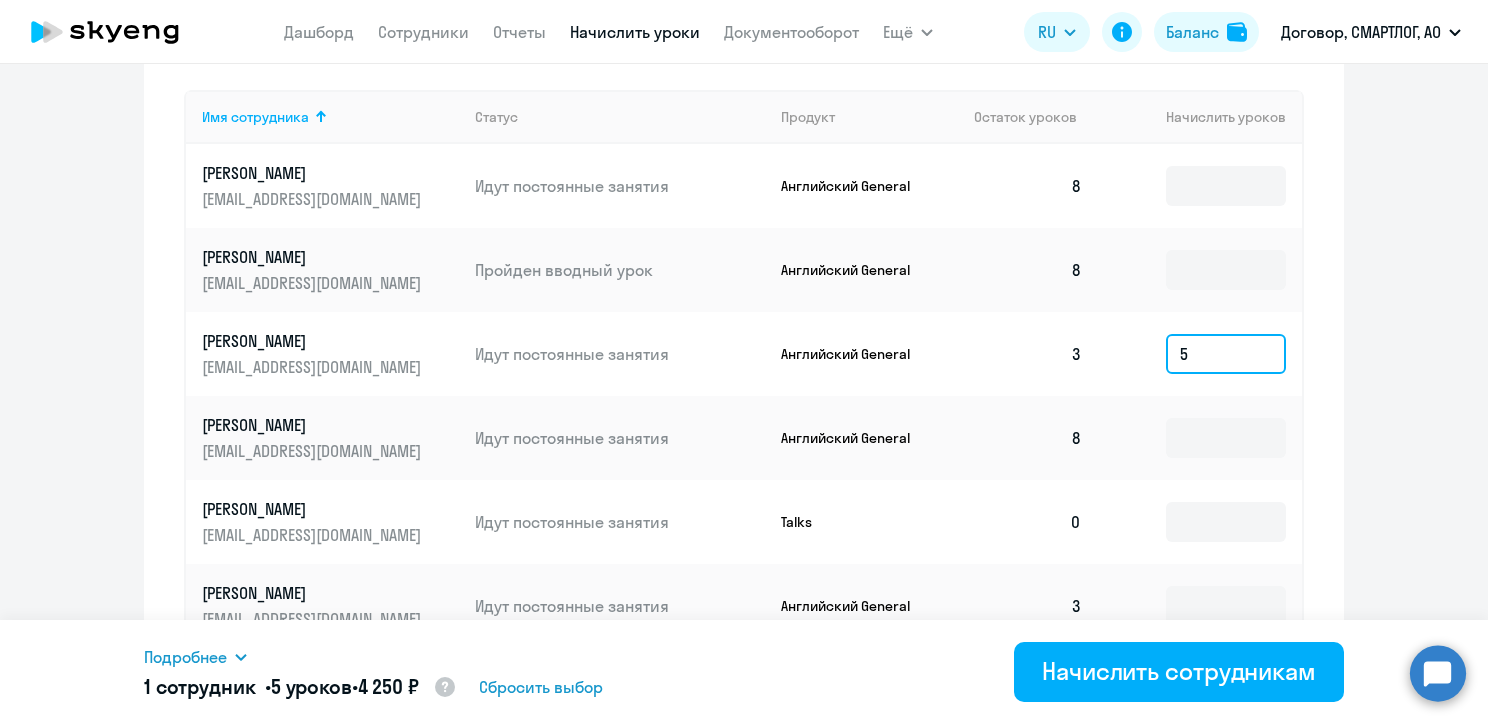 scroll, scrollTop: 1212, scrollLeft: 0, axis: vertical 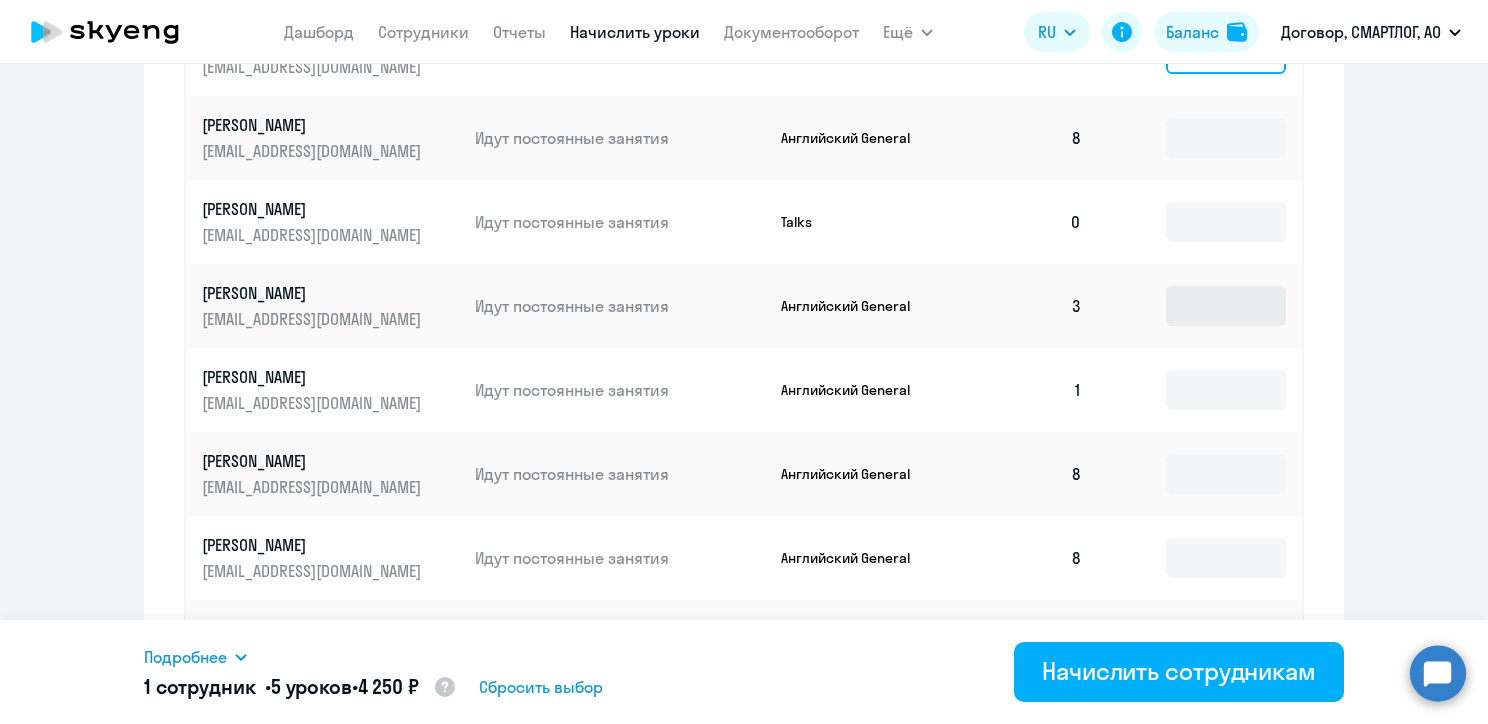 type on "5" 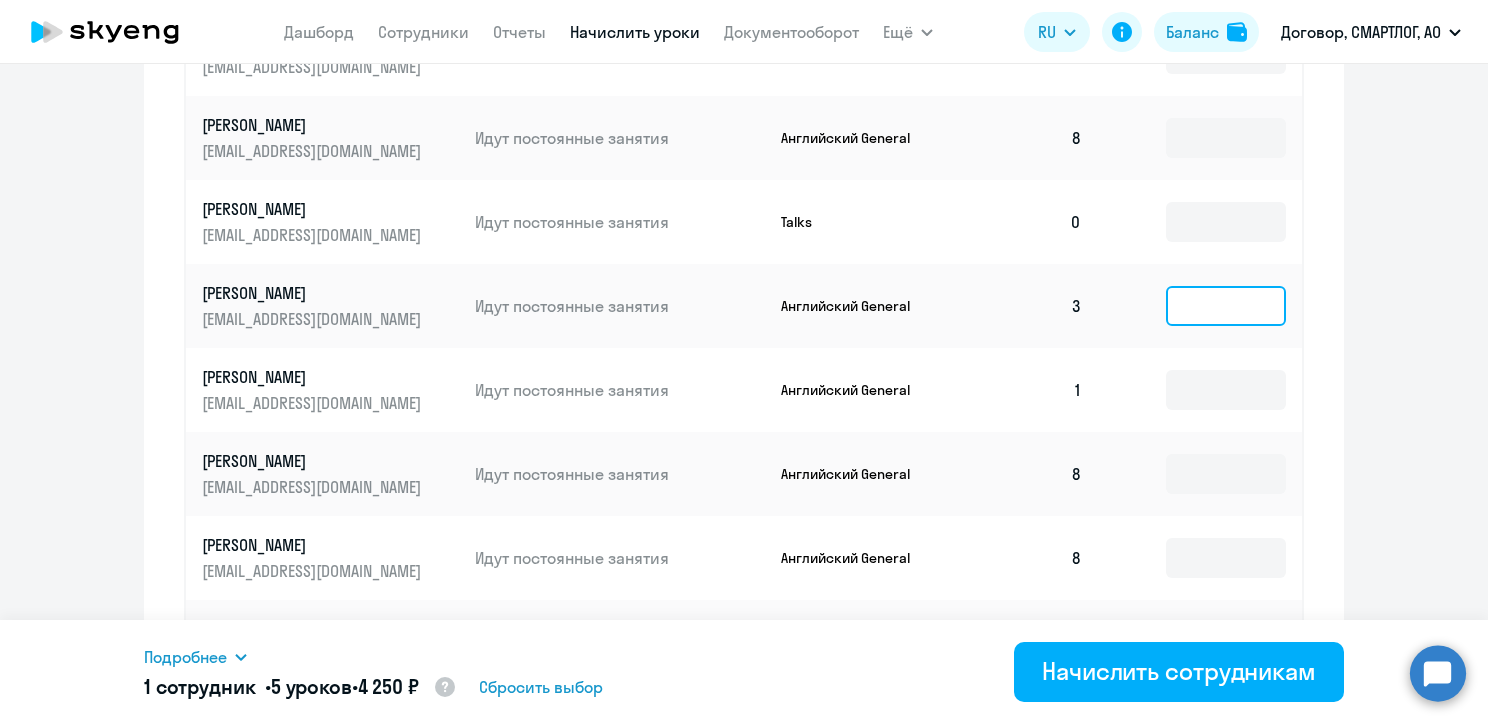 click 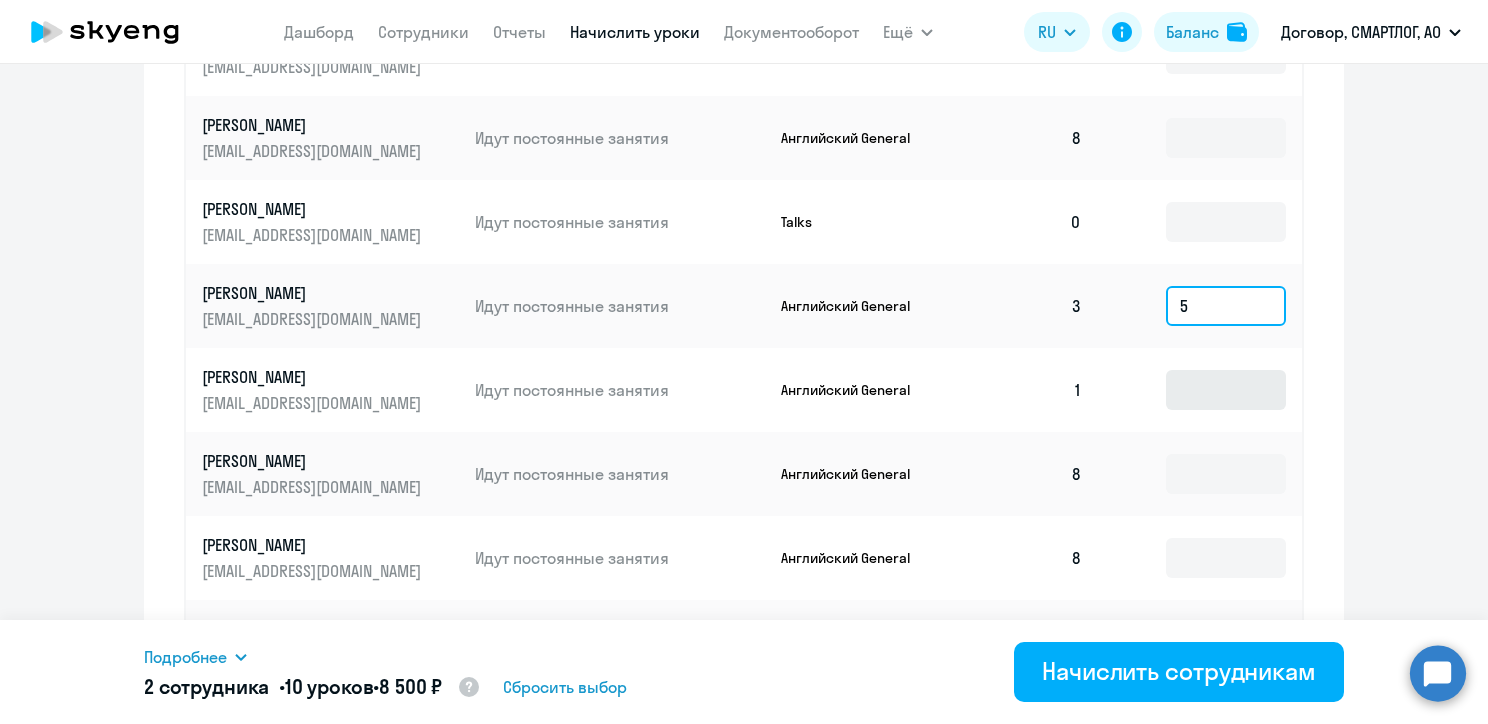 type on "5" 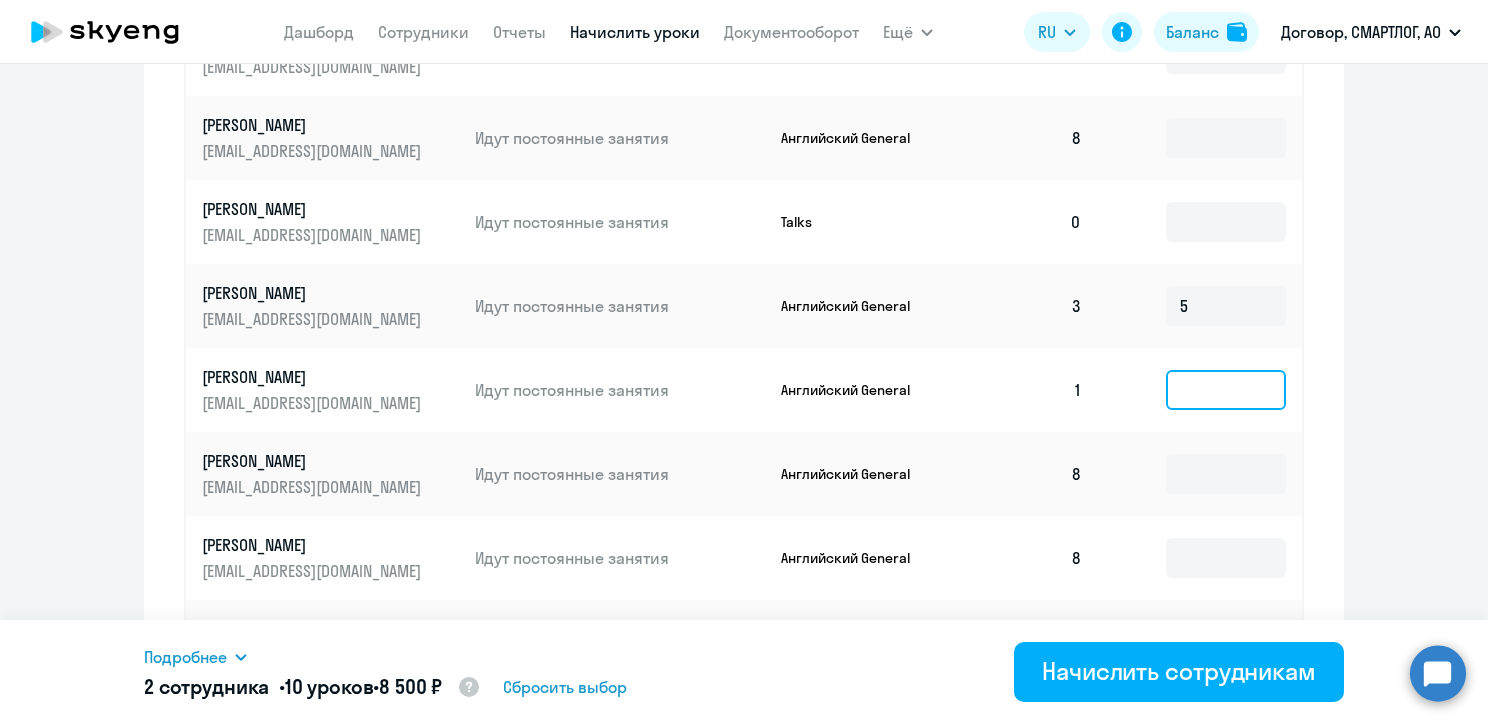 click 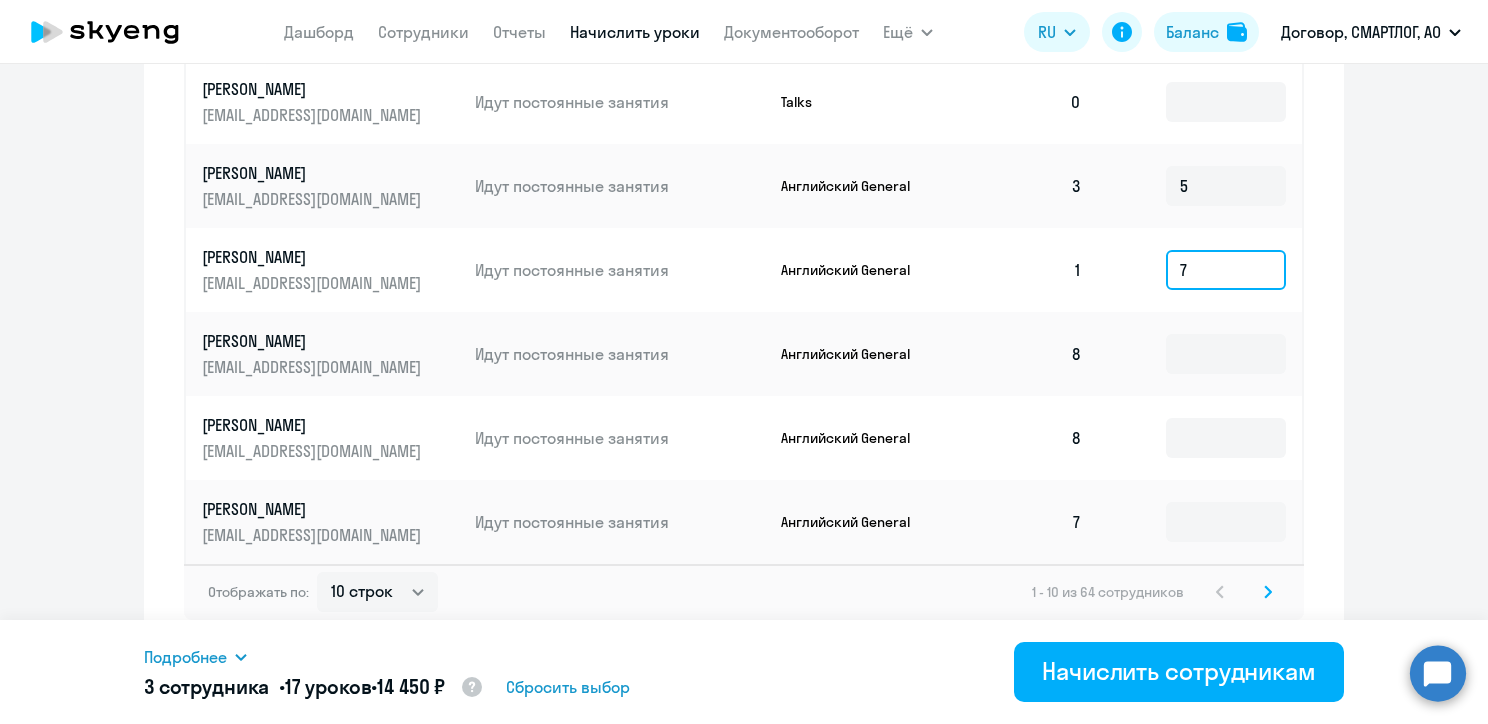 scroll, scrollTop: 1340, scrollLeft: 0, axis: vertical 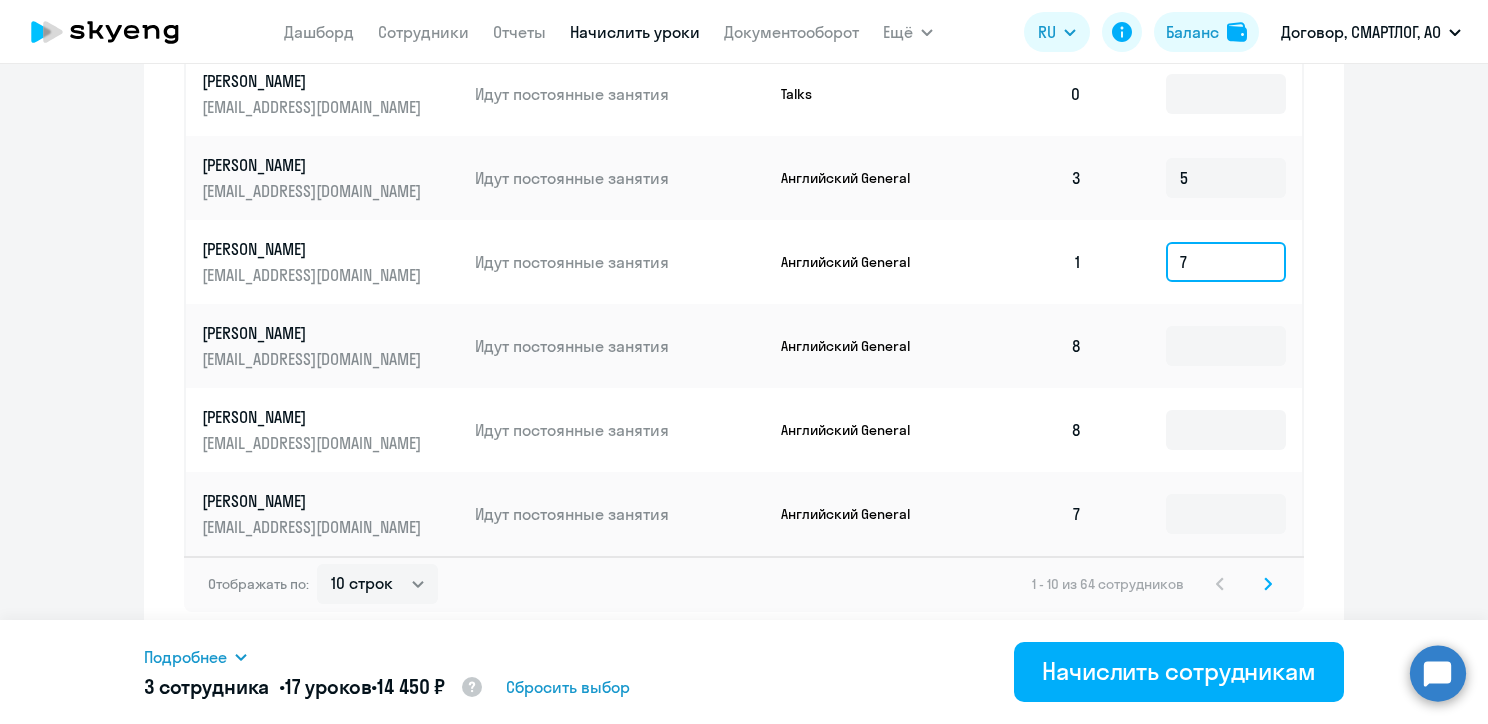 type on "7" 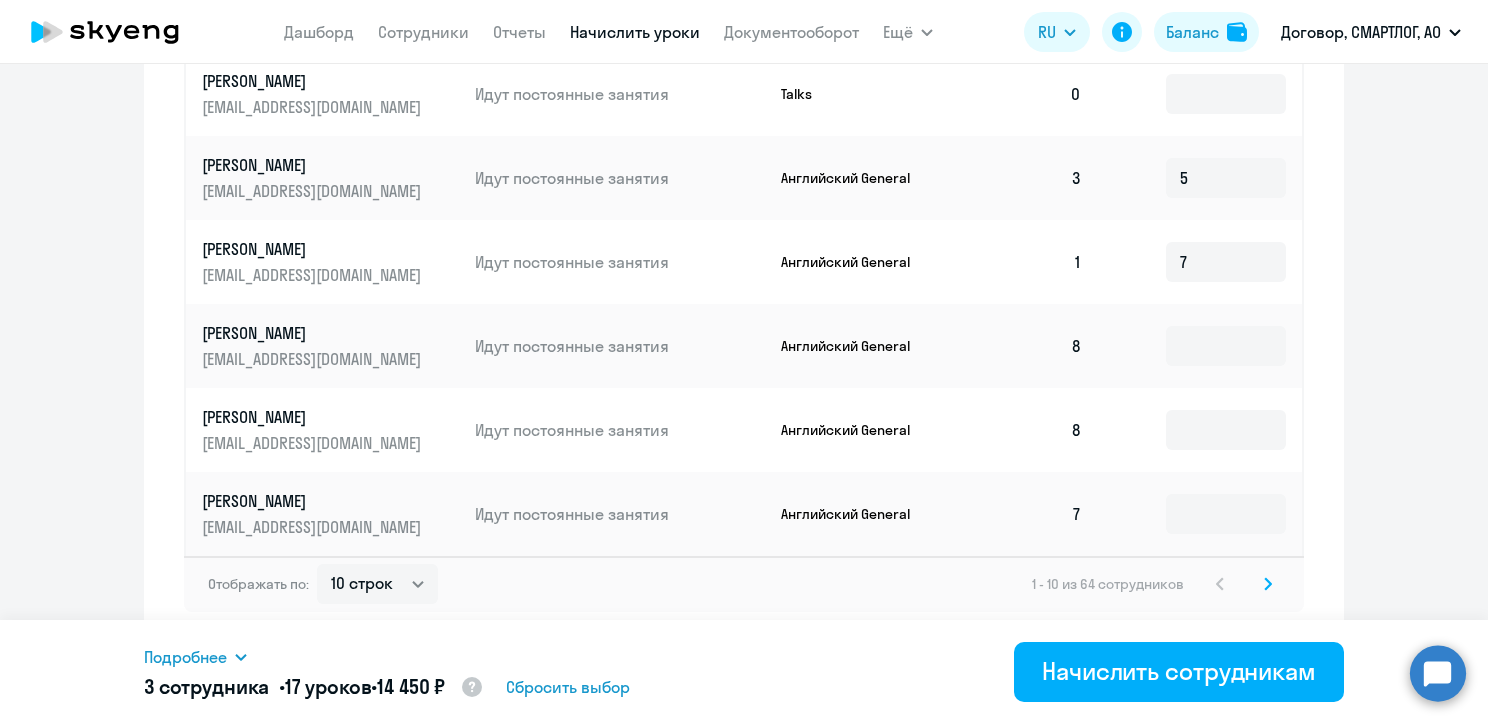 click 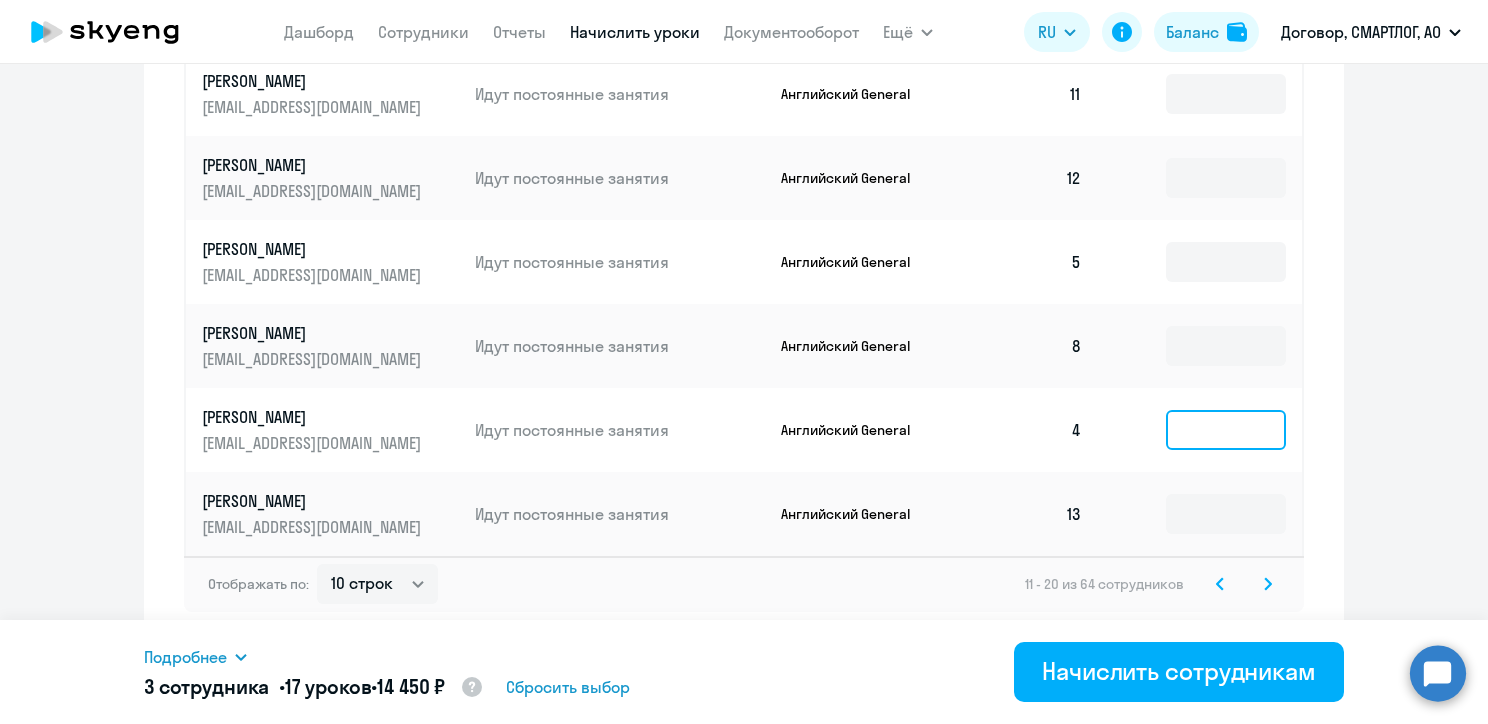 click 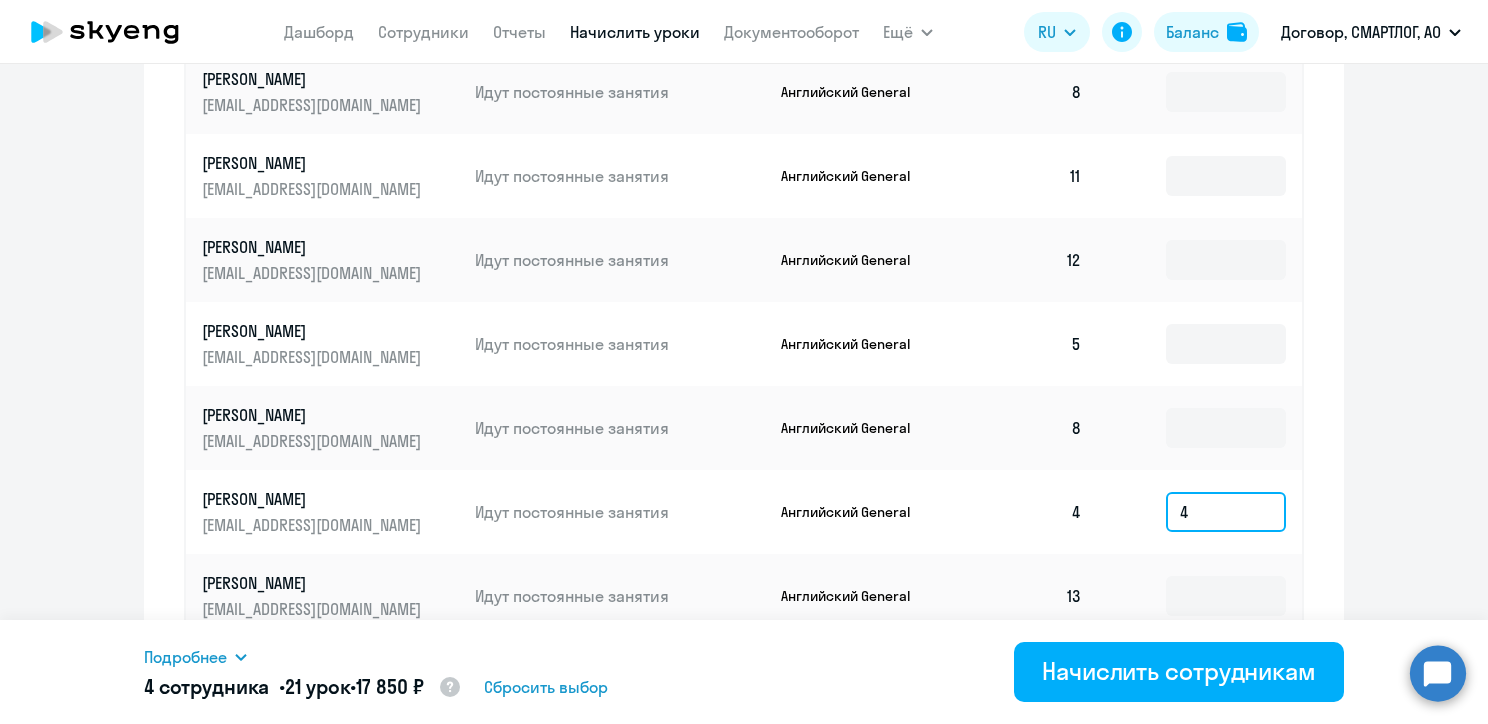 scroll, scrollTop: 1140, scrollLeft: 0, axis: vertical 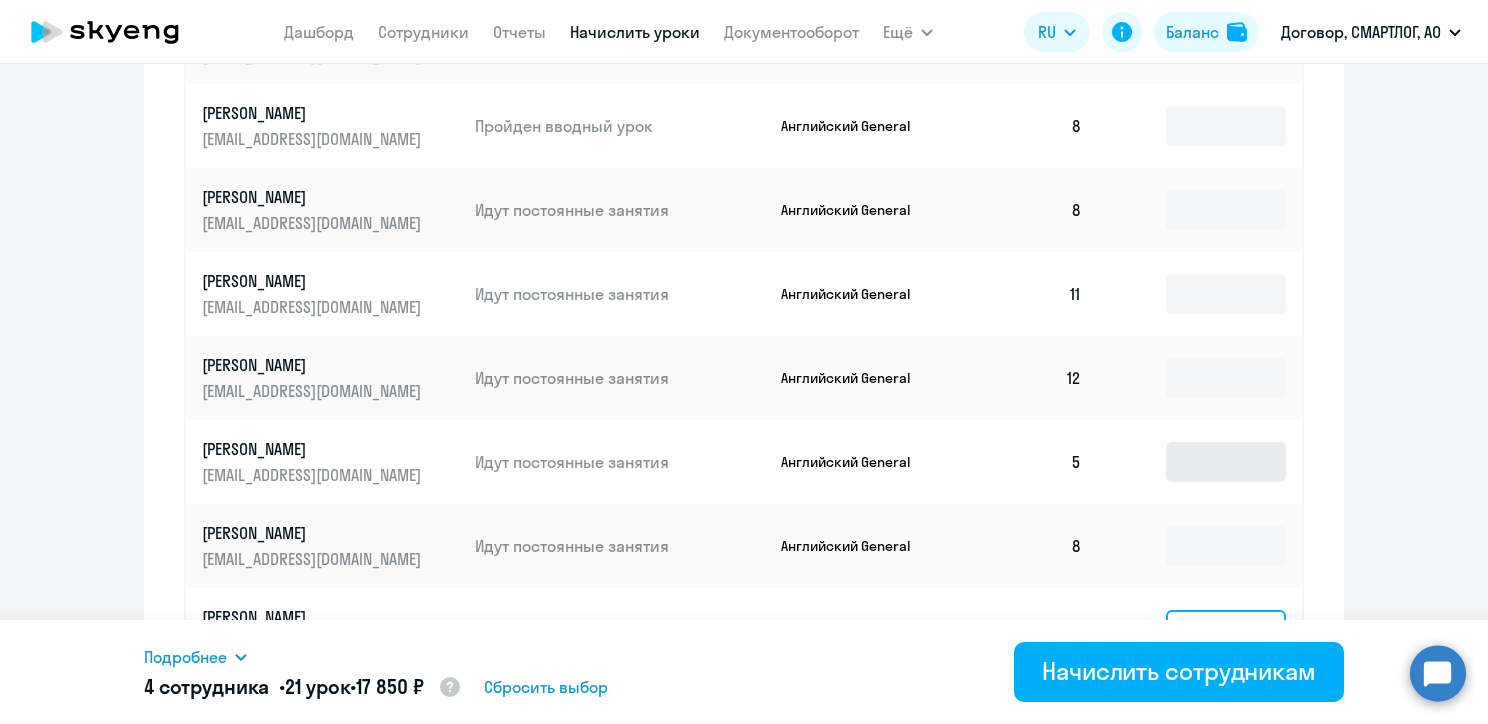 type on "4" 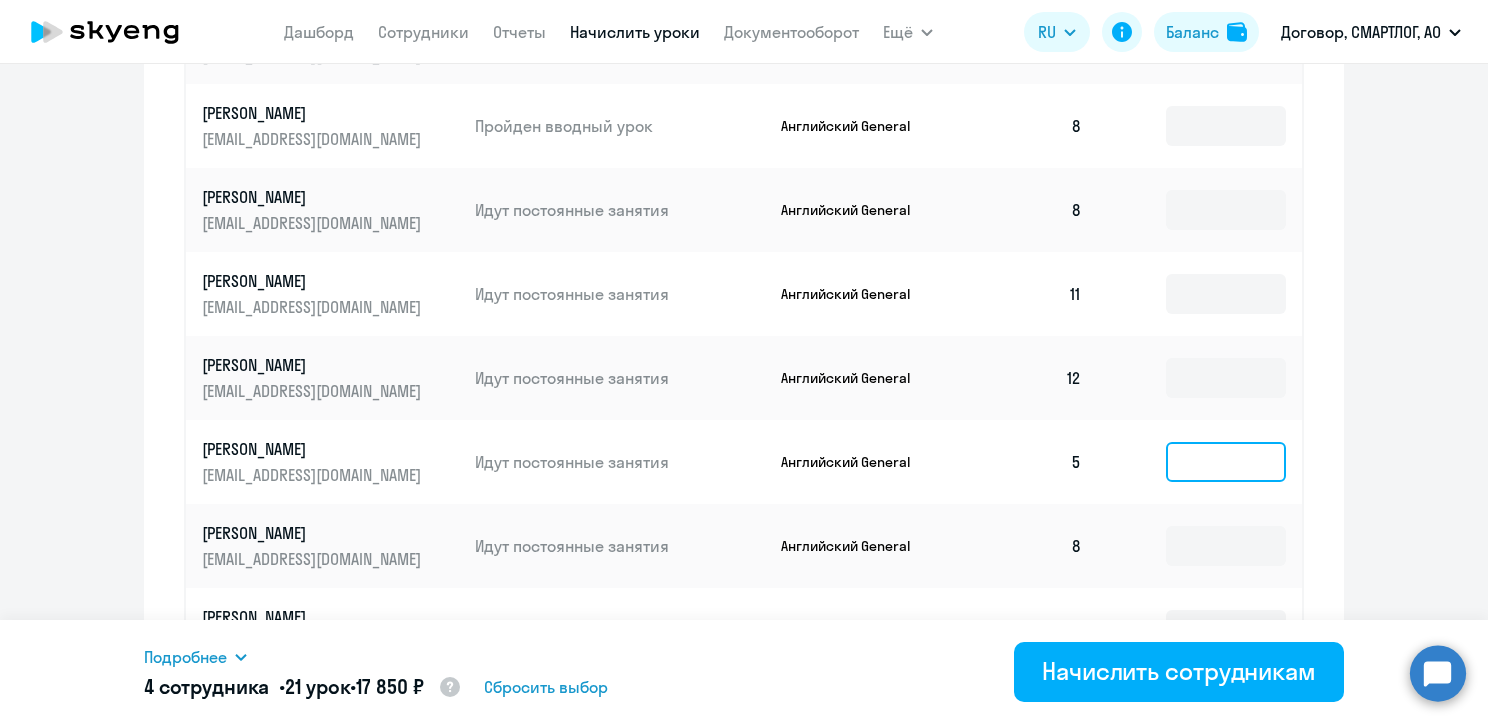 click 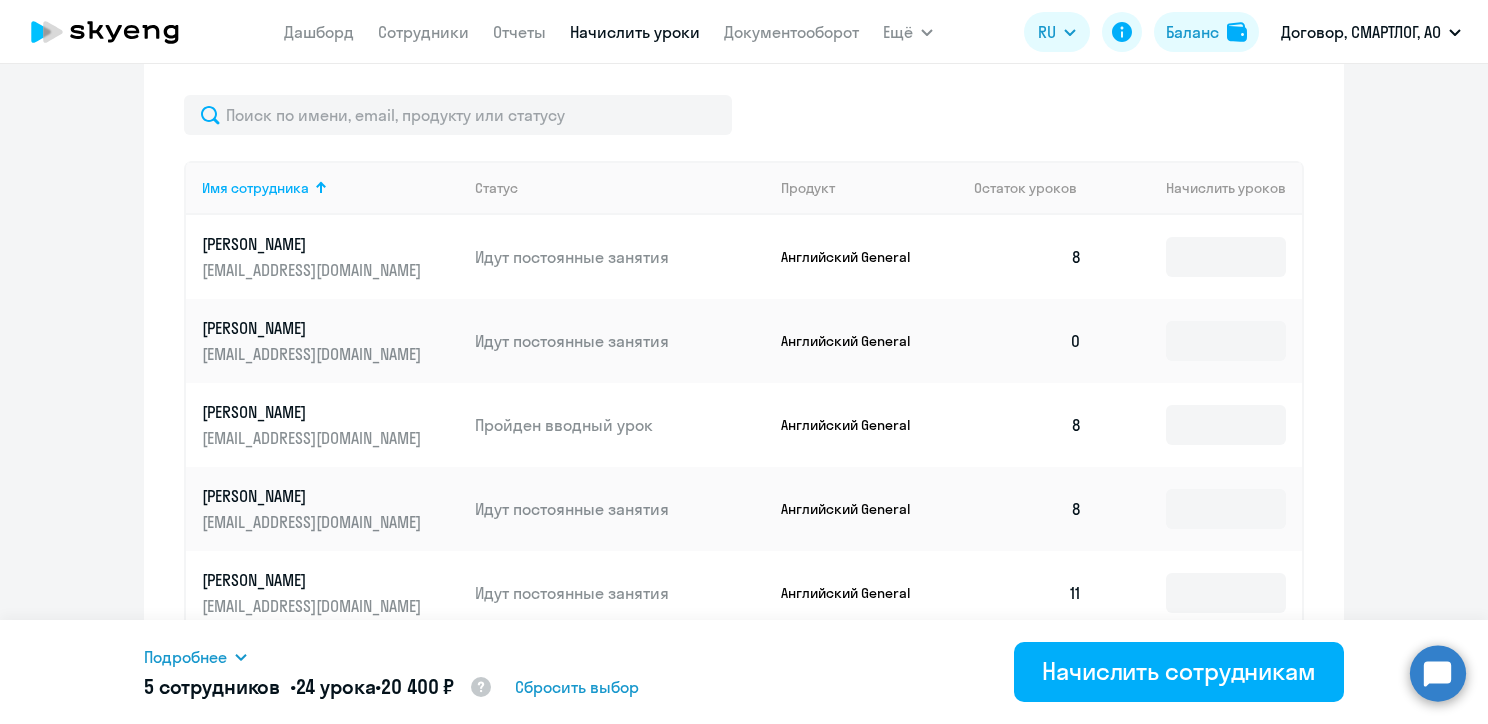 scroll, scrollTop: 740, scrollLeft: 0, axis: vertical 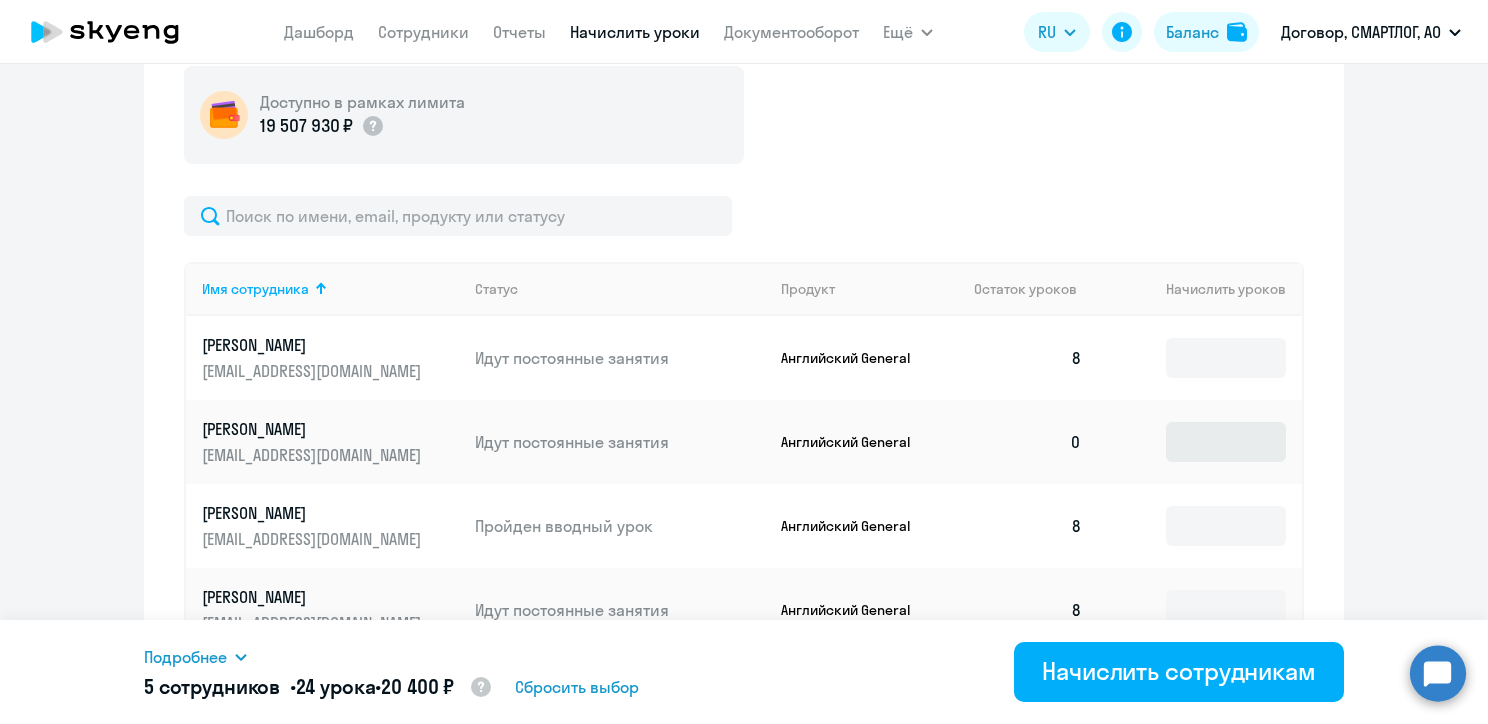 type on "3" 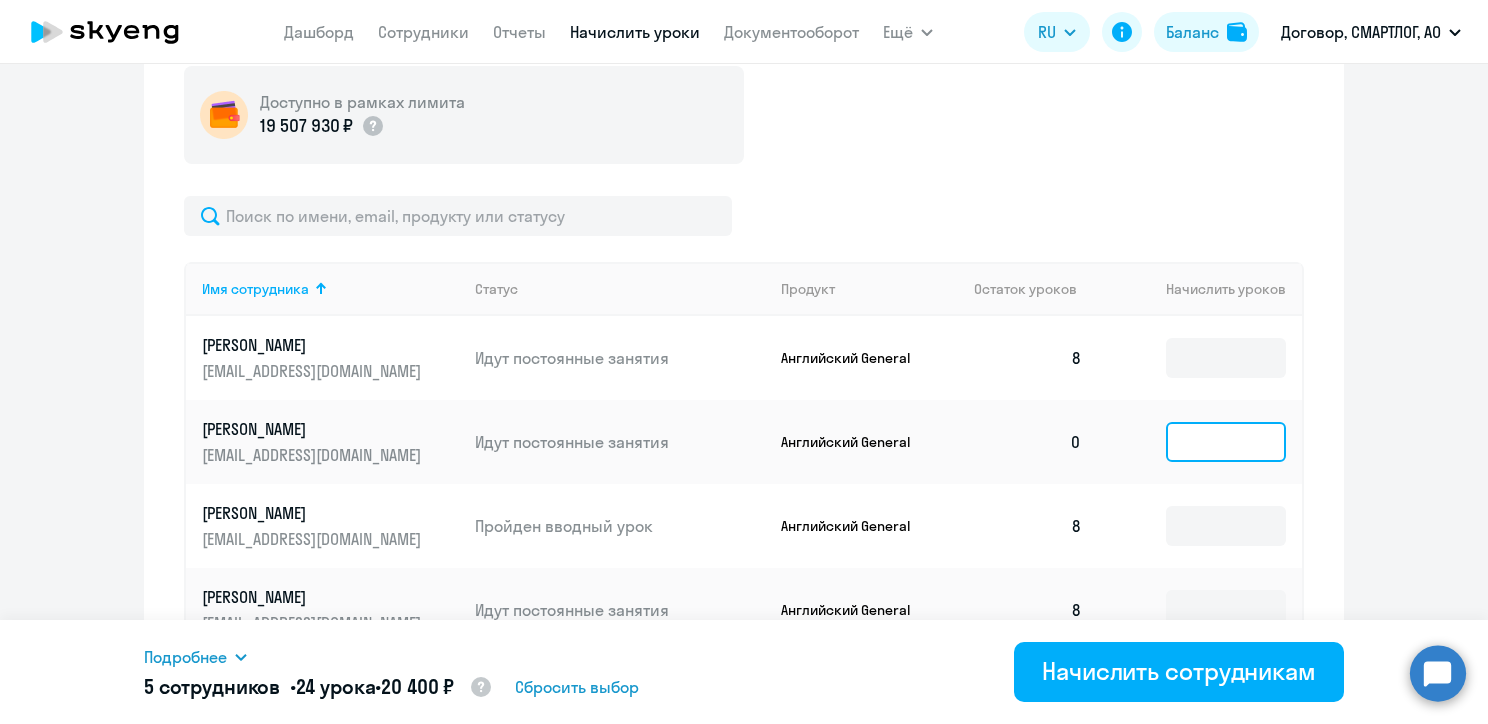 click 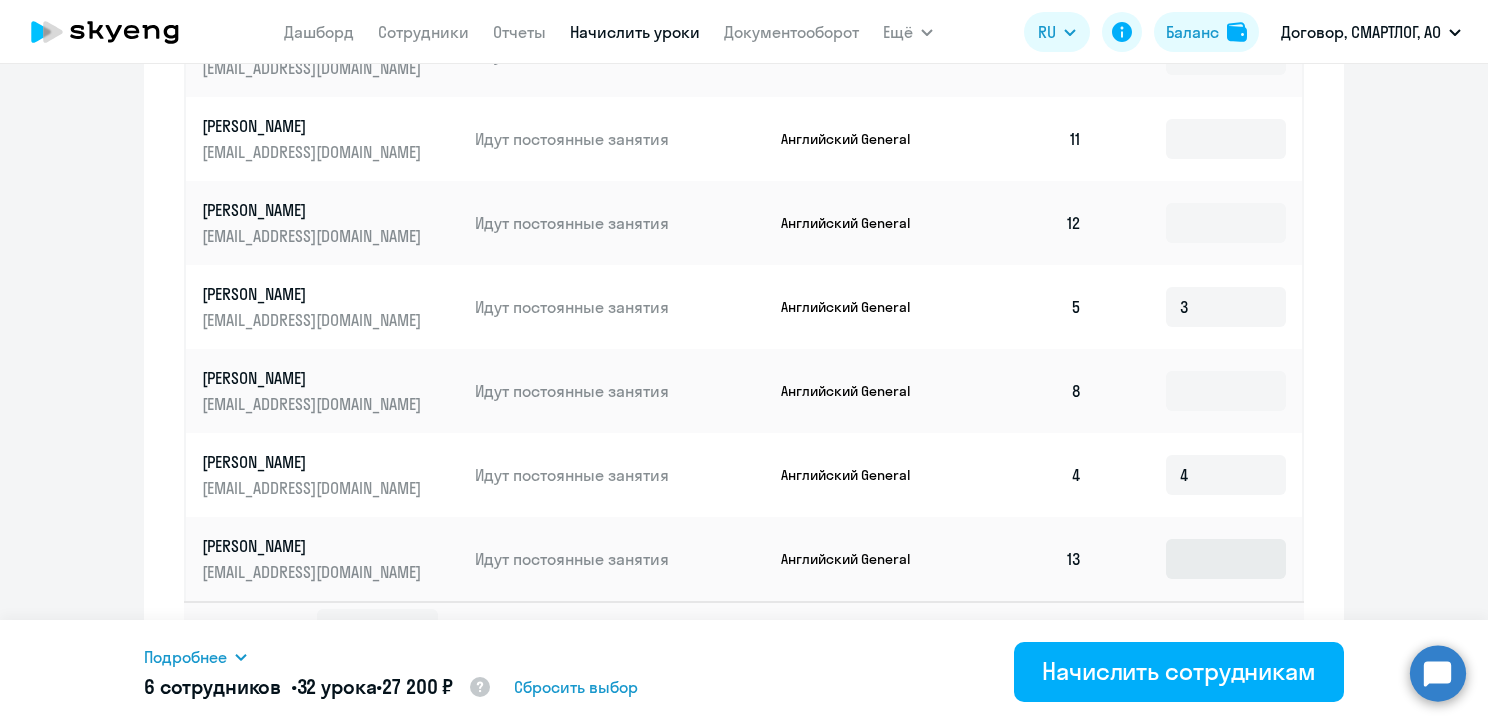 scroll, scrollTop: 1340, scrollLeft: 0, axis: vertical 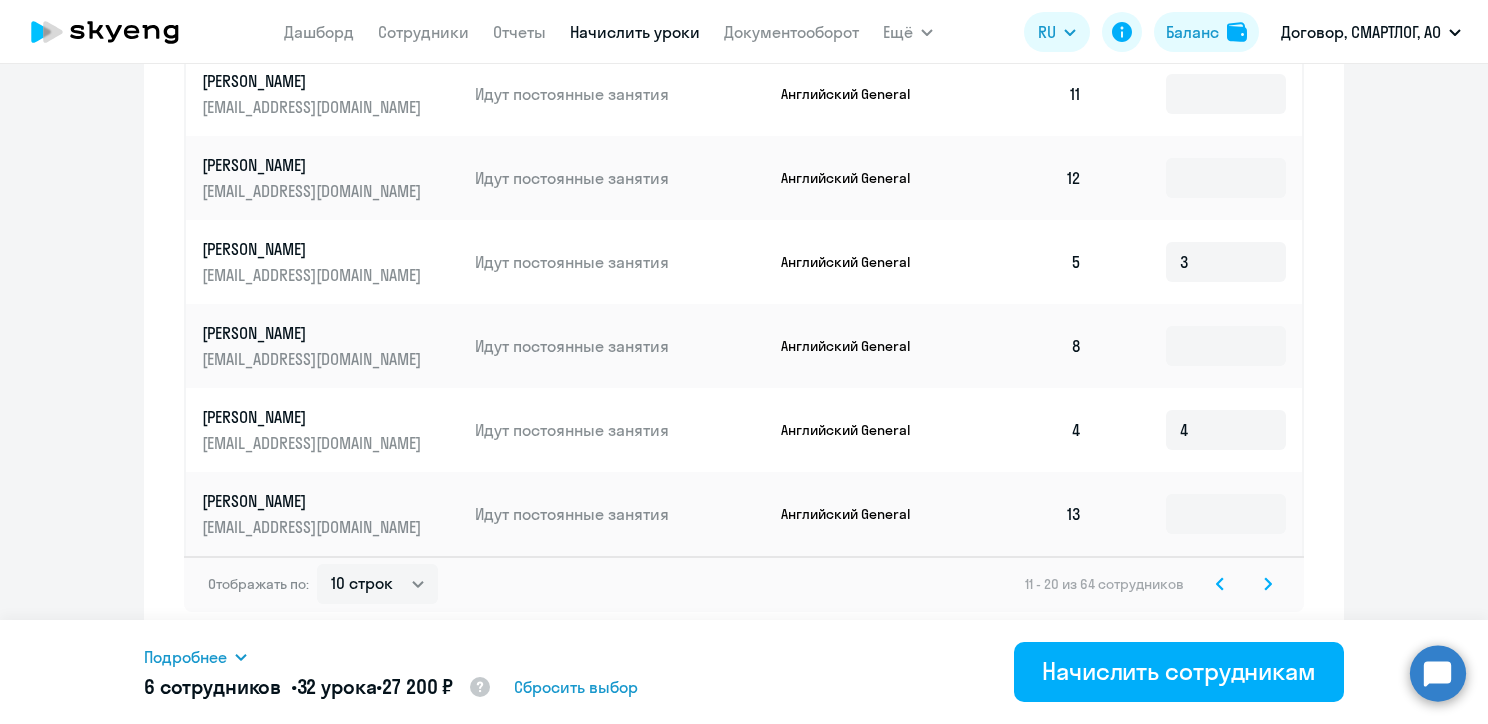 type on "8" 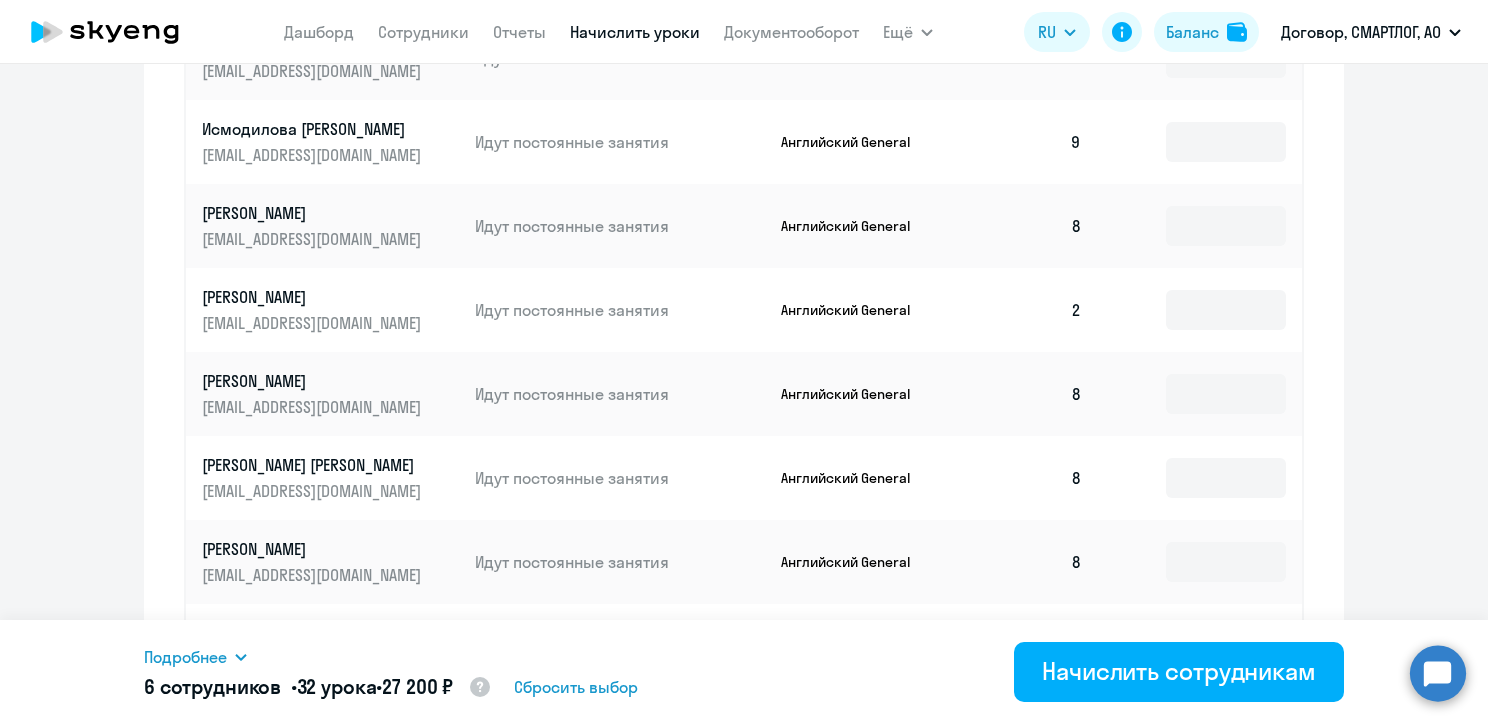 scroll, scrollTop: 1040, scrollLeft: 0, axis: vertical 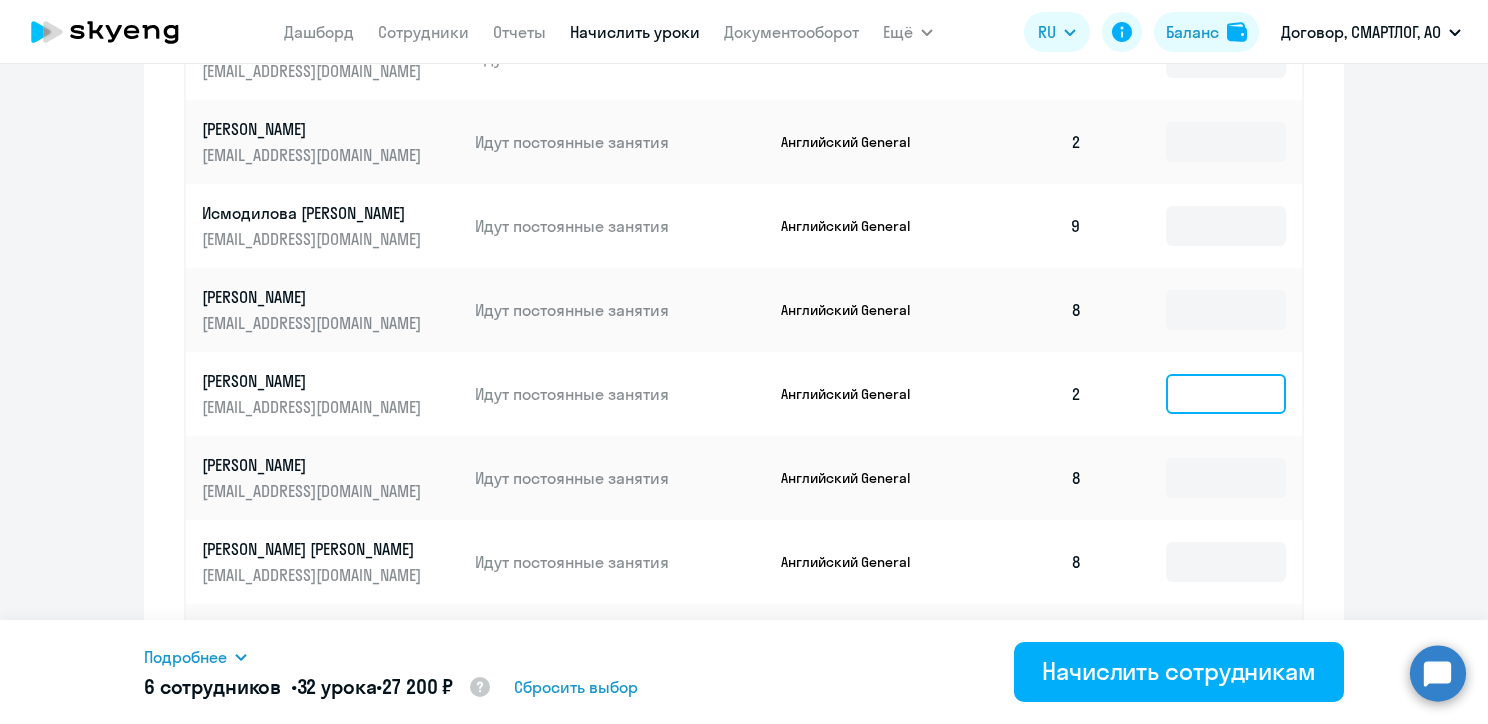 click 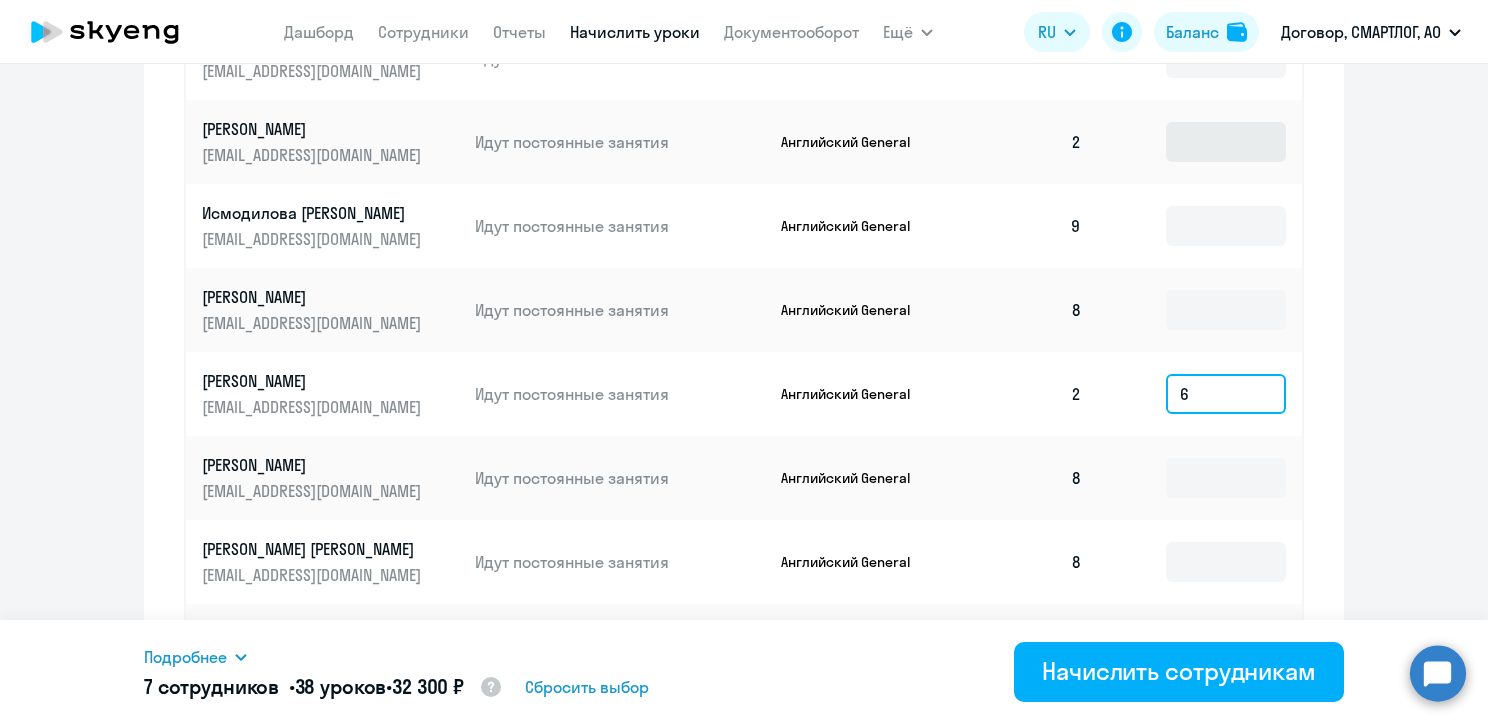 type on "6" 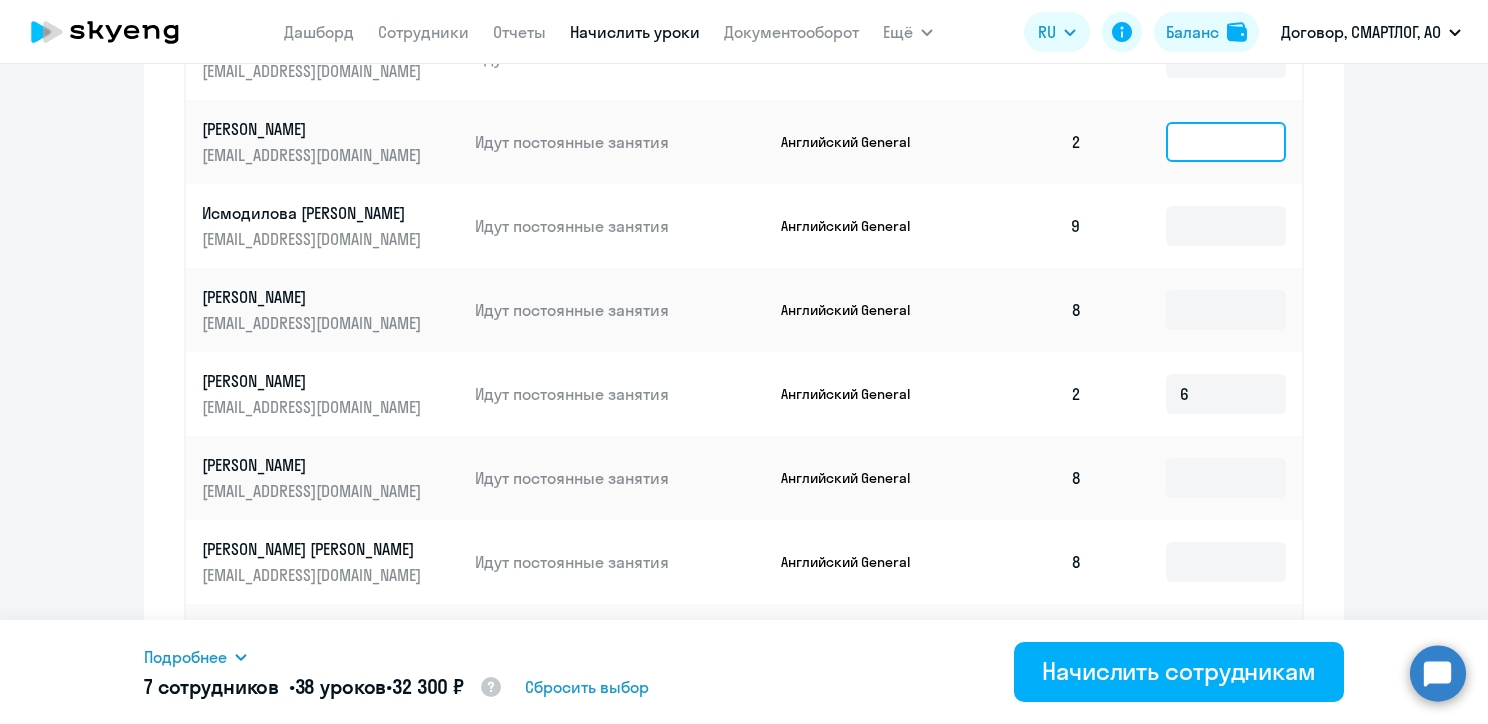 click 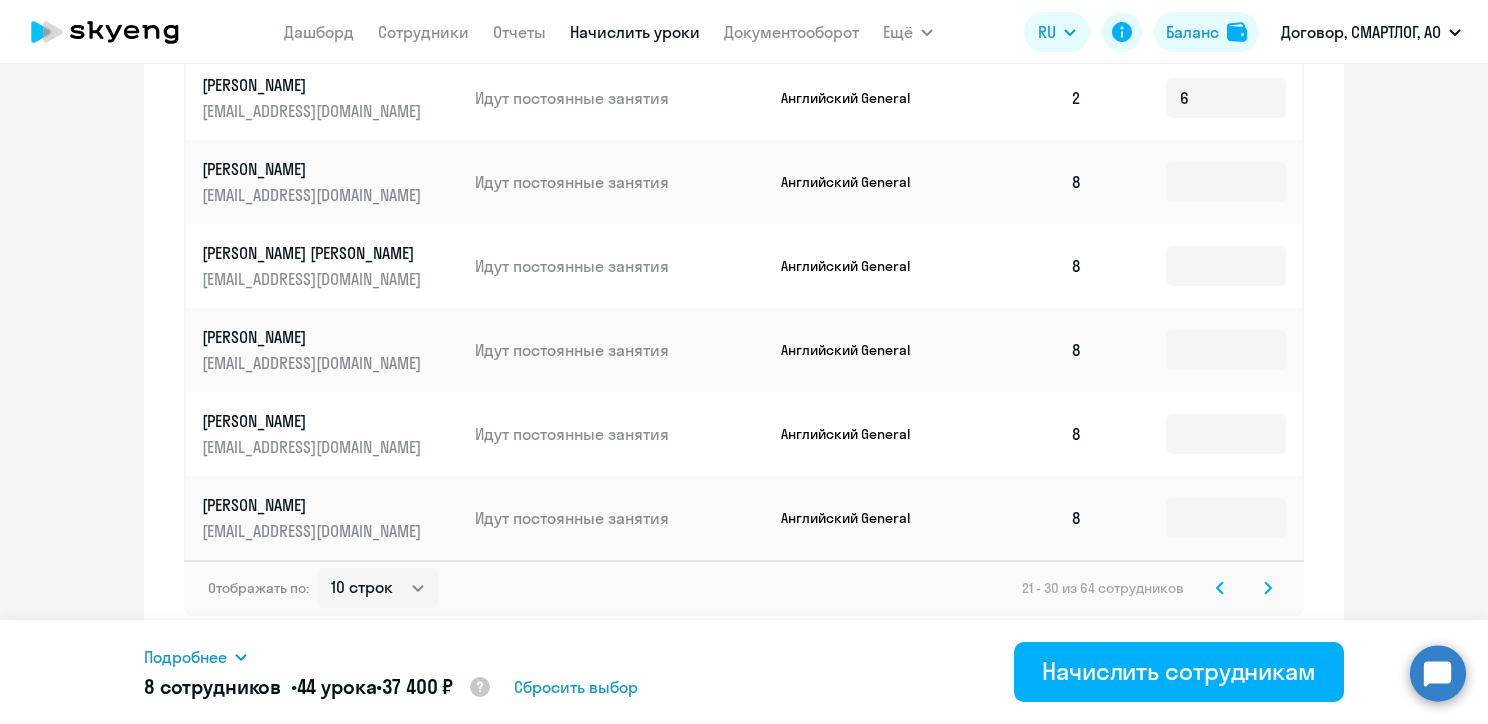scroll, scrollTop: 1340, scrollLeft: 0, axis: vertical 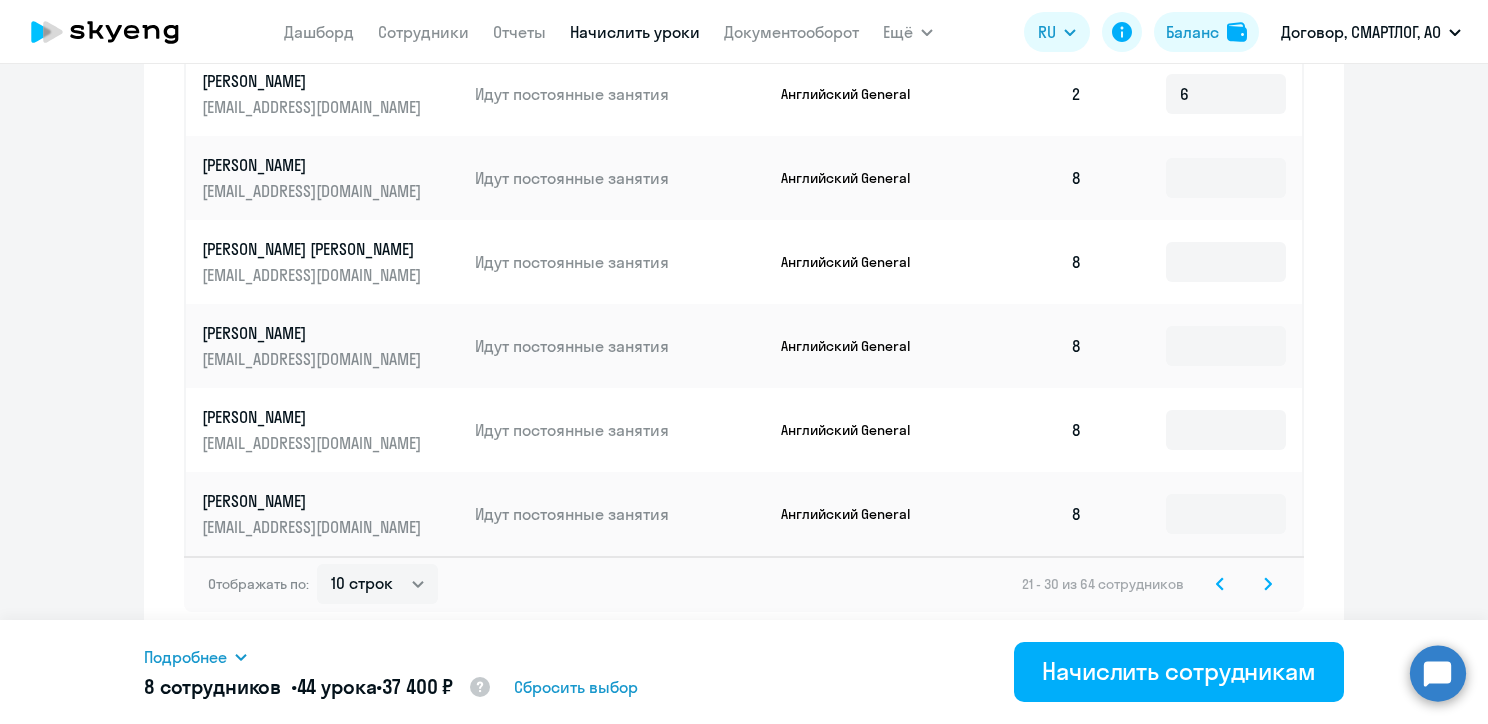 type on "6" 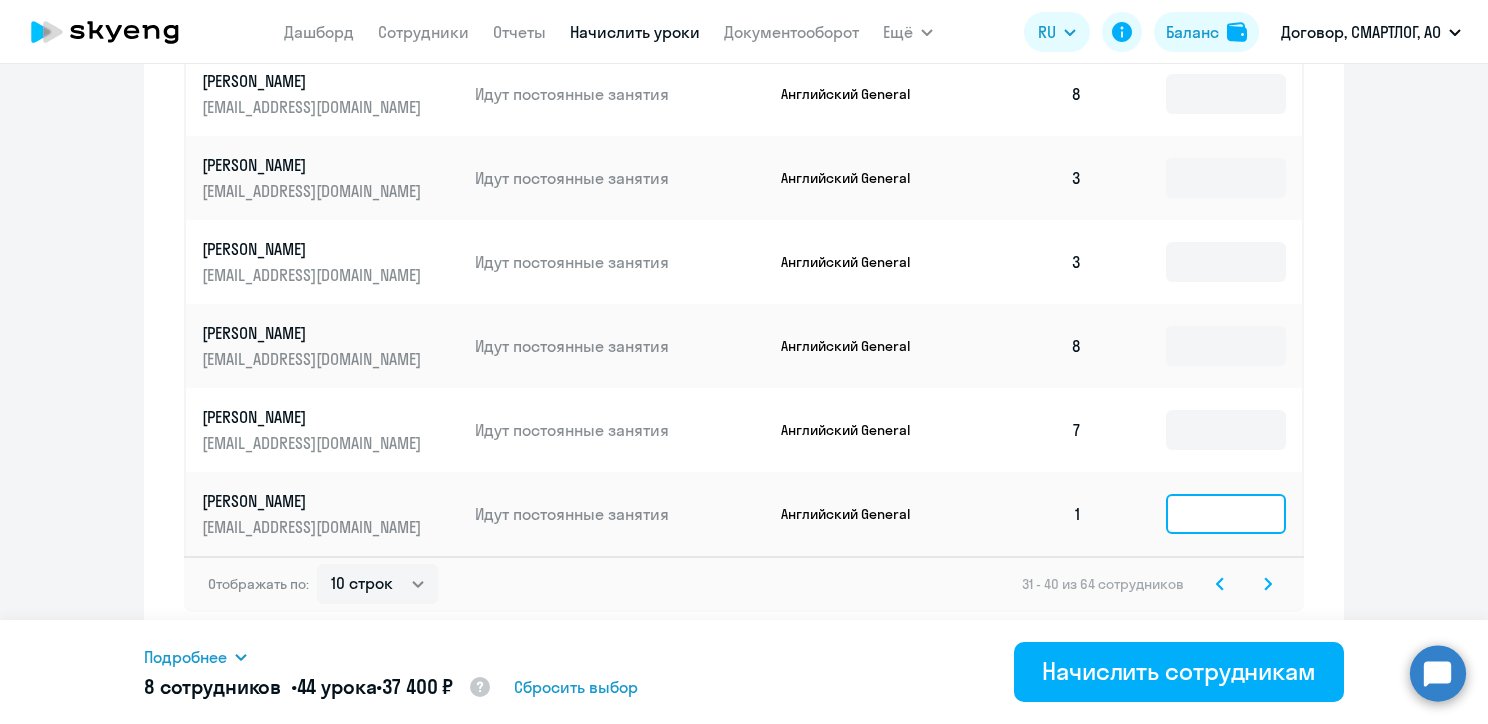 click 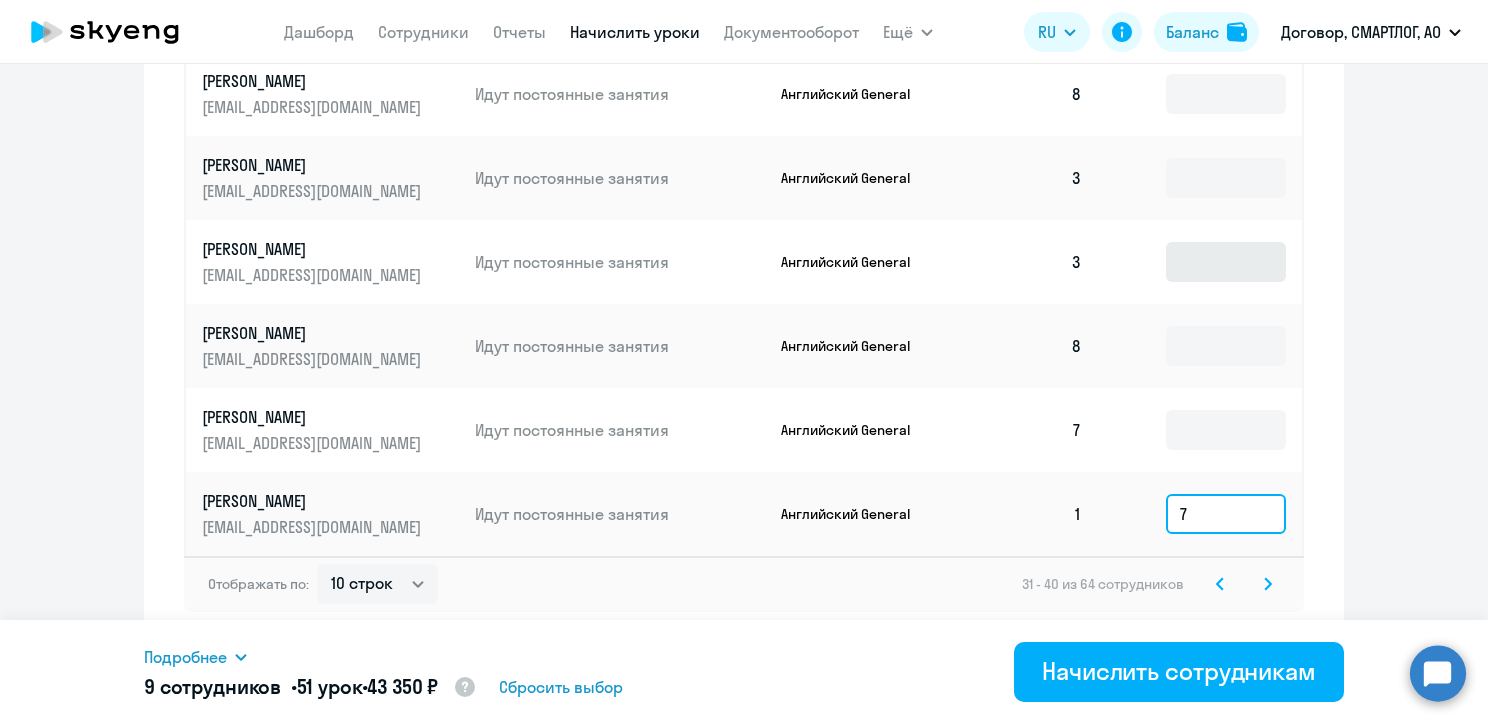 type on "7" 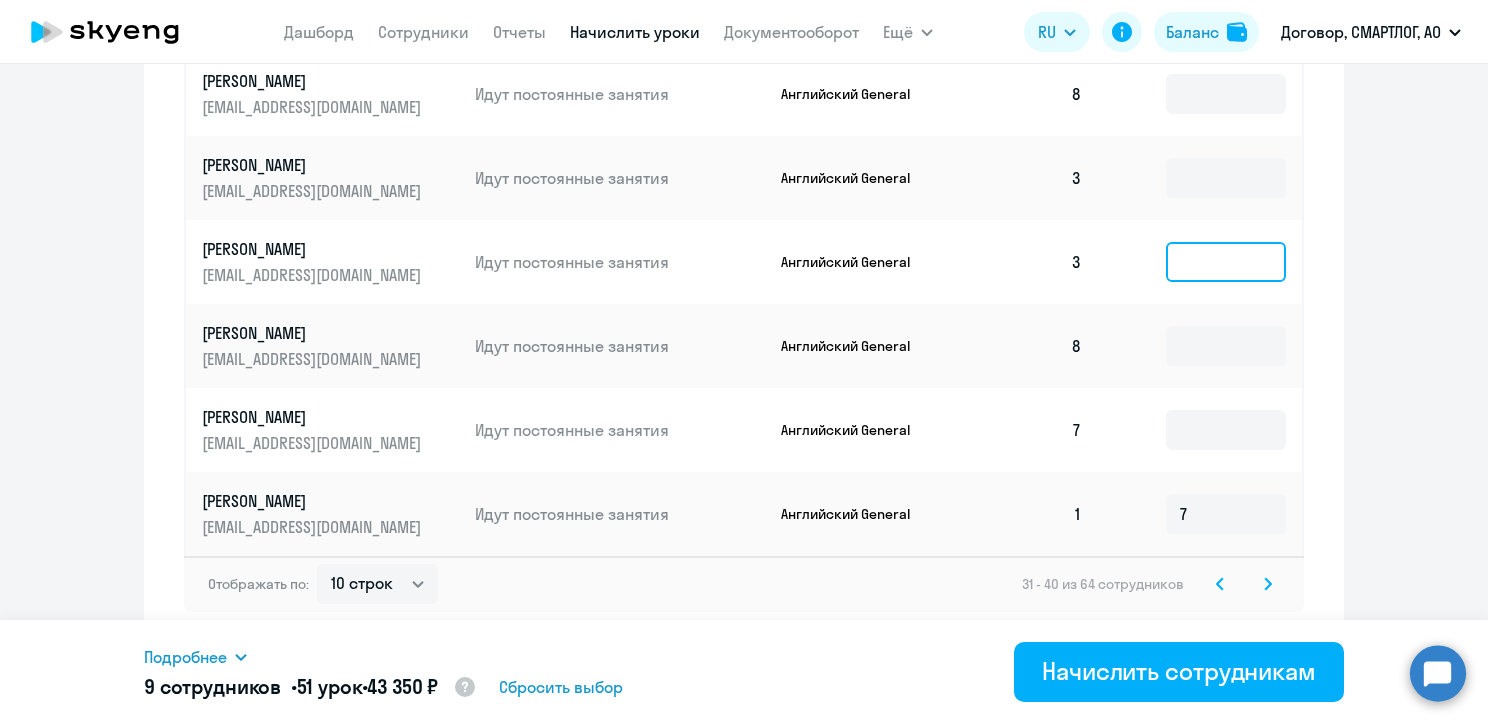 click 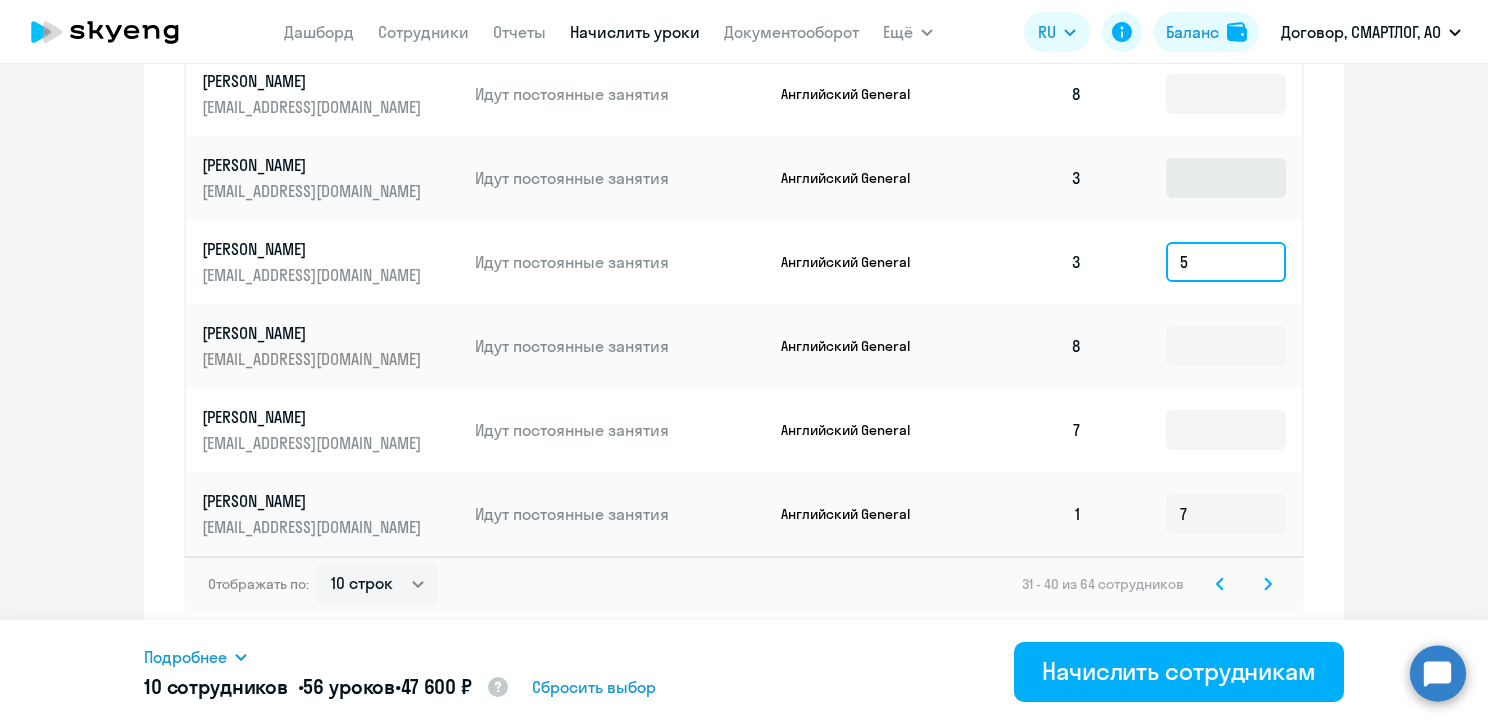 type on "5" 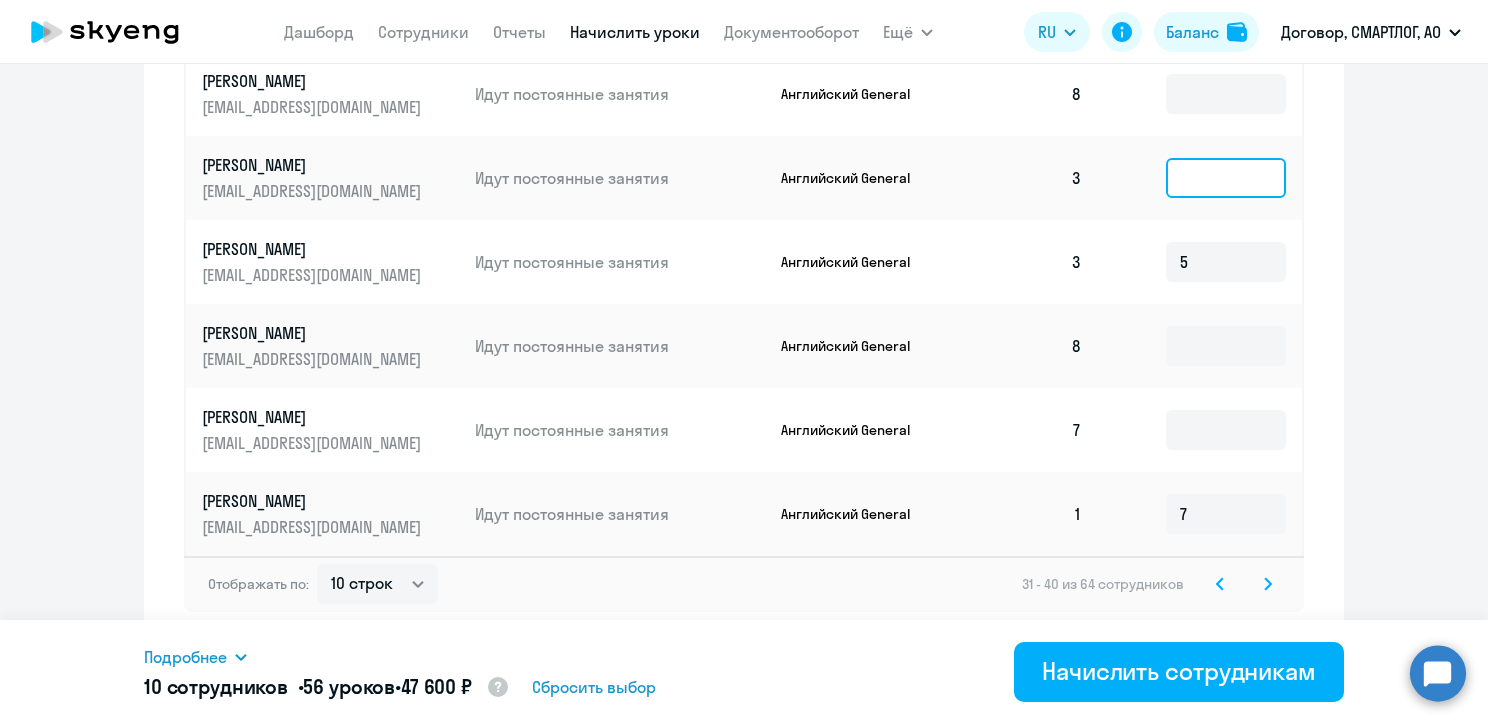 click 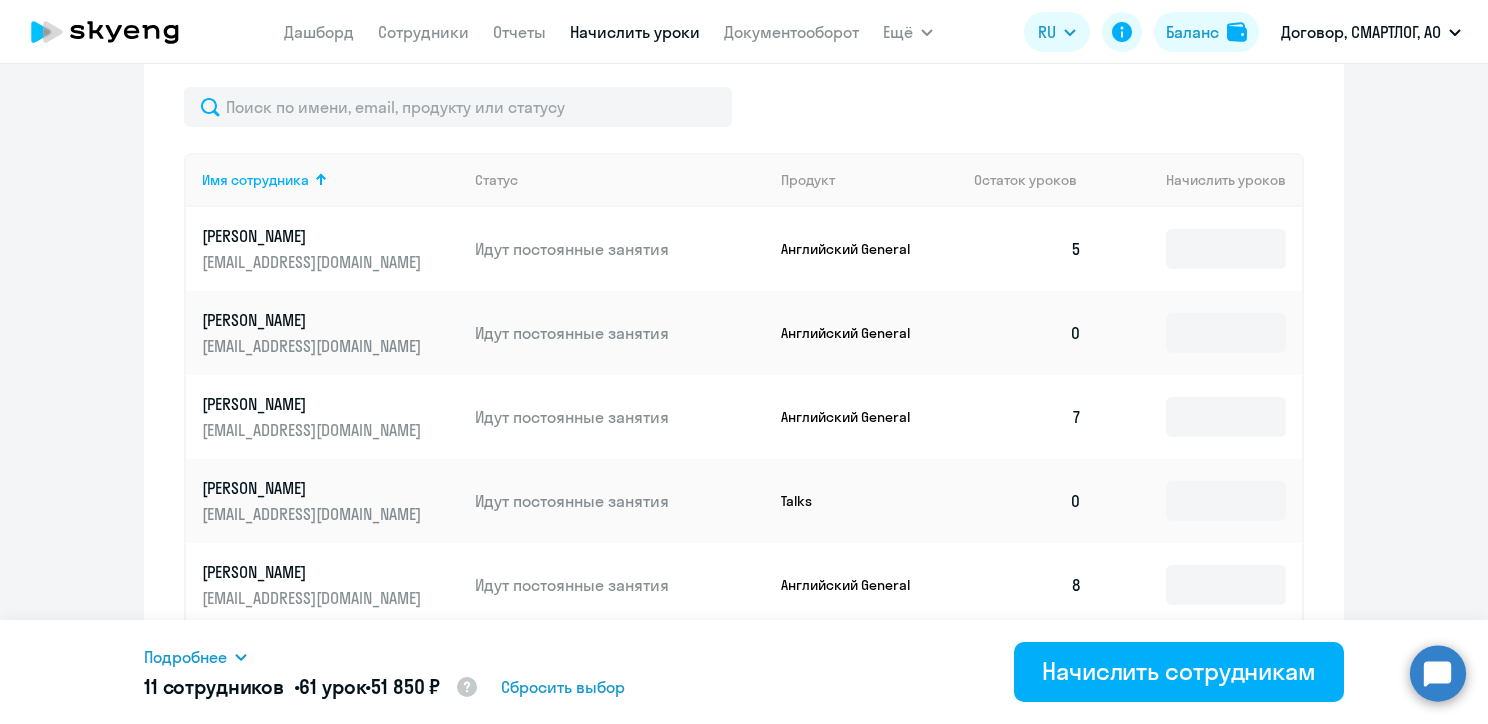 scroll, scrollTop: 840, scrollLeft: 0, axis: vertical 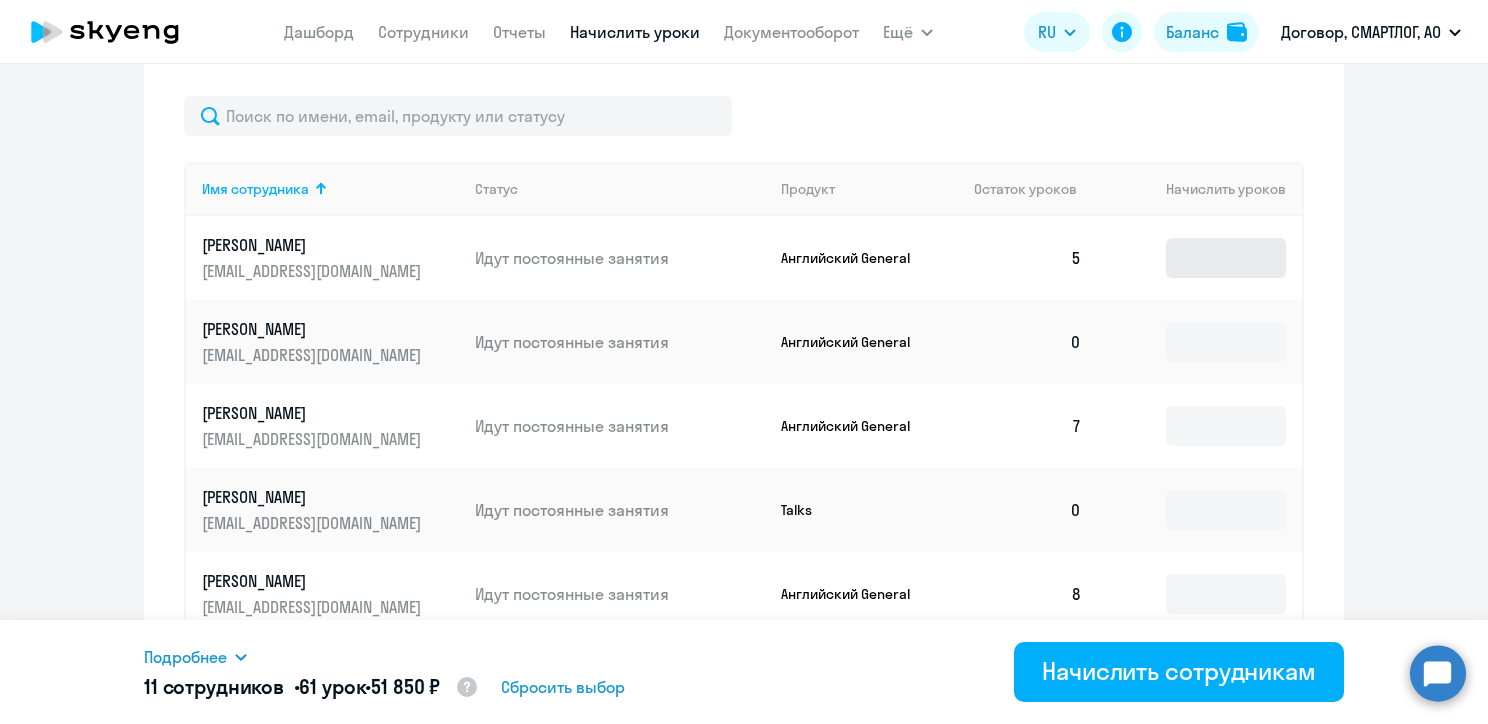 type on "5" 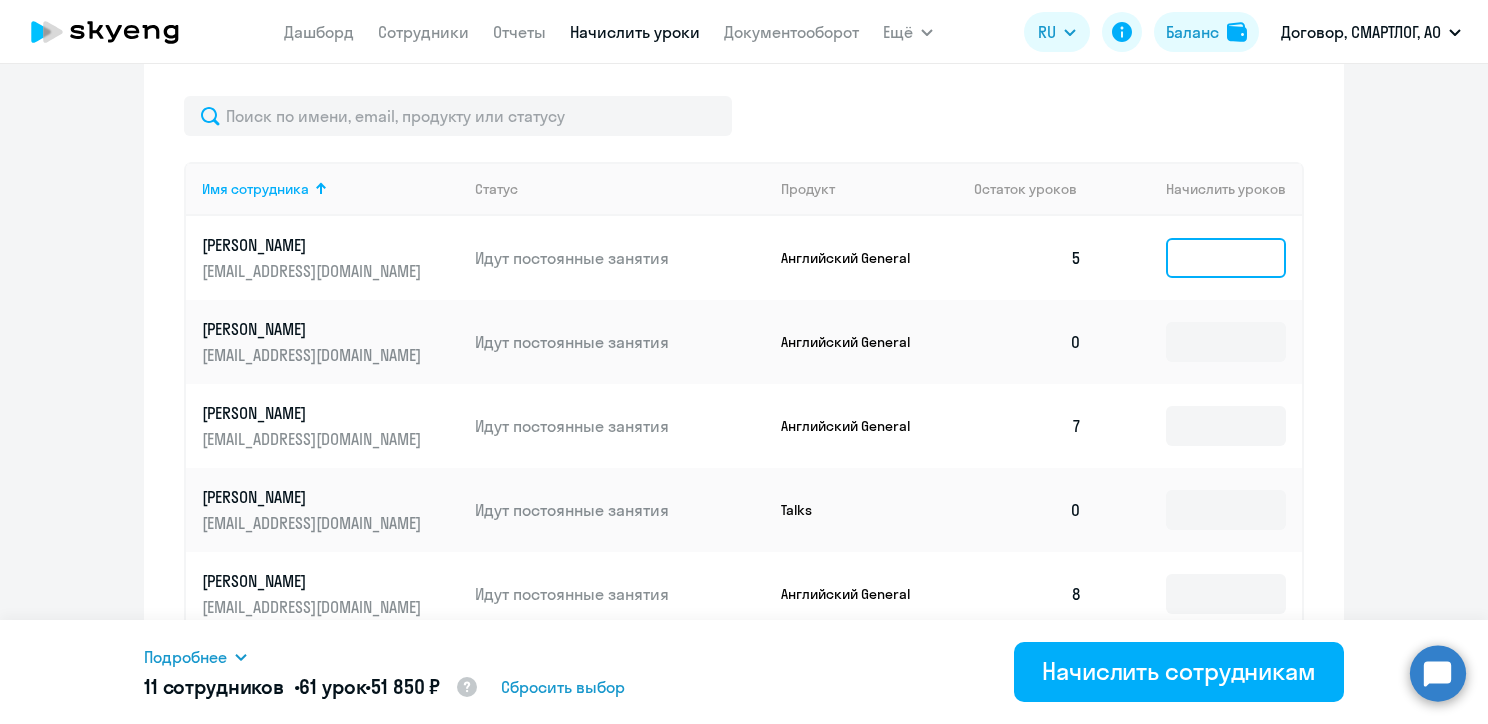 click 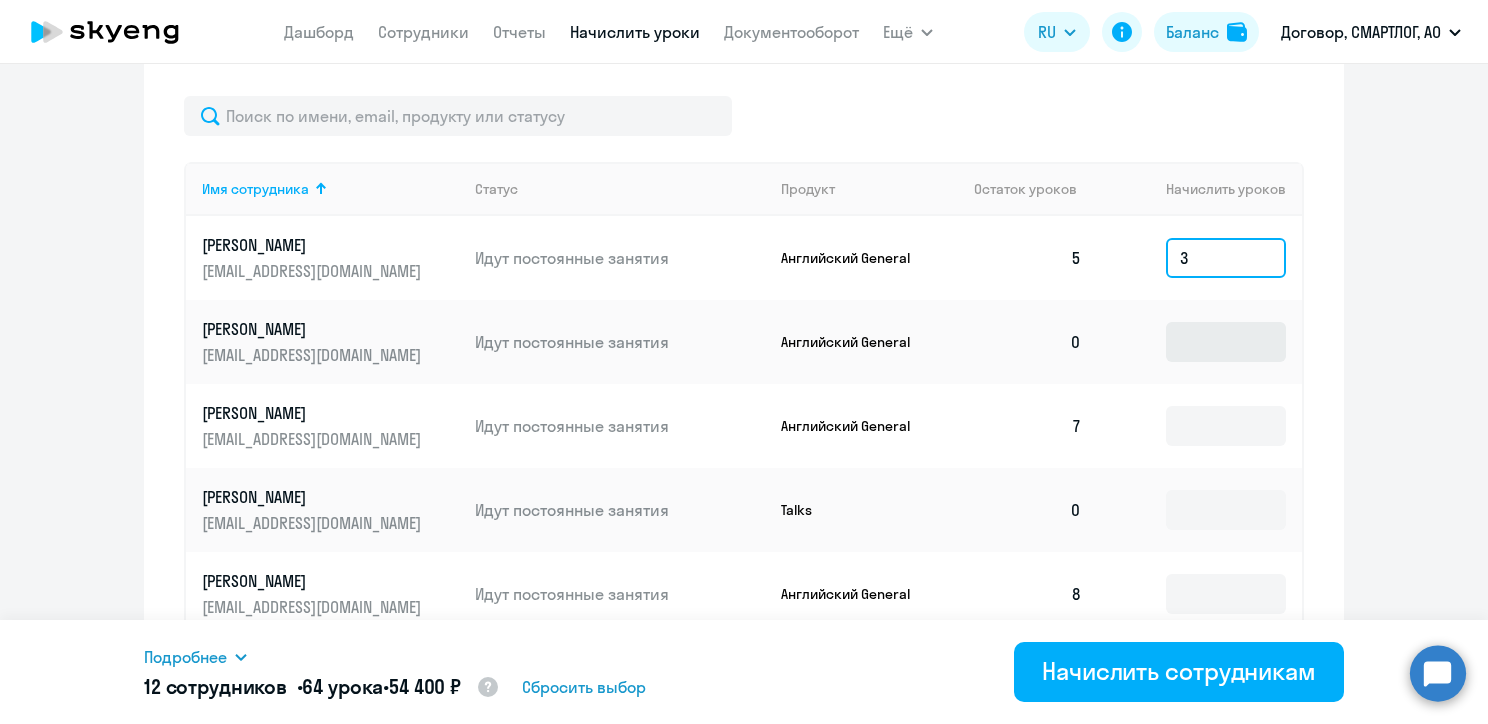 type on "3" 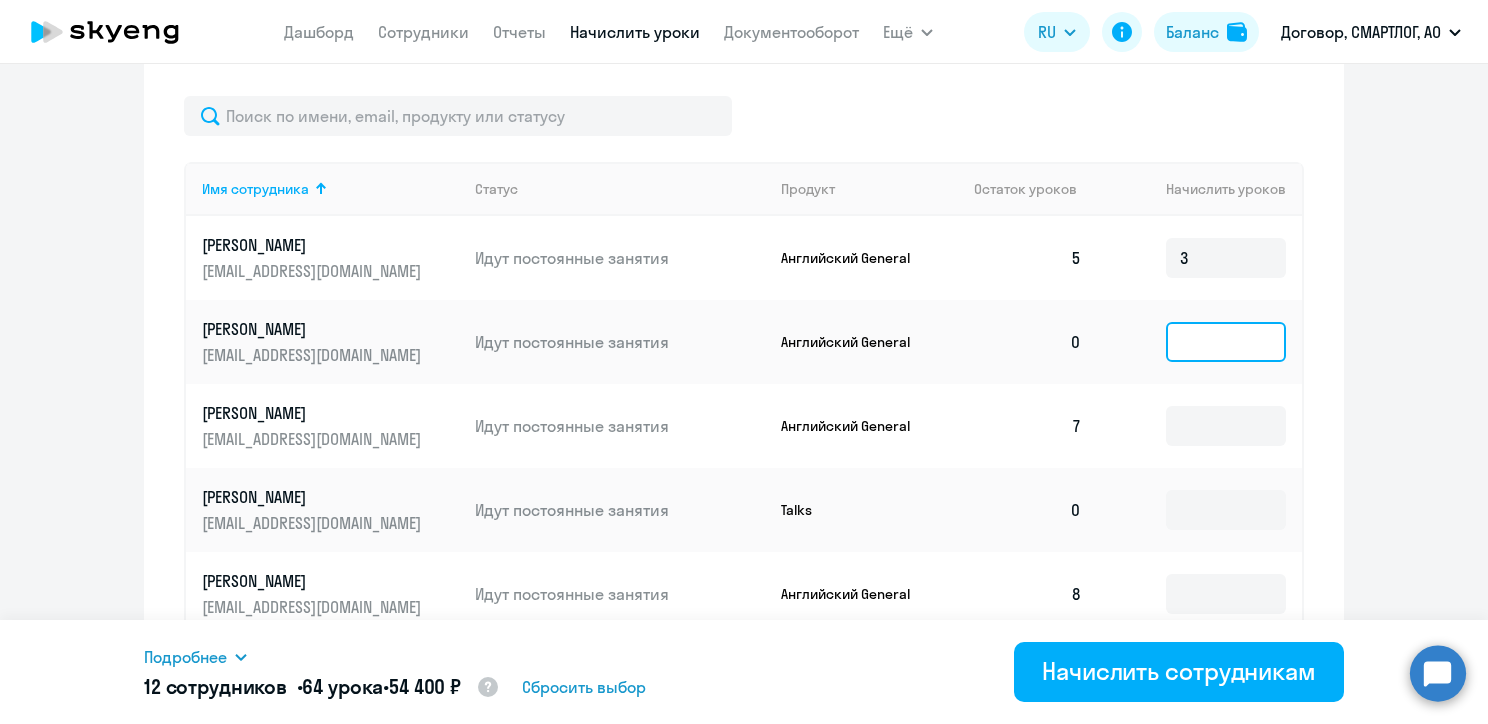 click 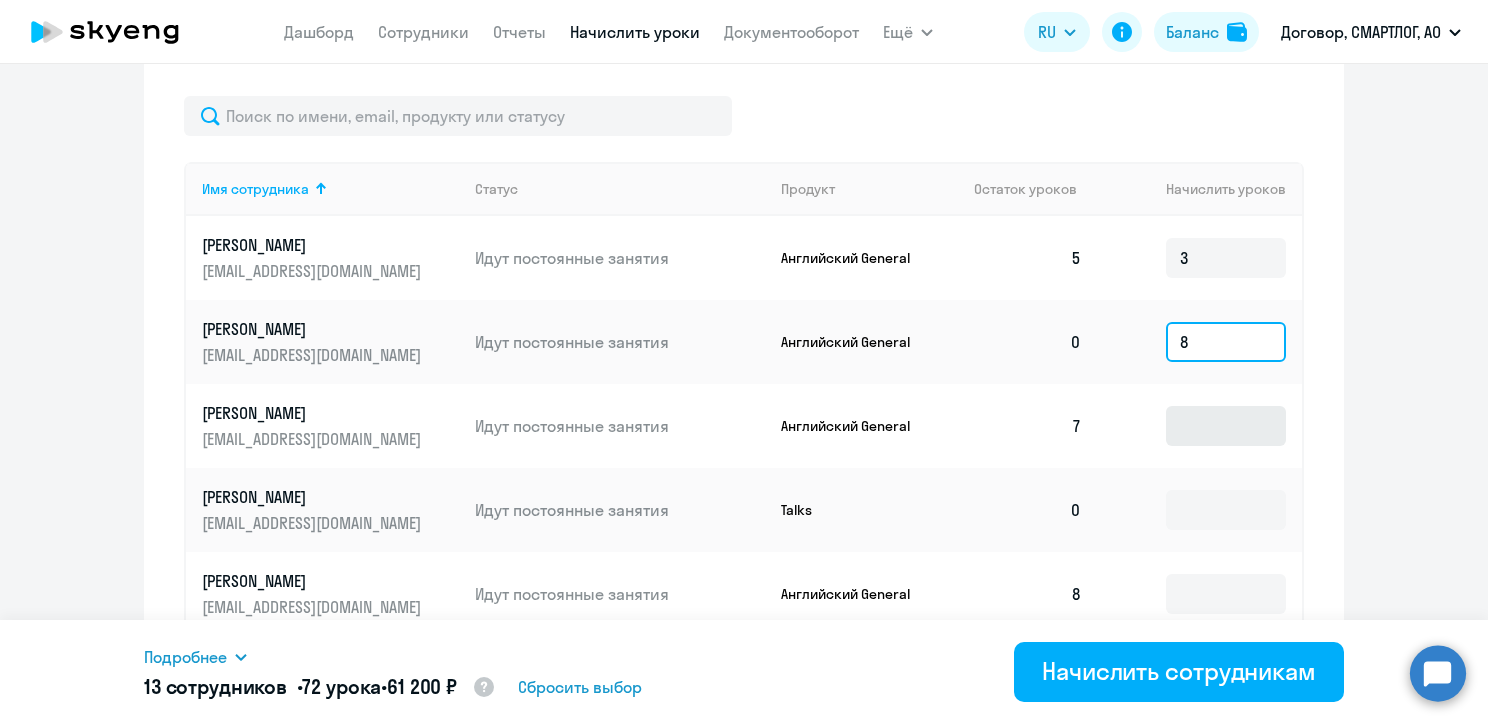 type on "8" 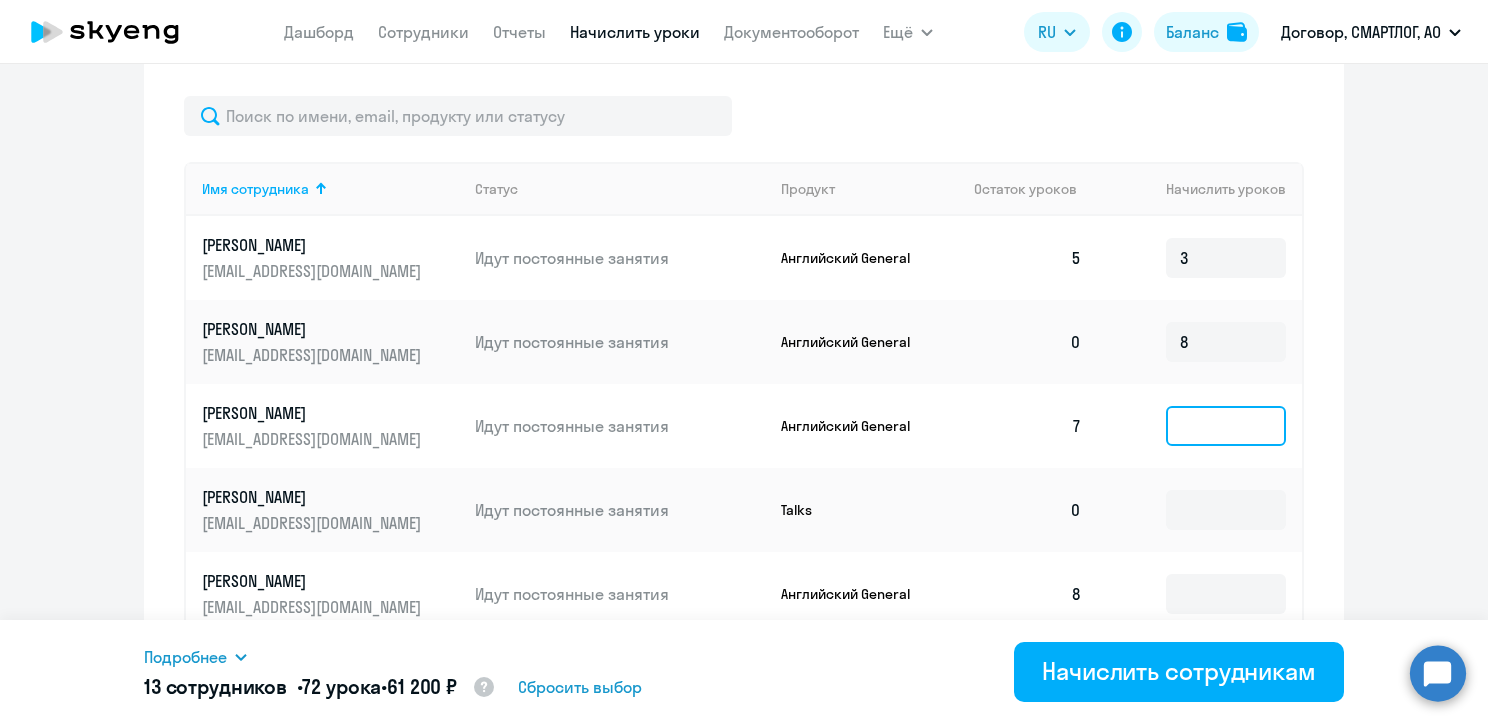 click 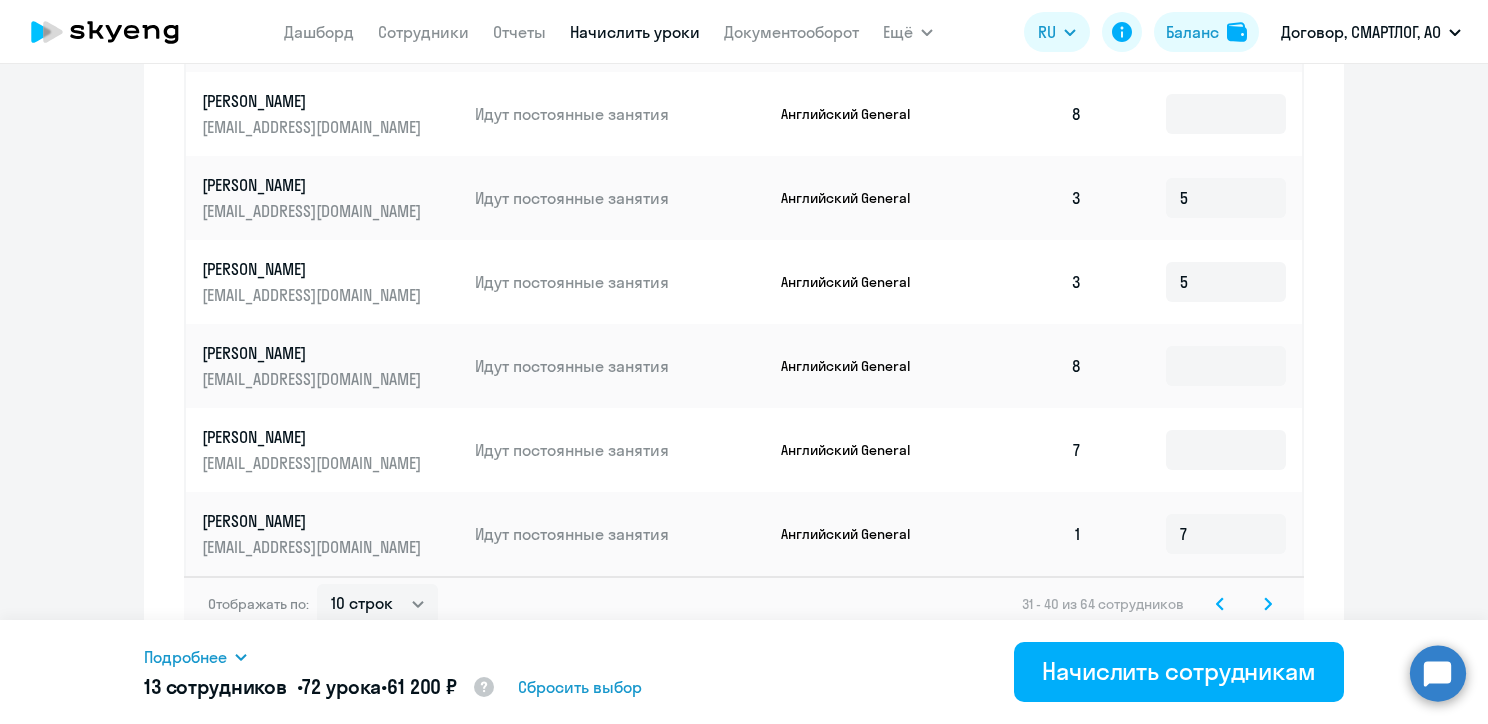 scroll, scrollTop: 1340, scrollLeft: 0, axis: vertical 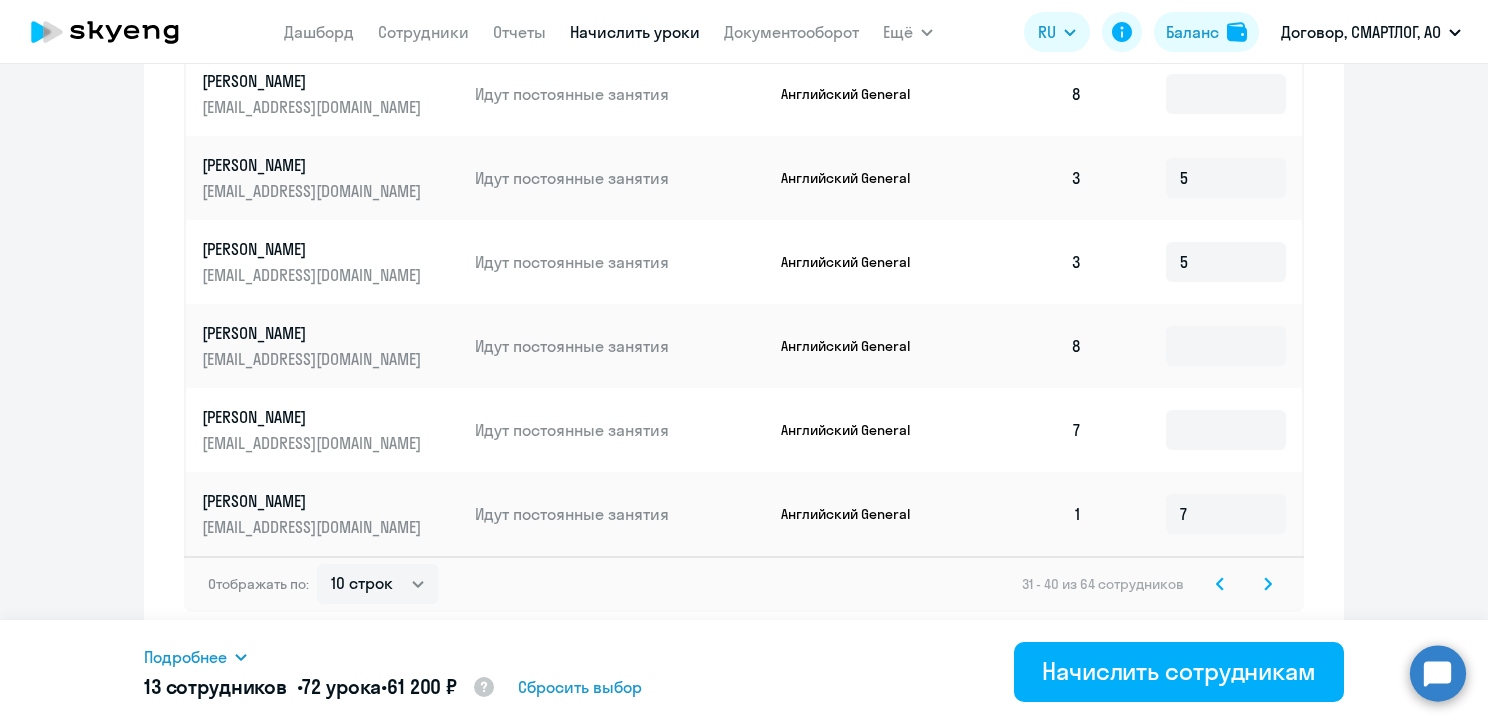click 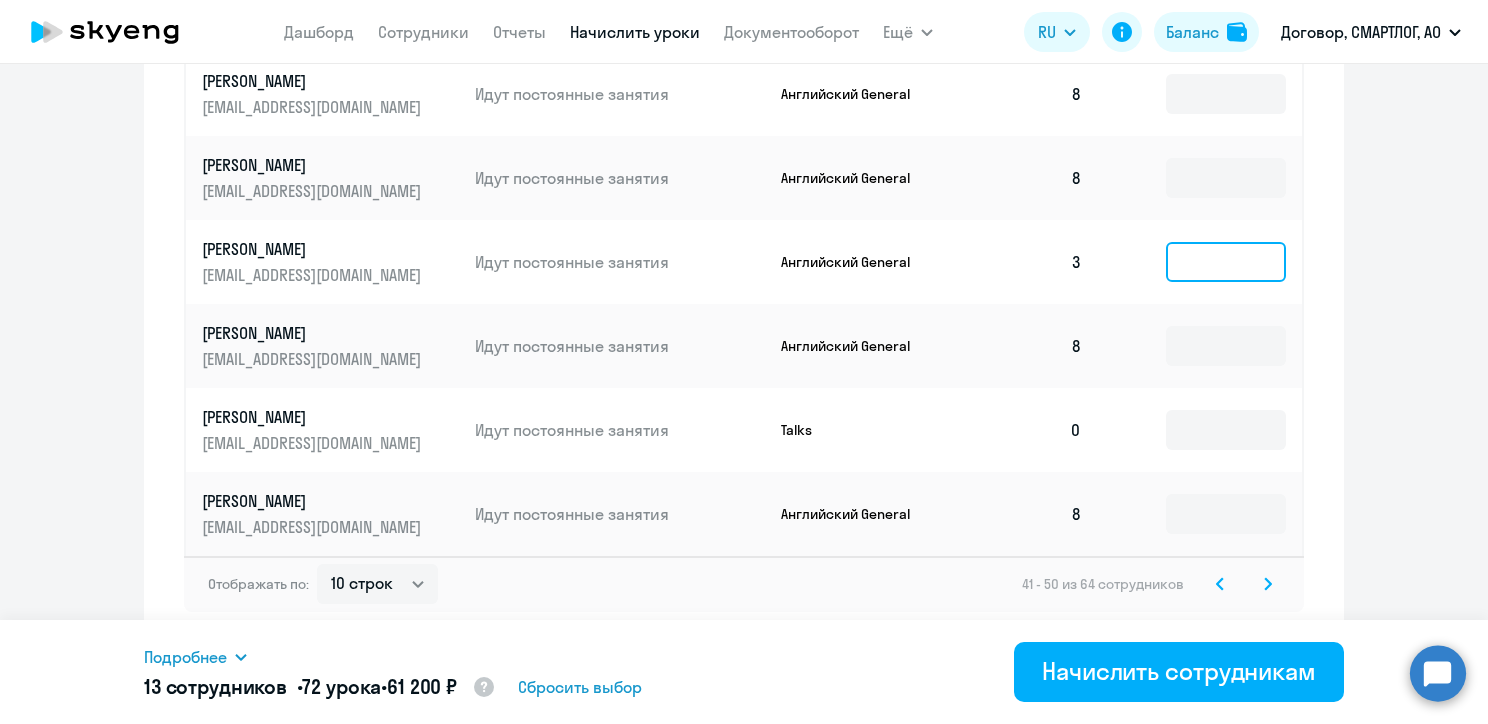 click 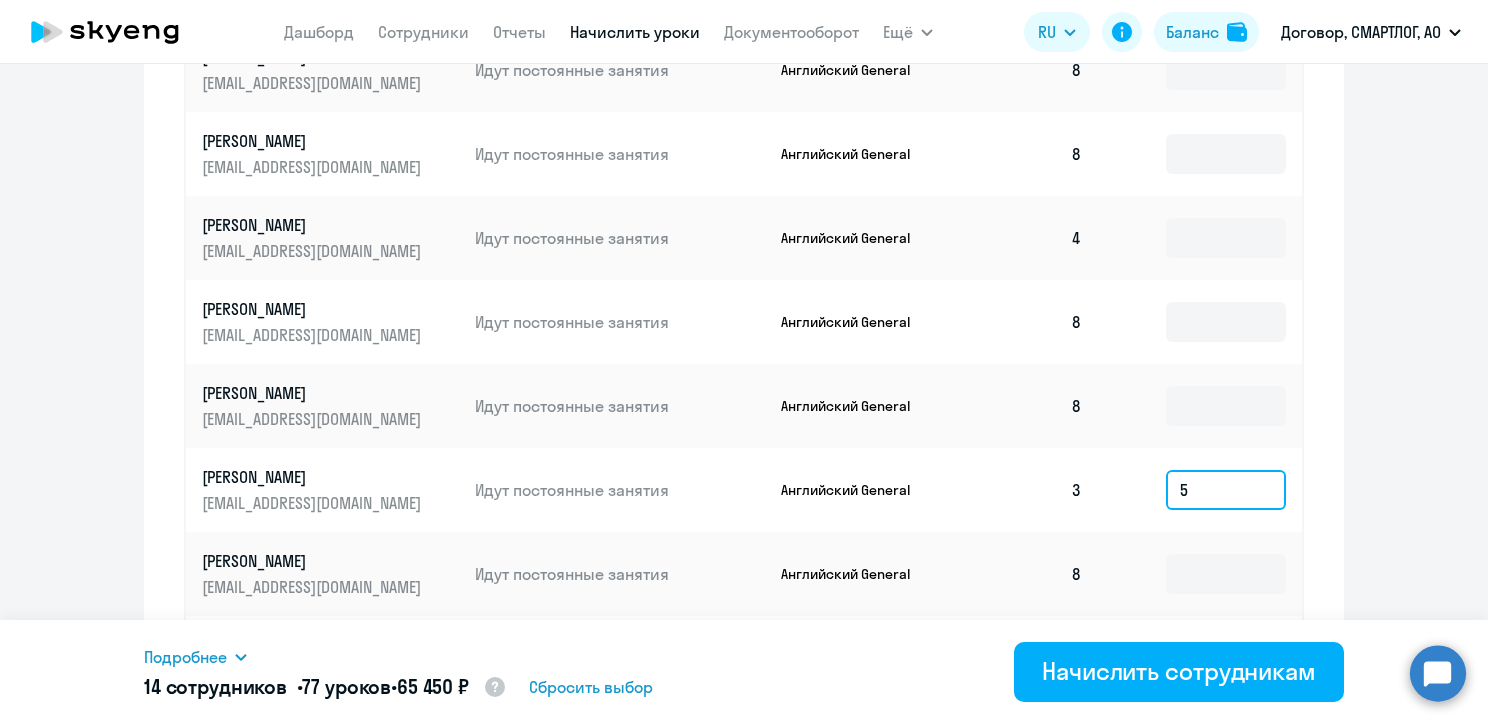 scroll, scrollTop: 1040, scrollLeft: 0, axis: vertical 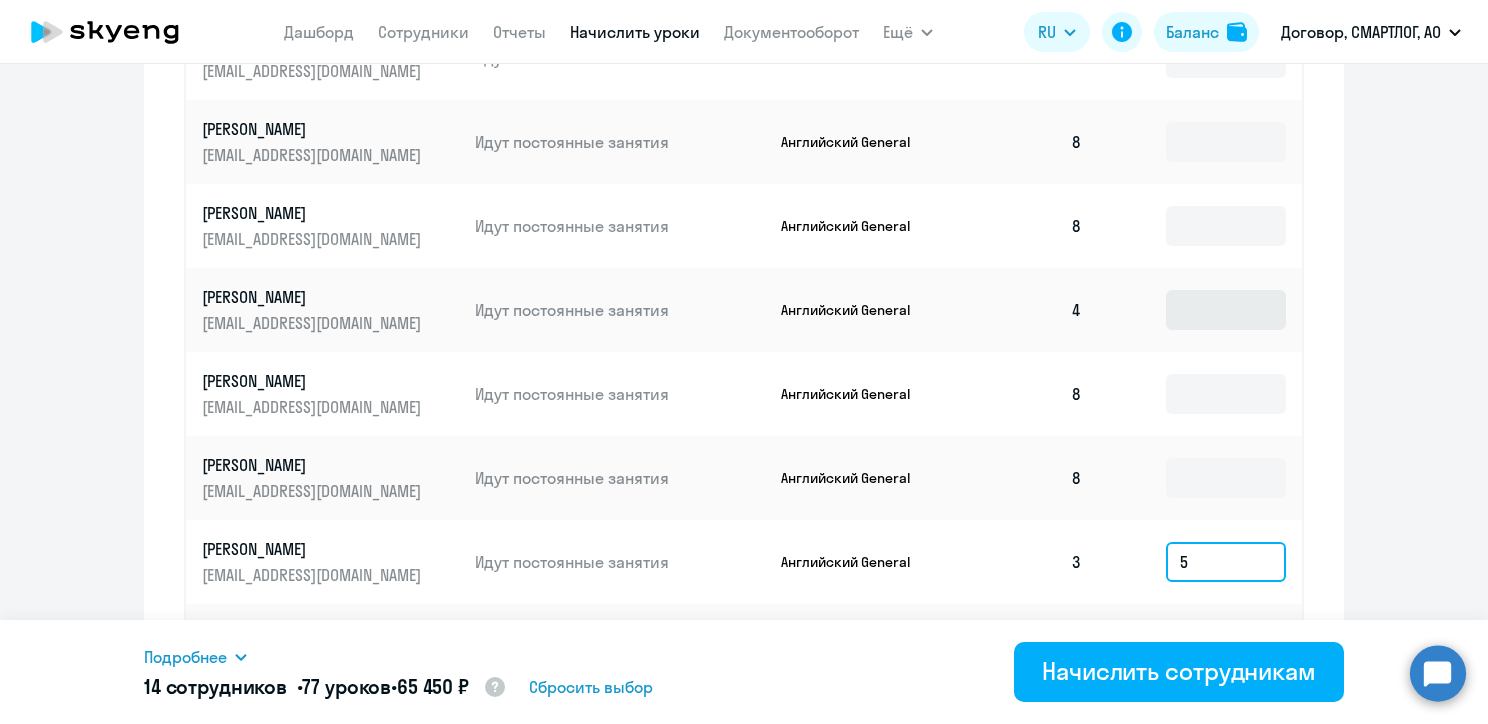 type on "5" 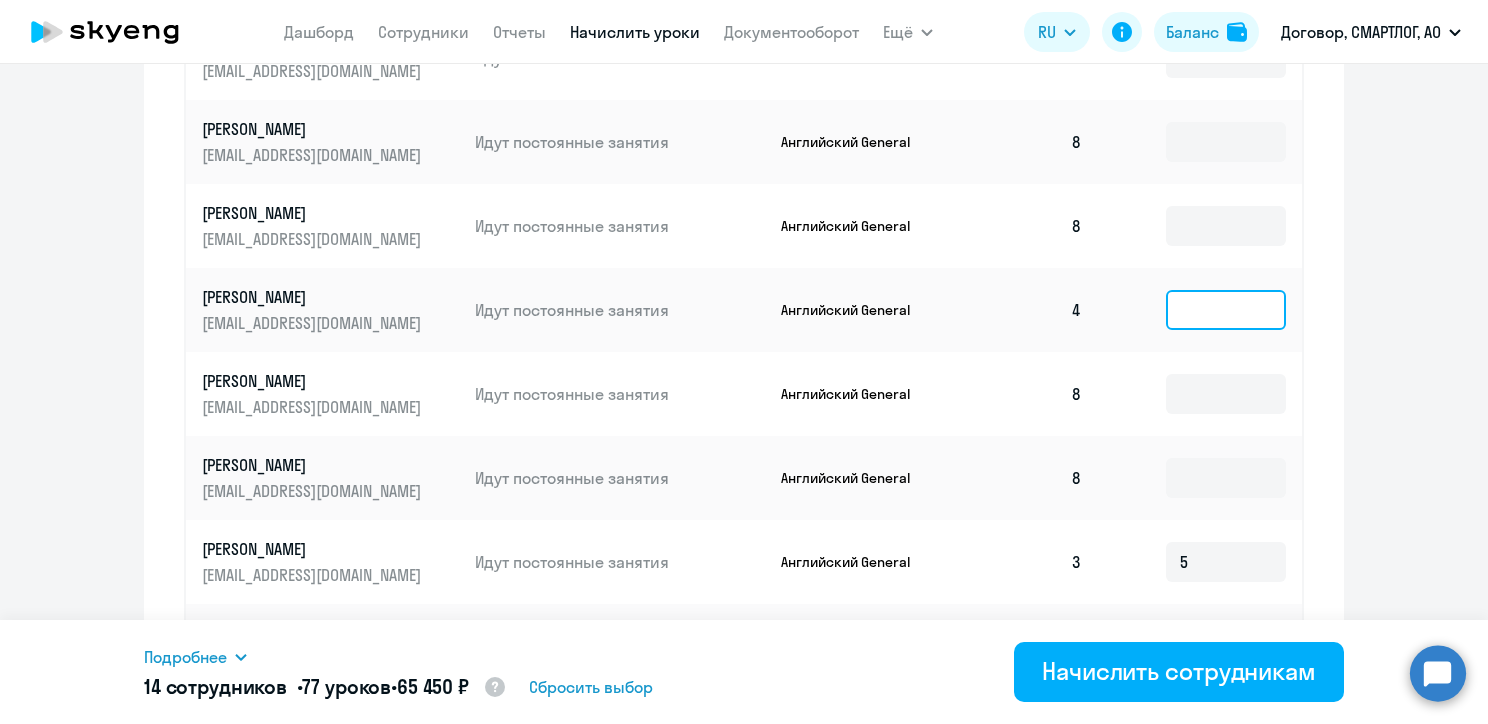 click 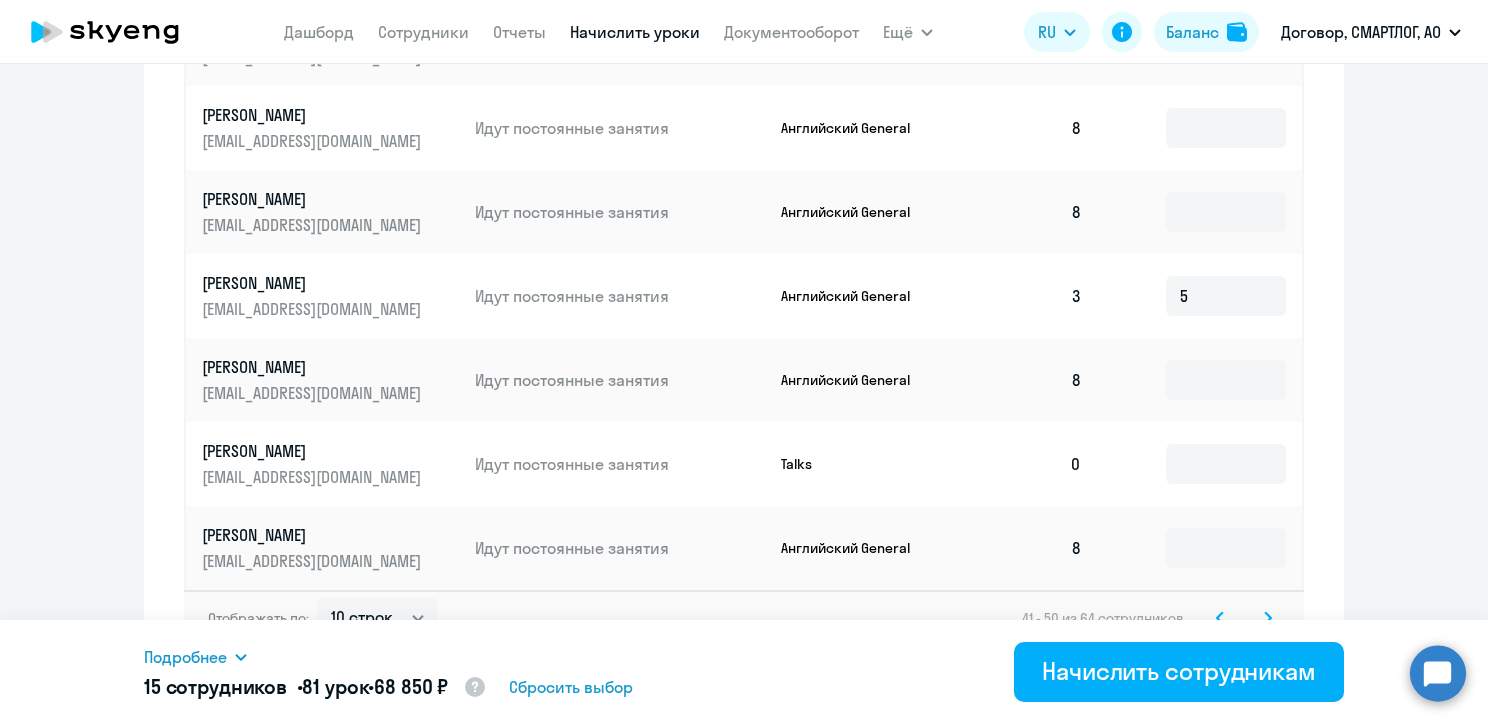 scroll, scrollTop: 1340, scrollLeft: 0, axis: vertical 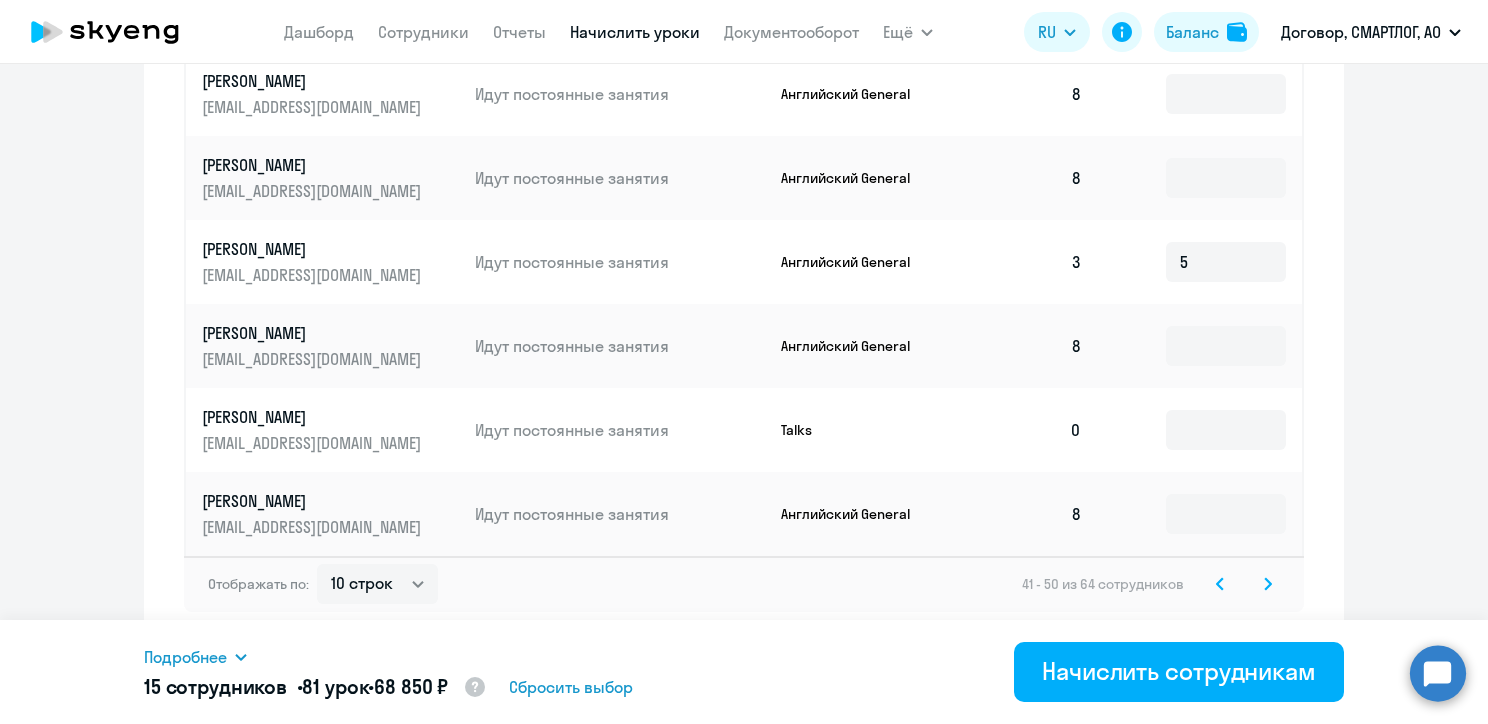 type on "4" 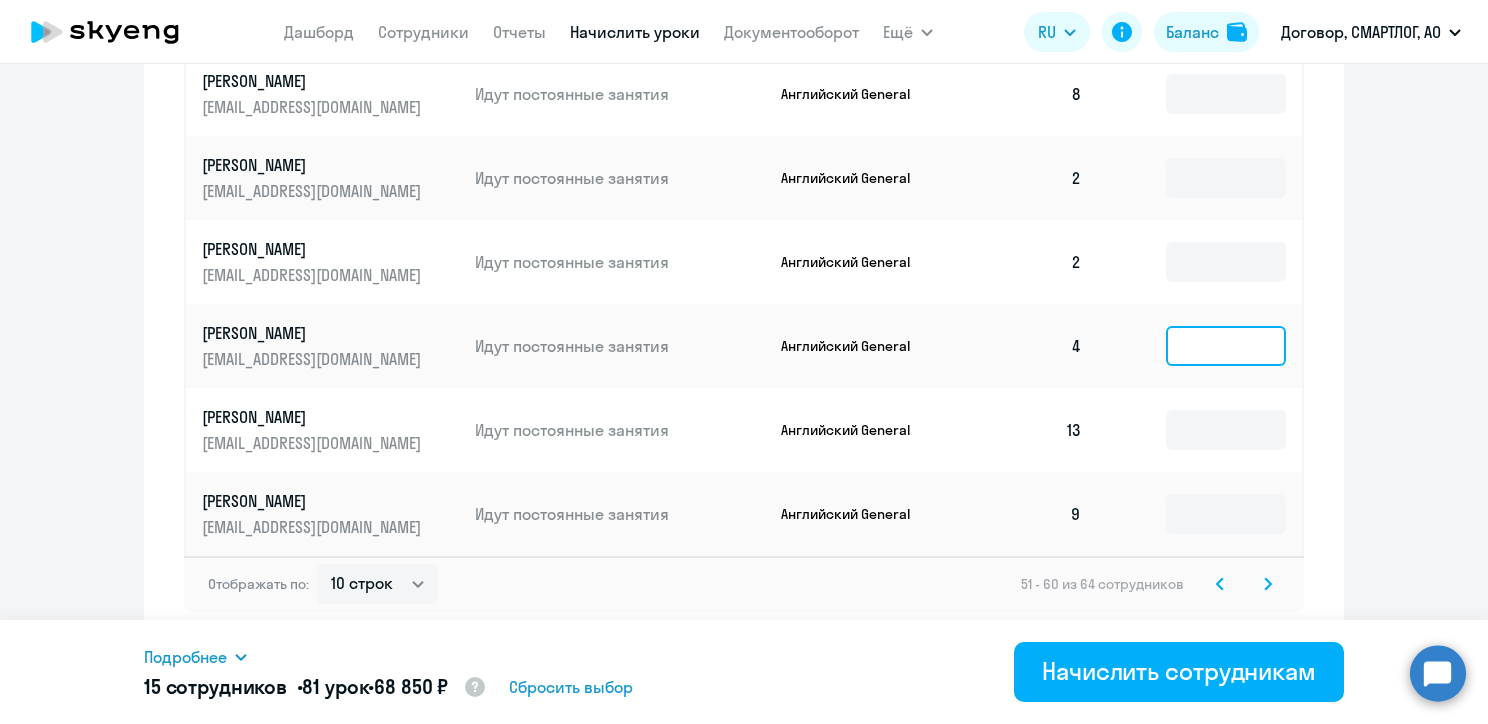 click 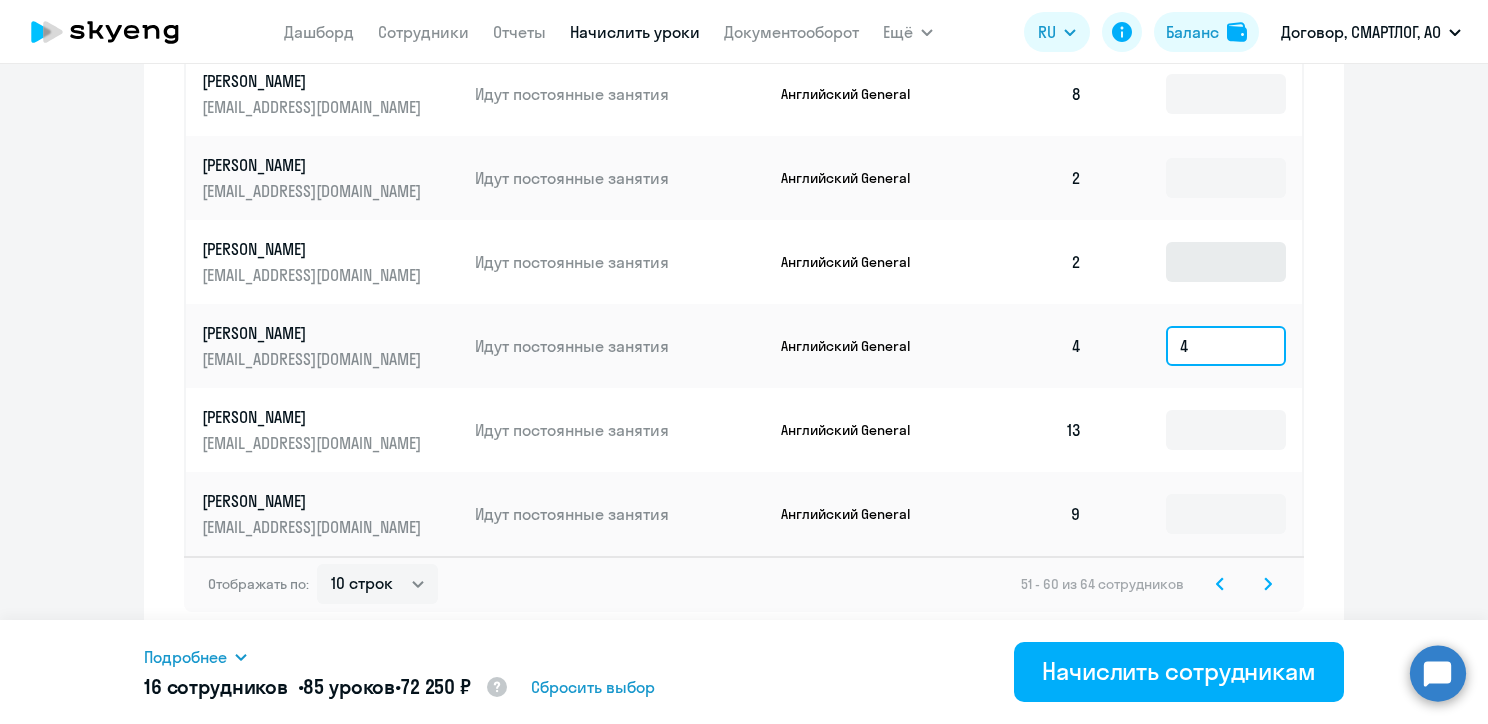 type on "4" 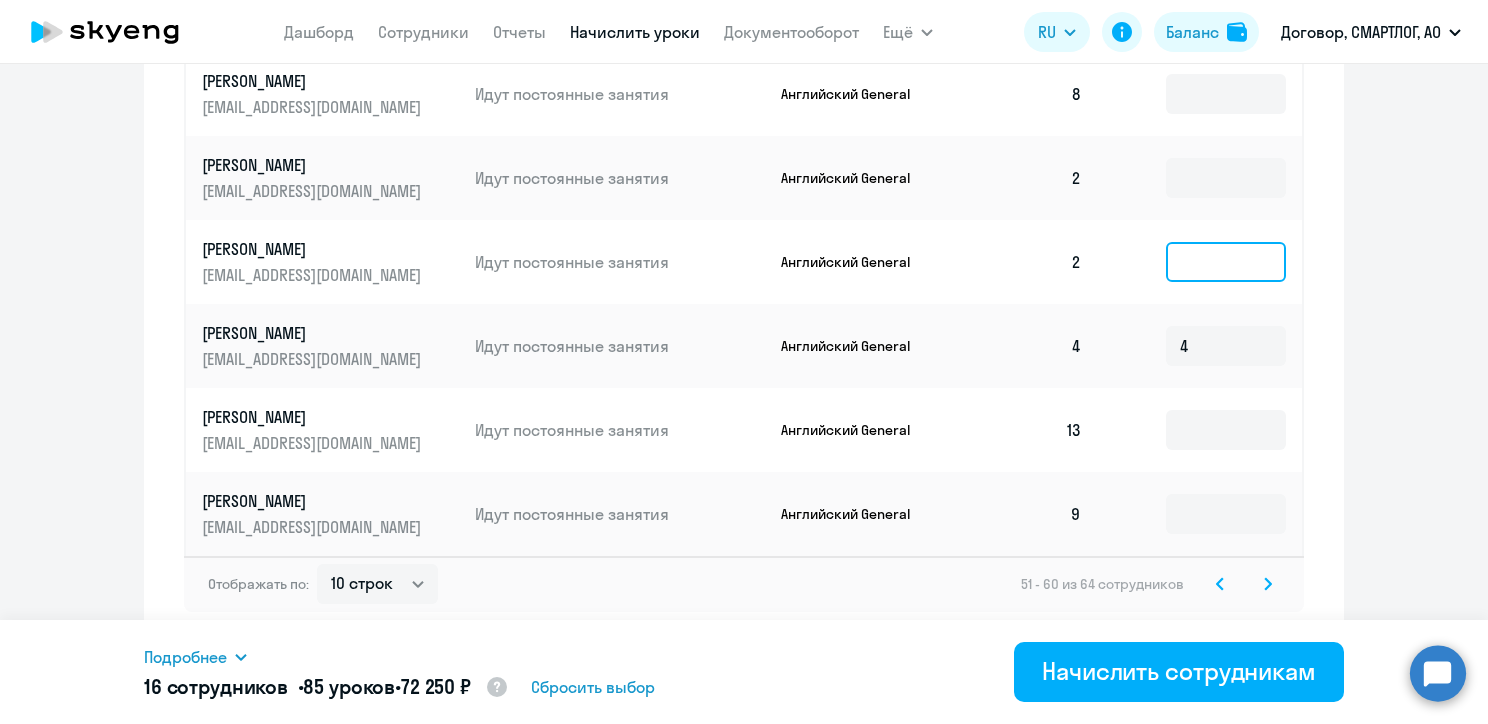 click 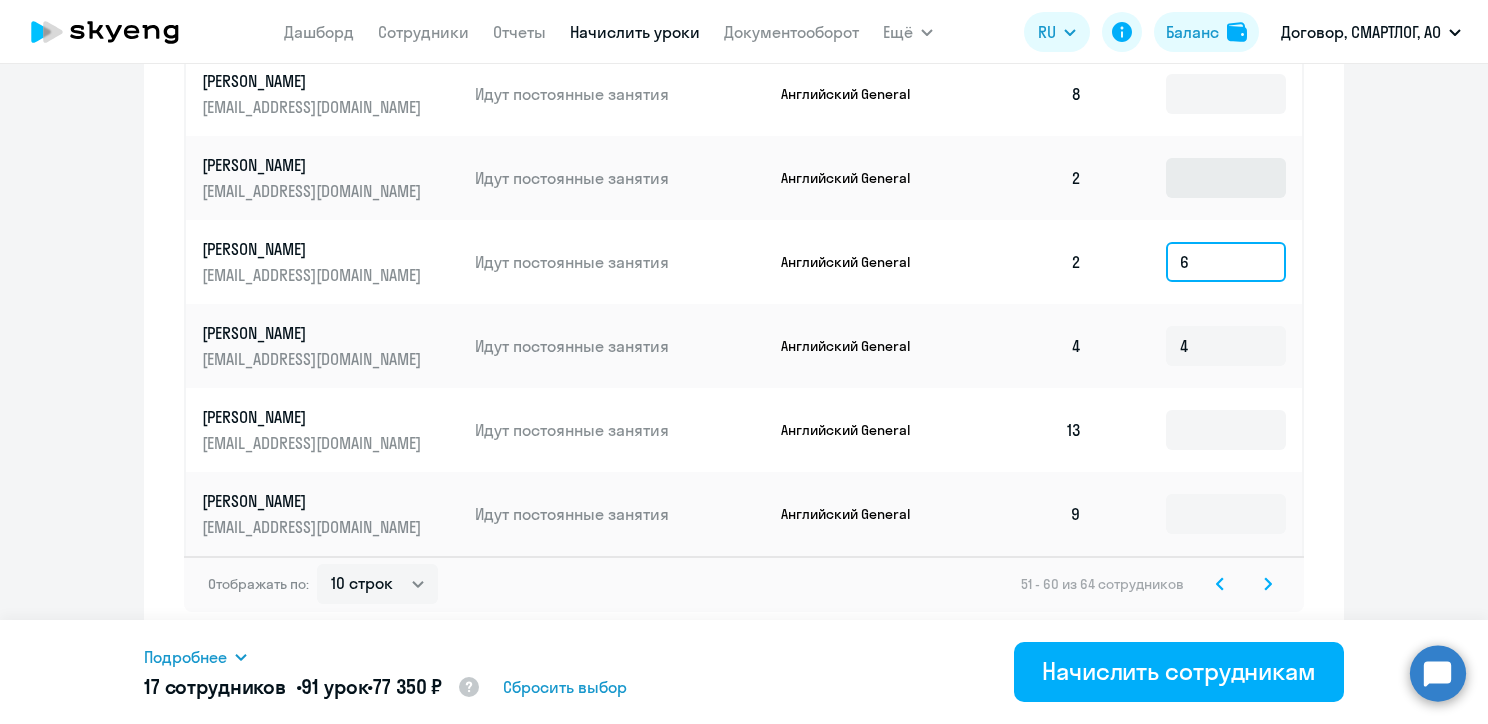 type on "6" 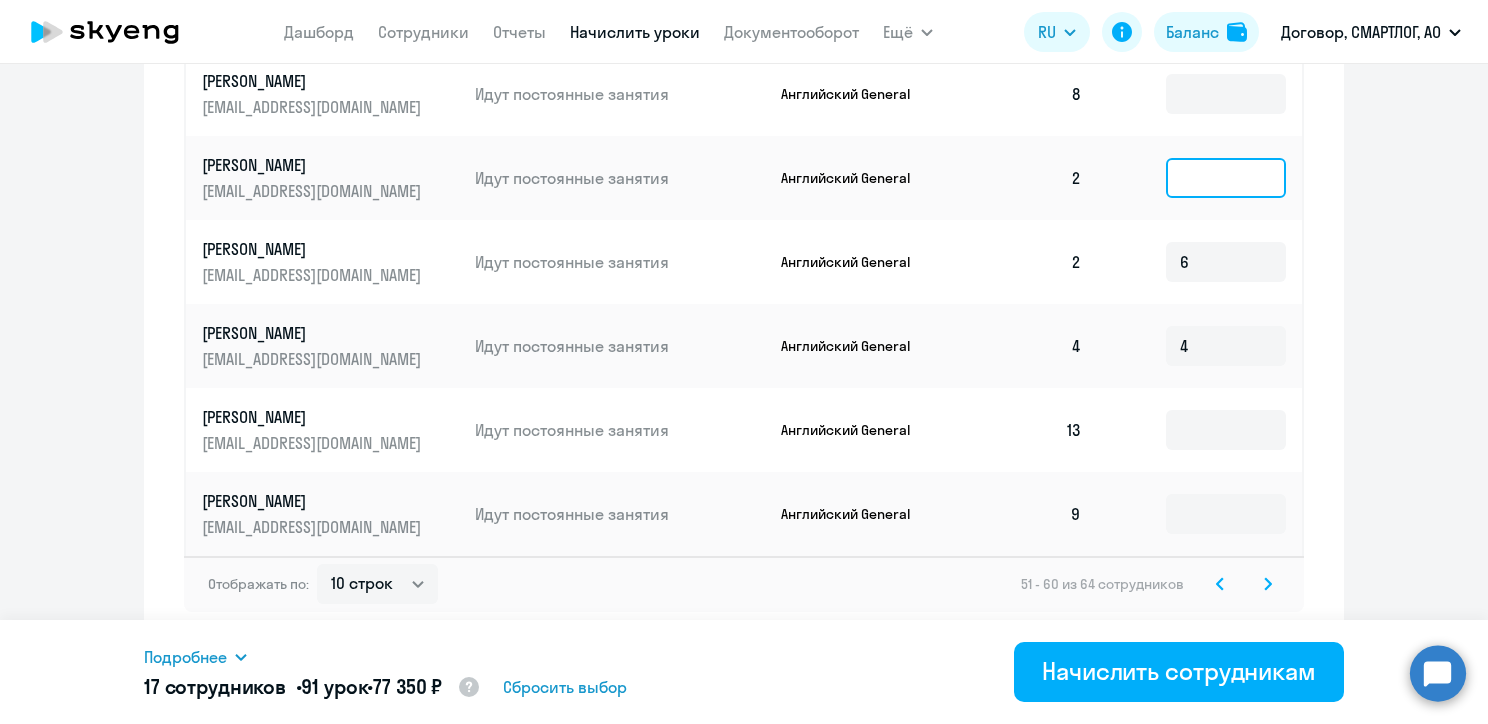 click 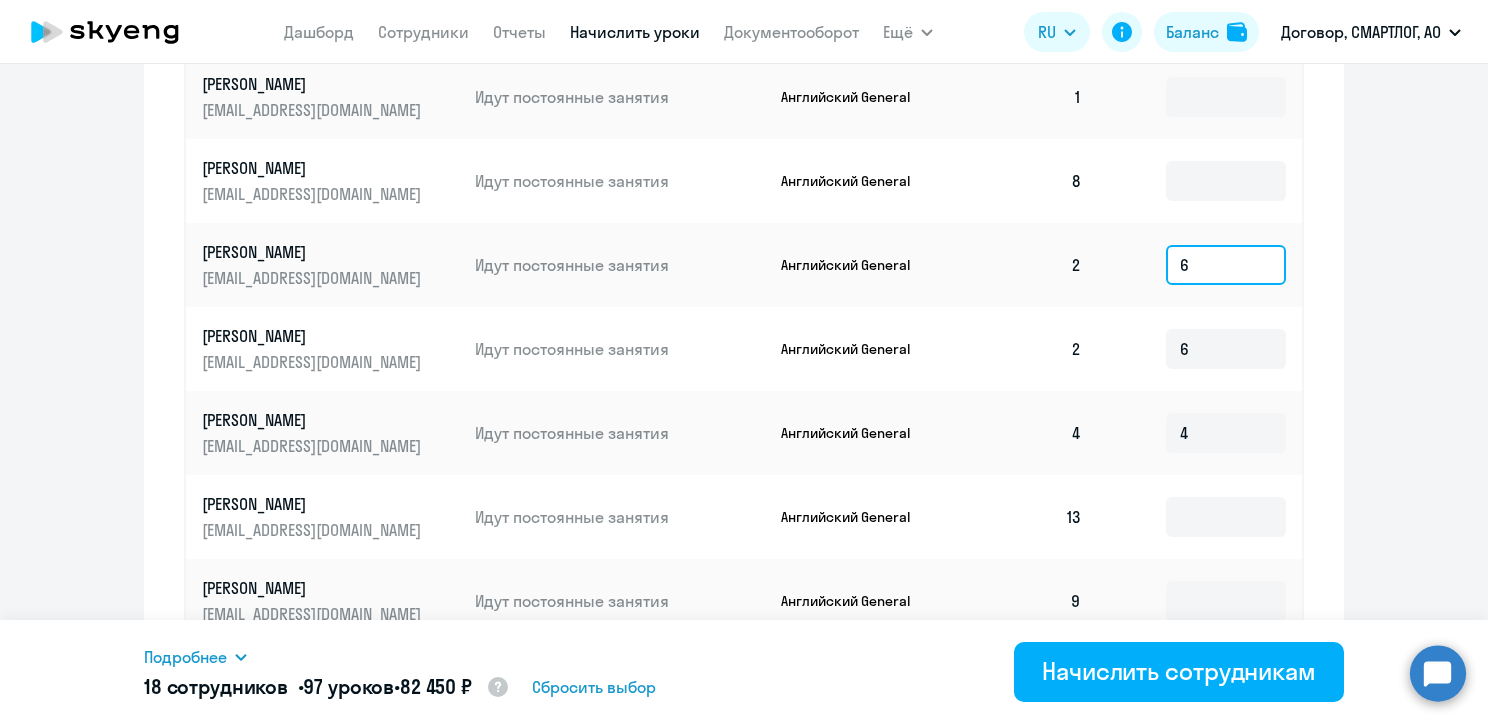 scroll, scrollTop: 1140, scrollLeft: 0, axis: vertical 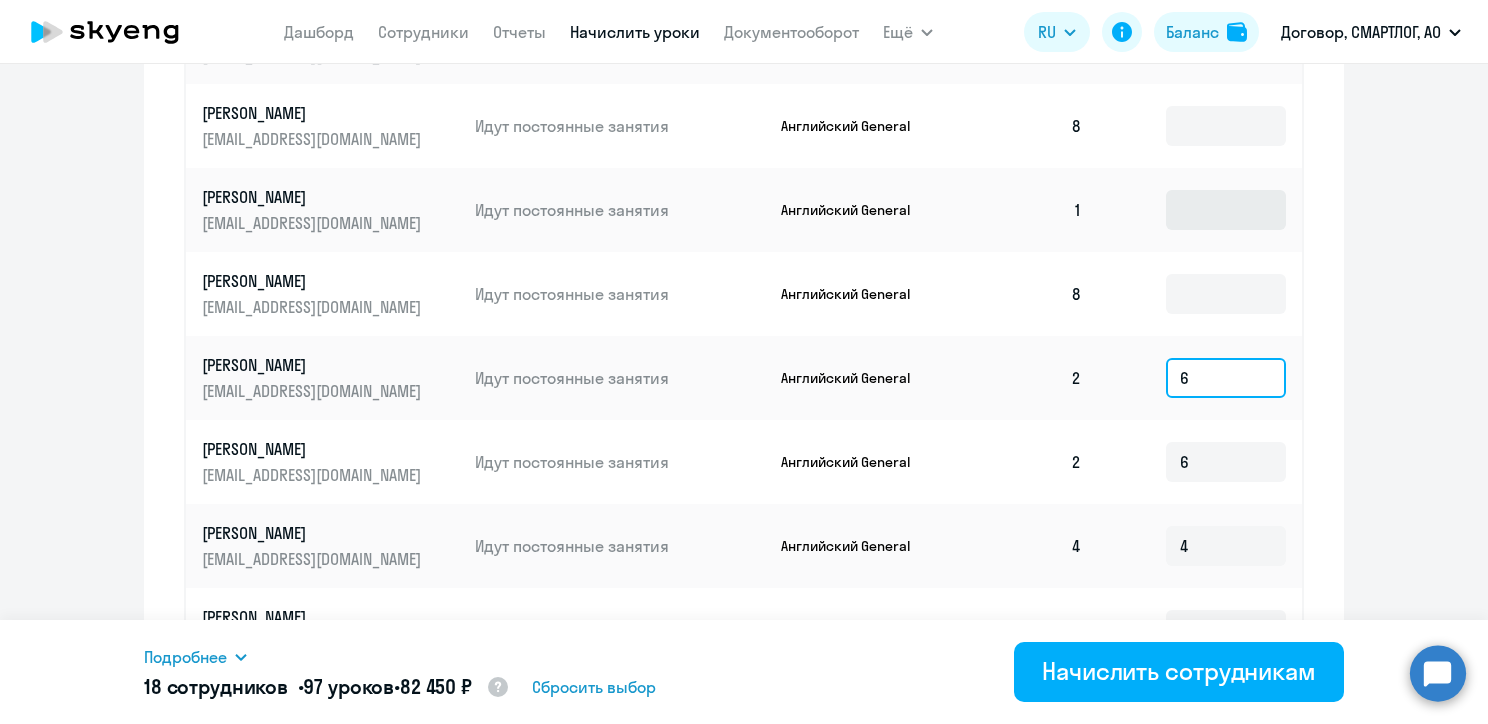type on "6" 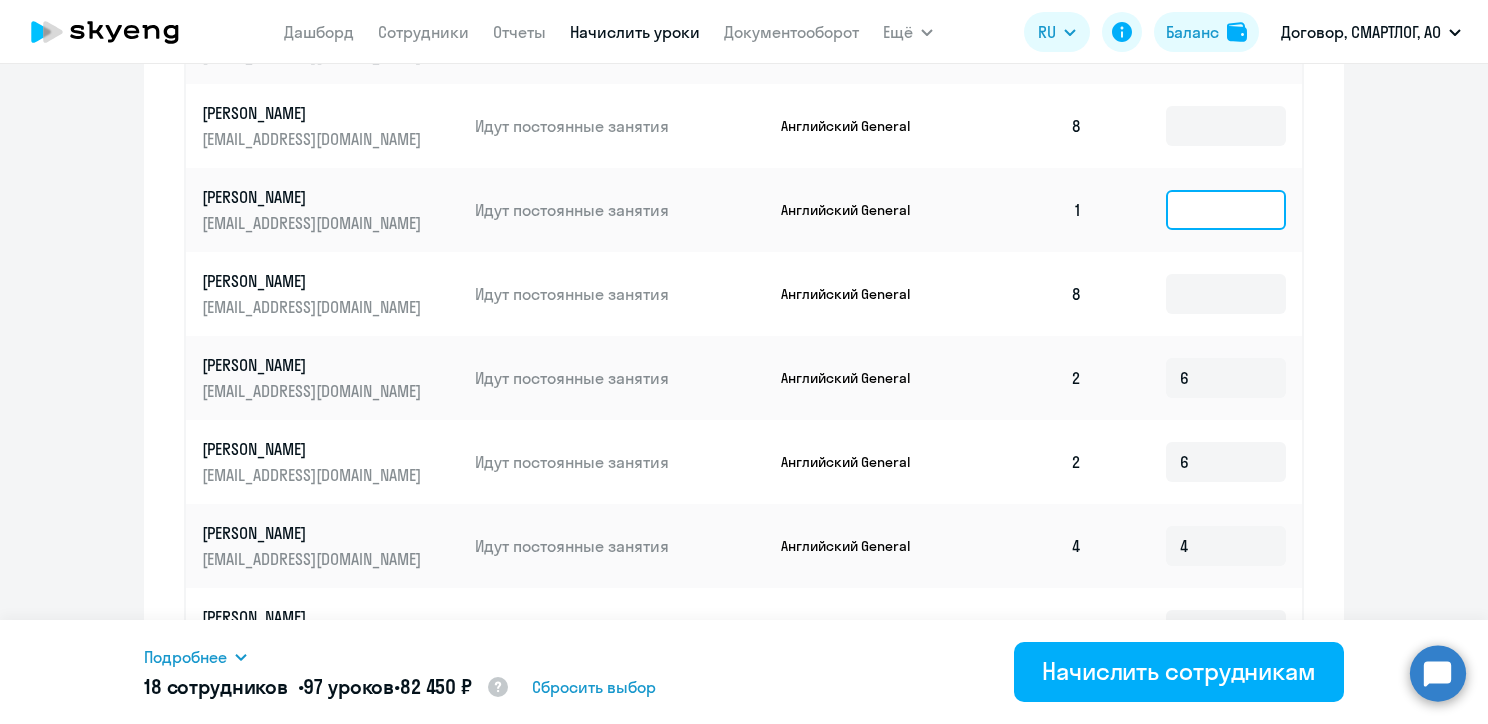 click 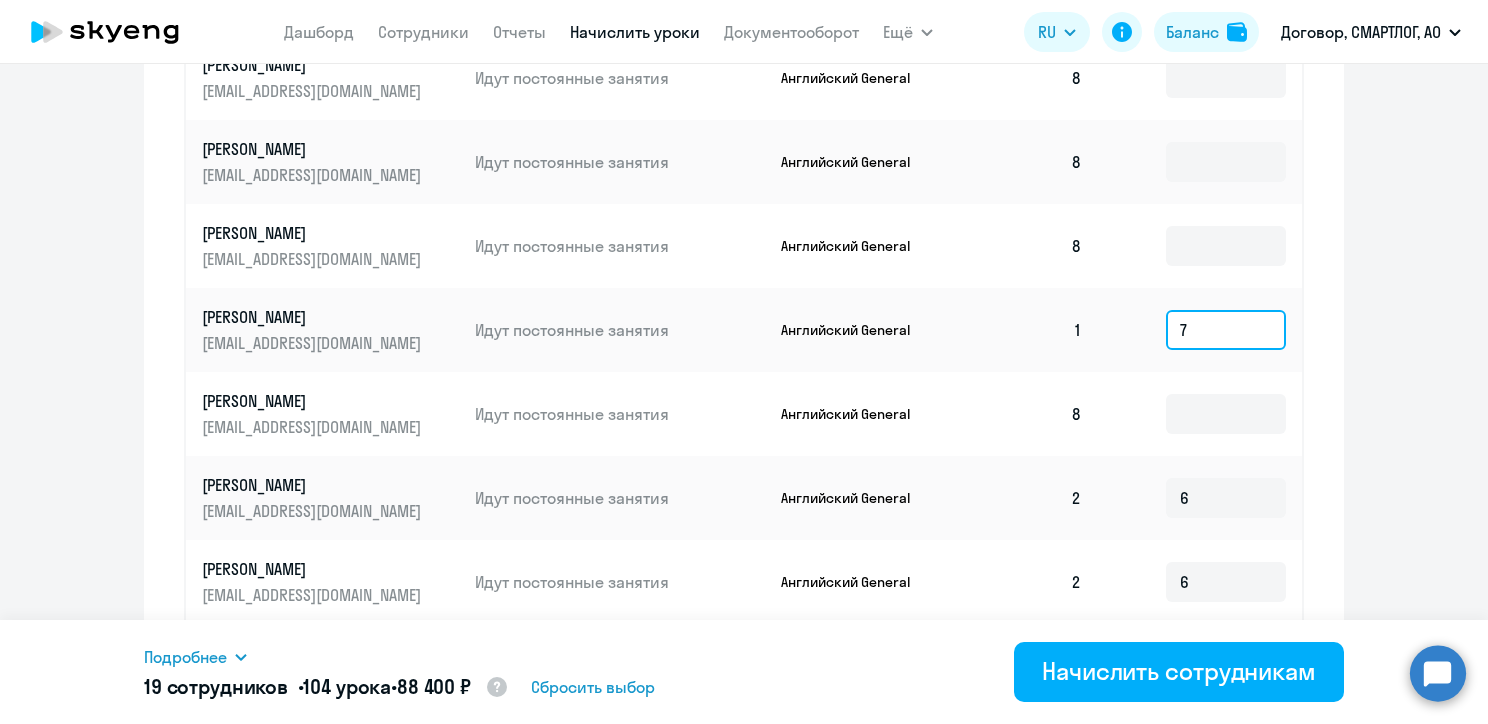 scroll, scrollTop: 1340, scrollLeft: 0, axis: vertical 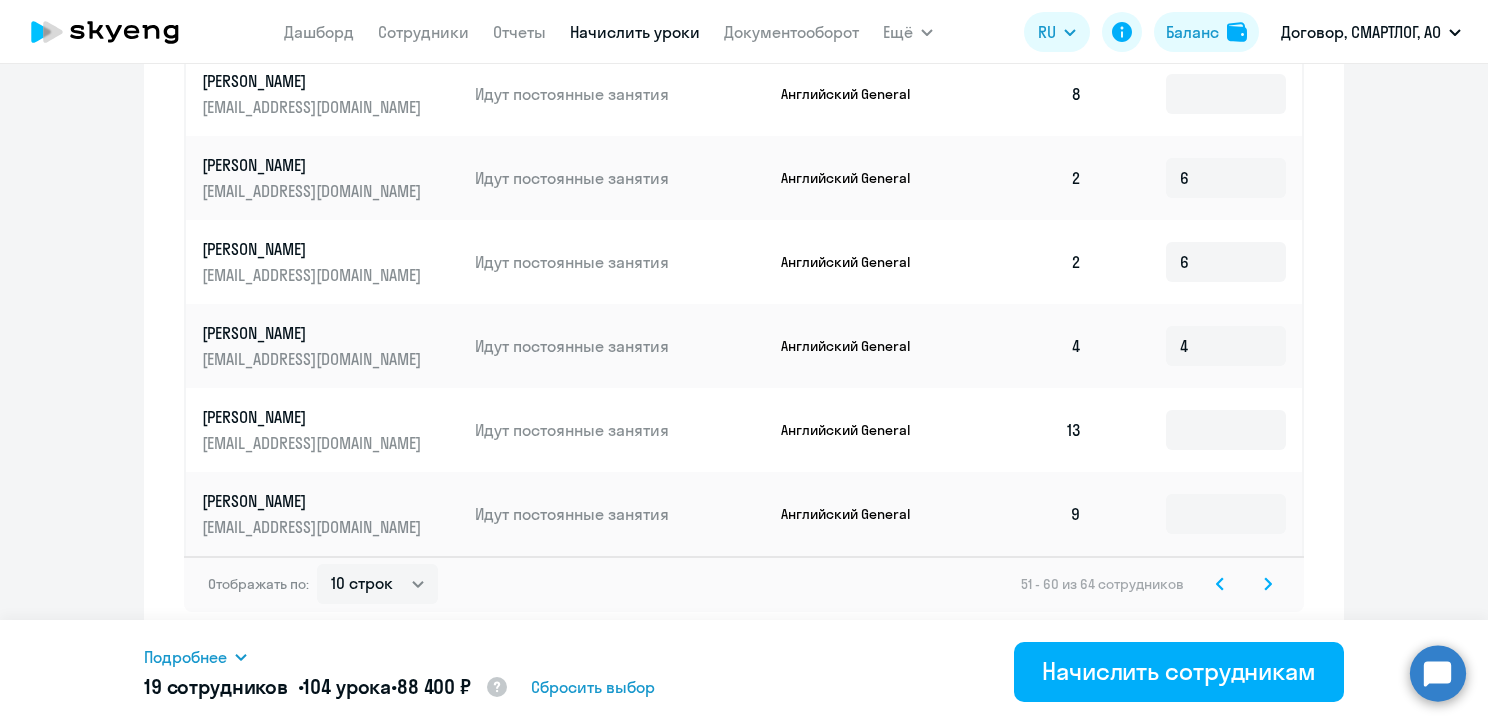type on "7" 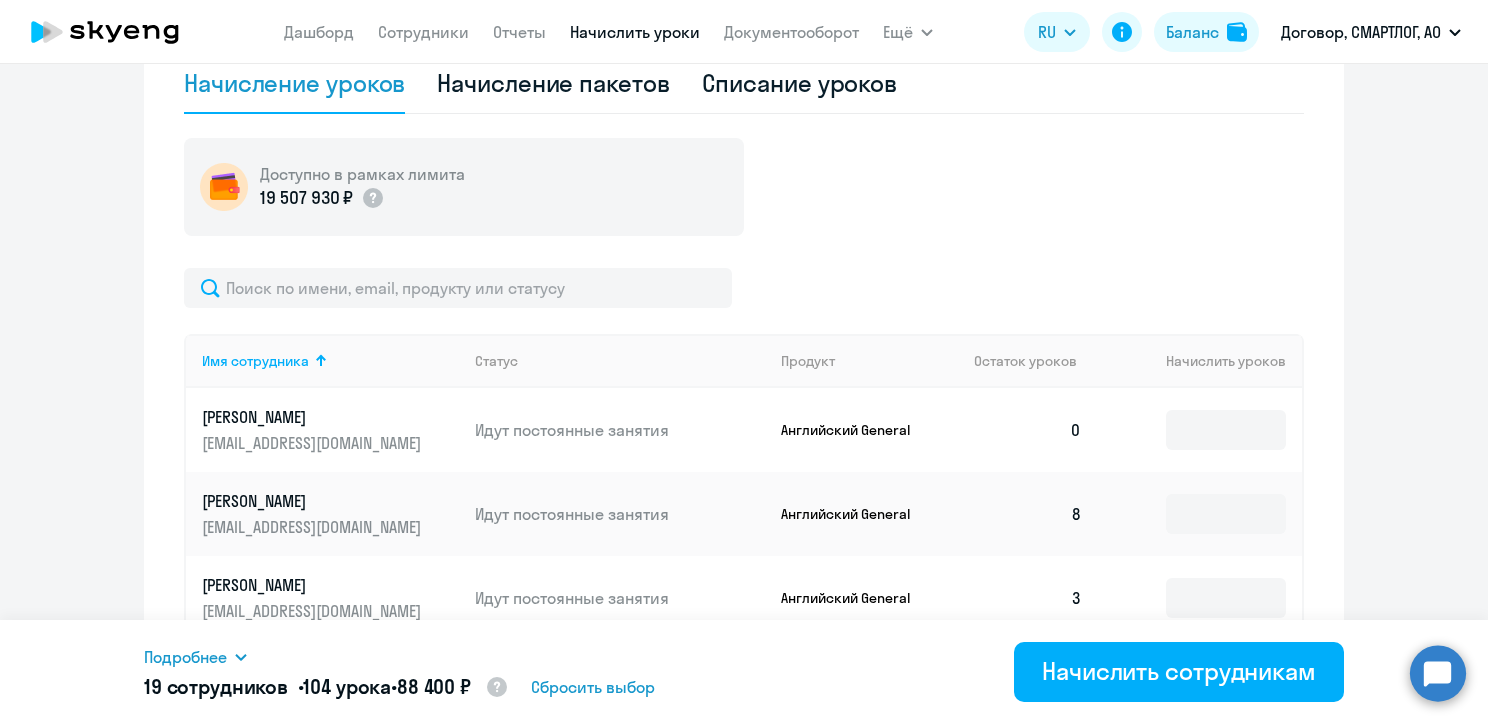 scroll, scrollTop: 736, scrollLeft: 0, axis: vertical 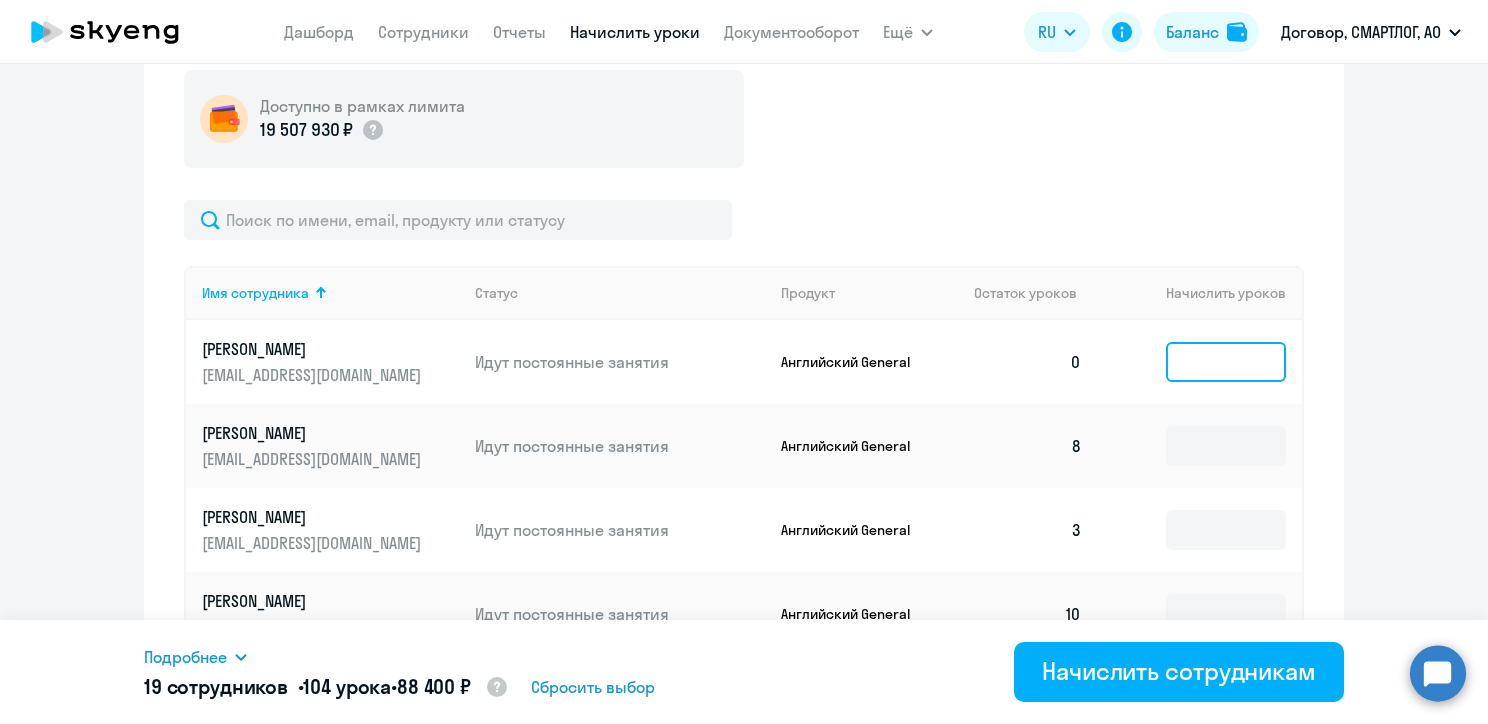 click 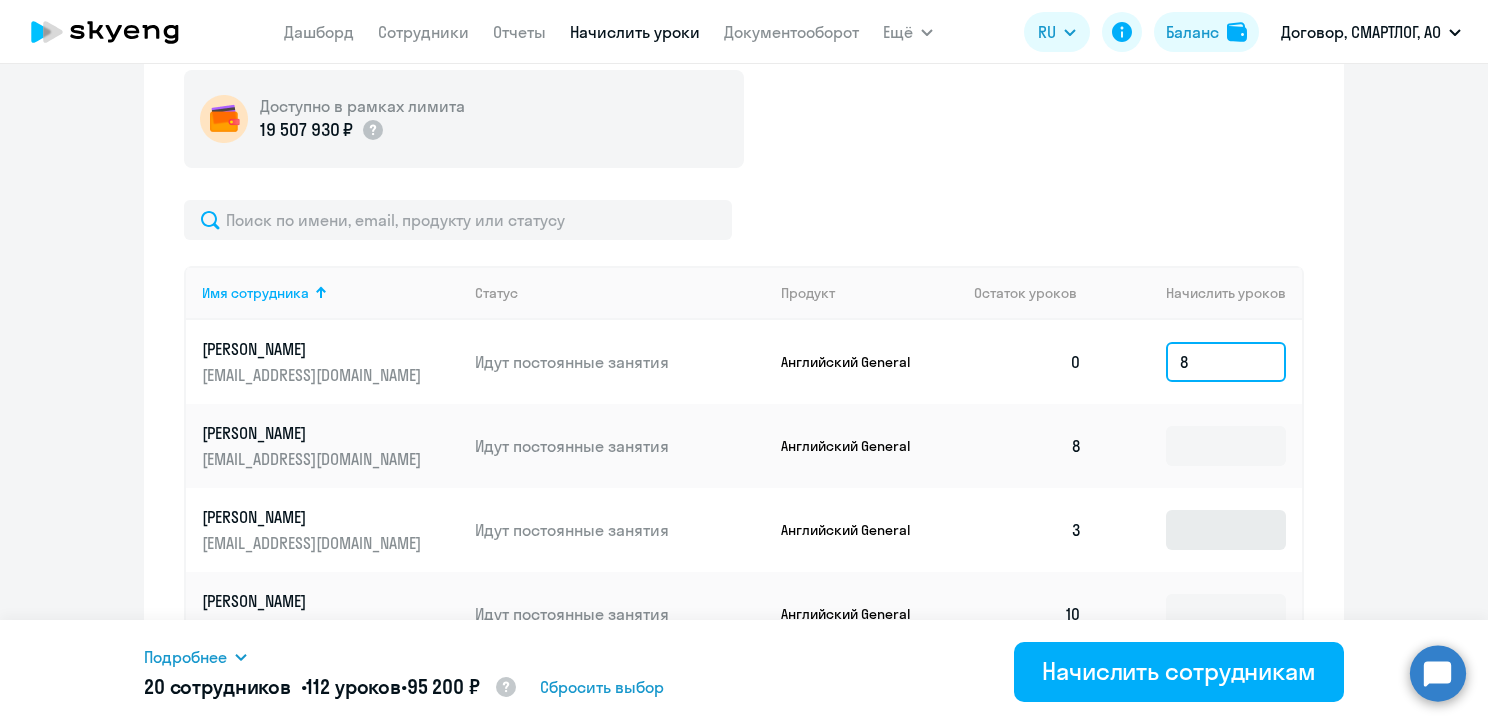 type on "8" 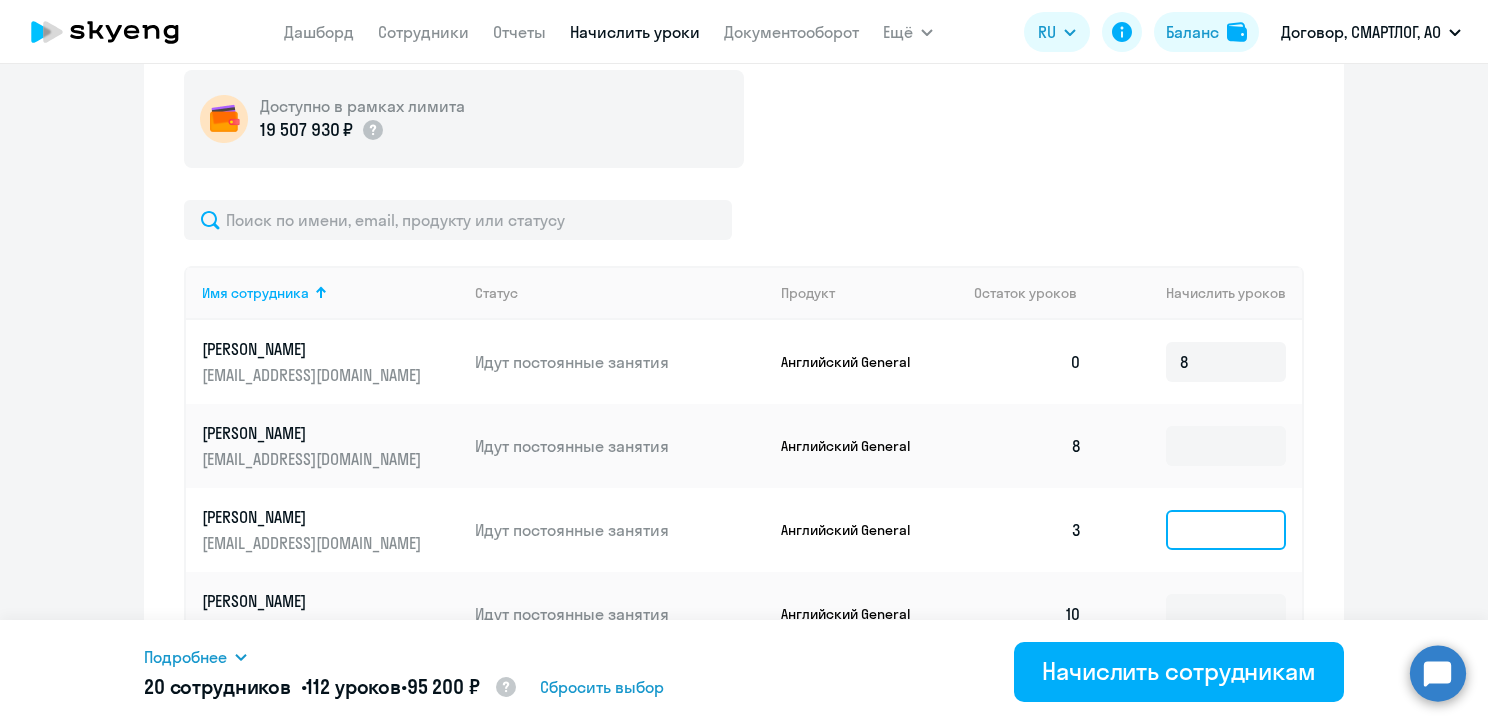 click 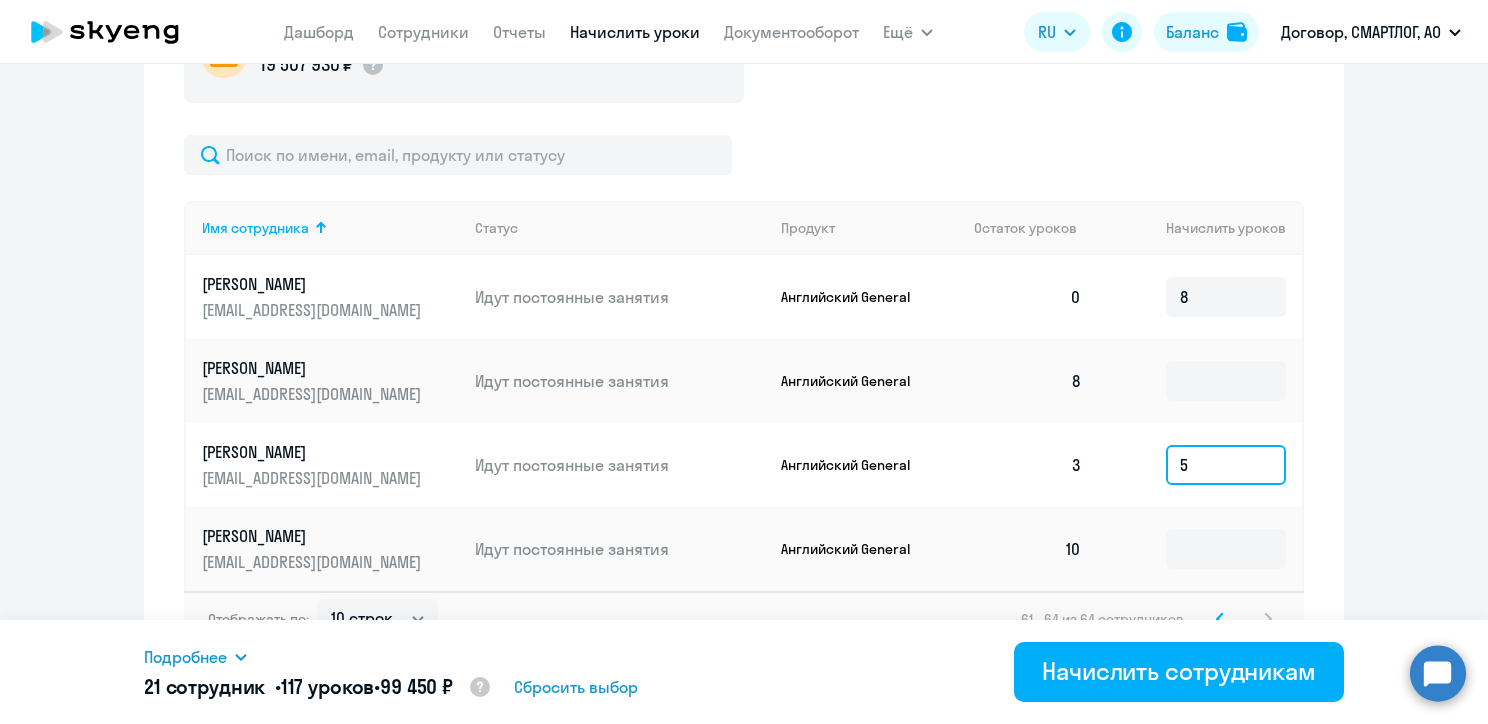 scroll, scrollTop: 836, scrollLeft: 0, axis: vertical 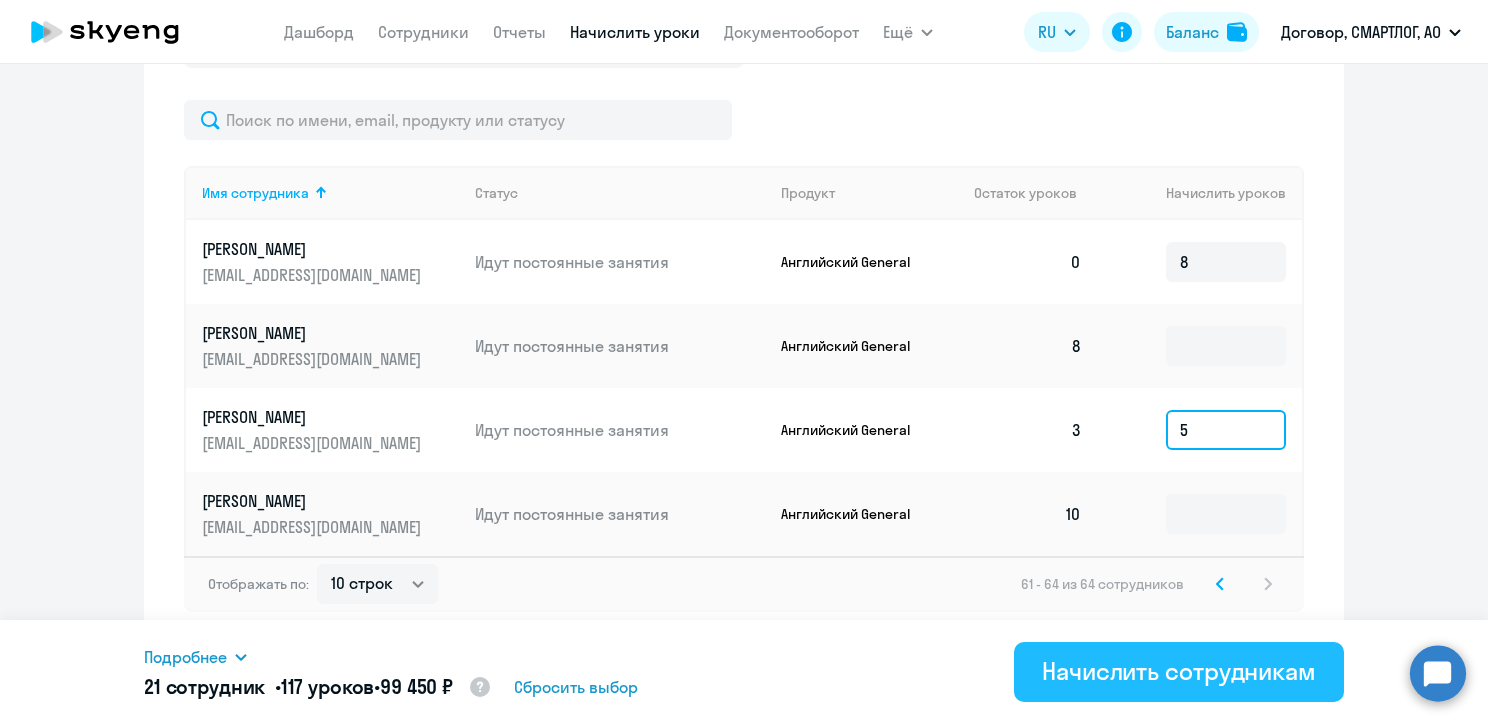 type on "5" 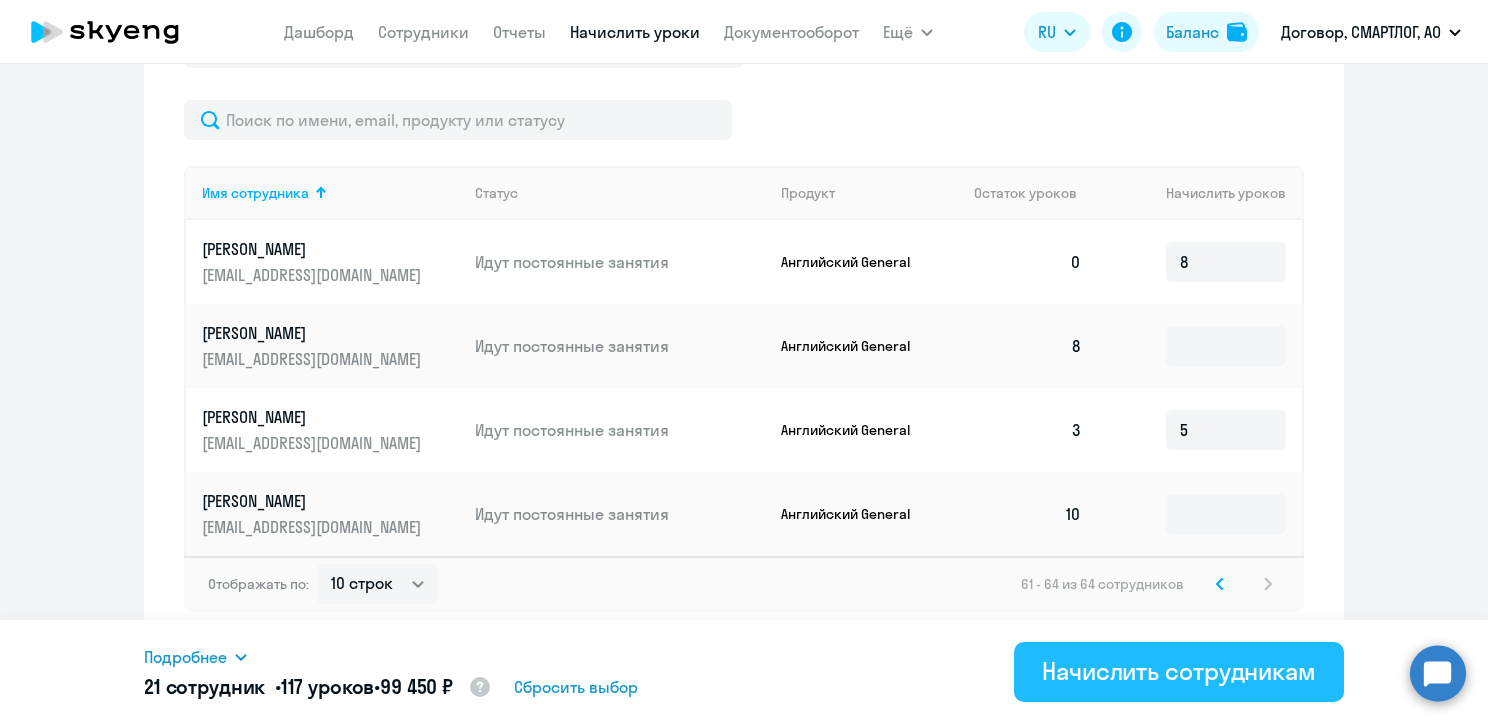 click on "Начислить сотрудникам" at bounding box center [1179, 671] 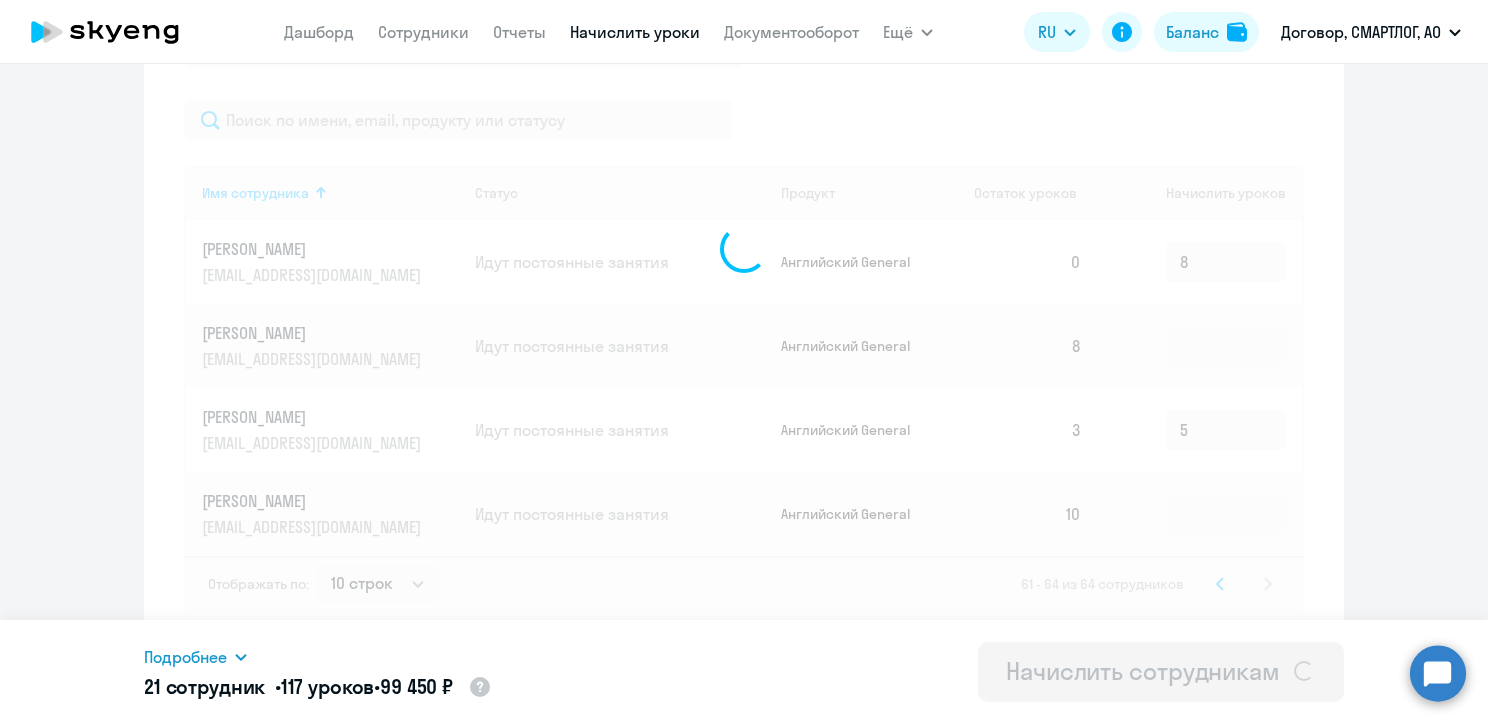 type 